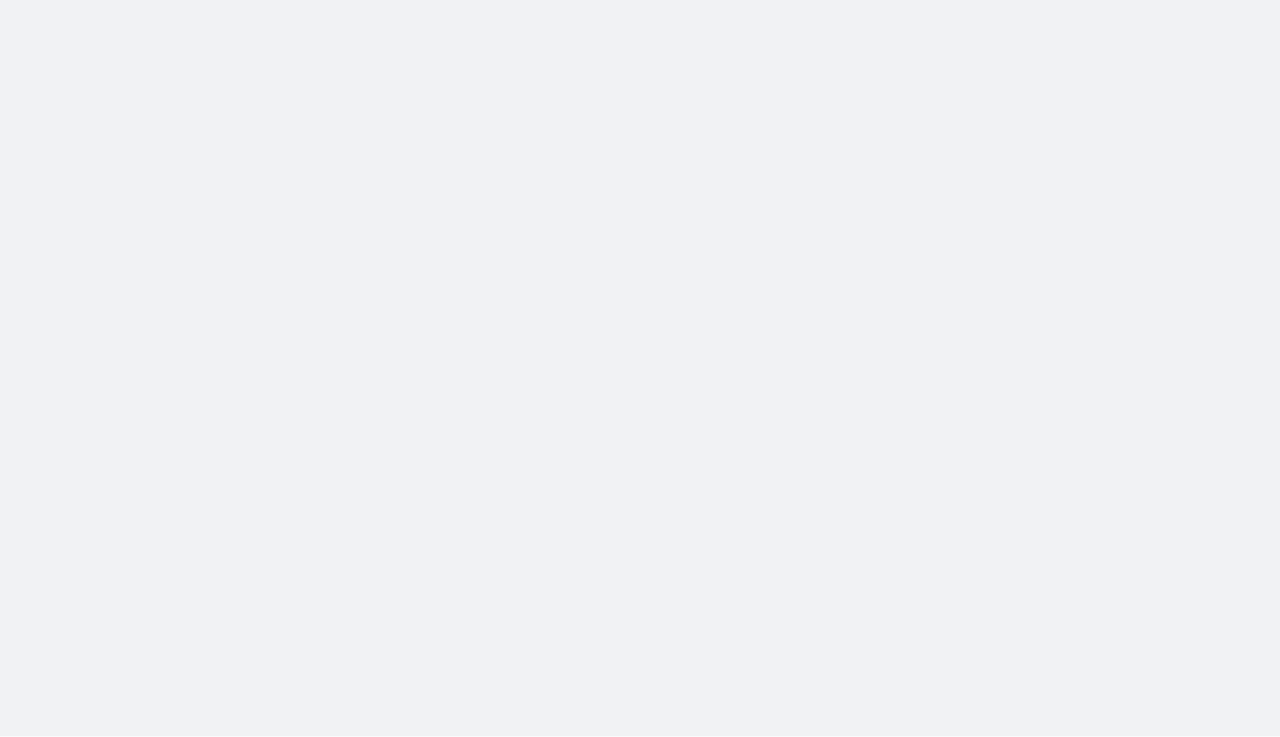 scroll, scrollTop: 0, scrollLeft: 0, axis: both 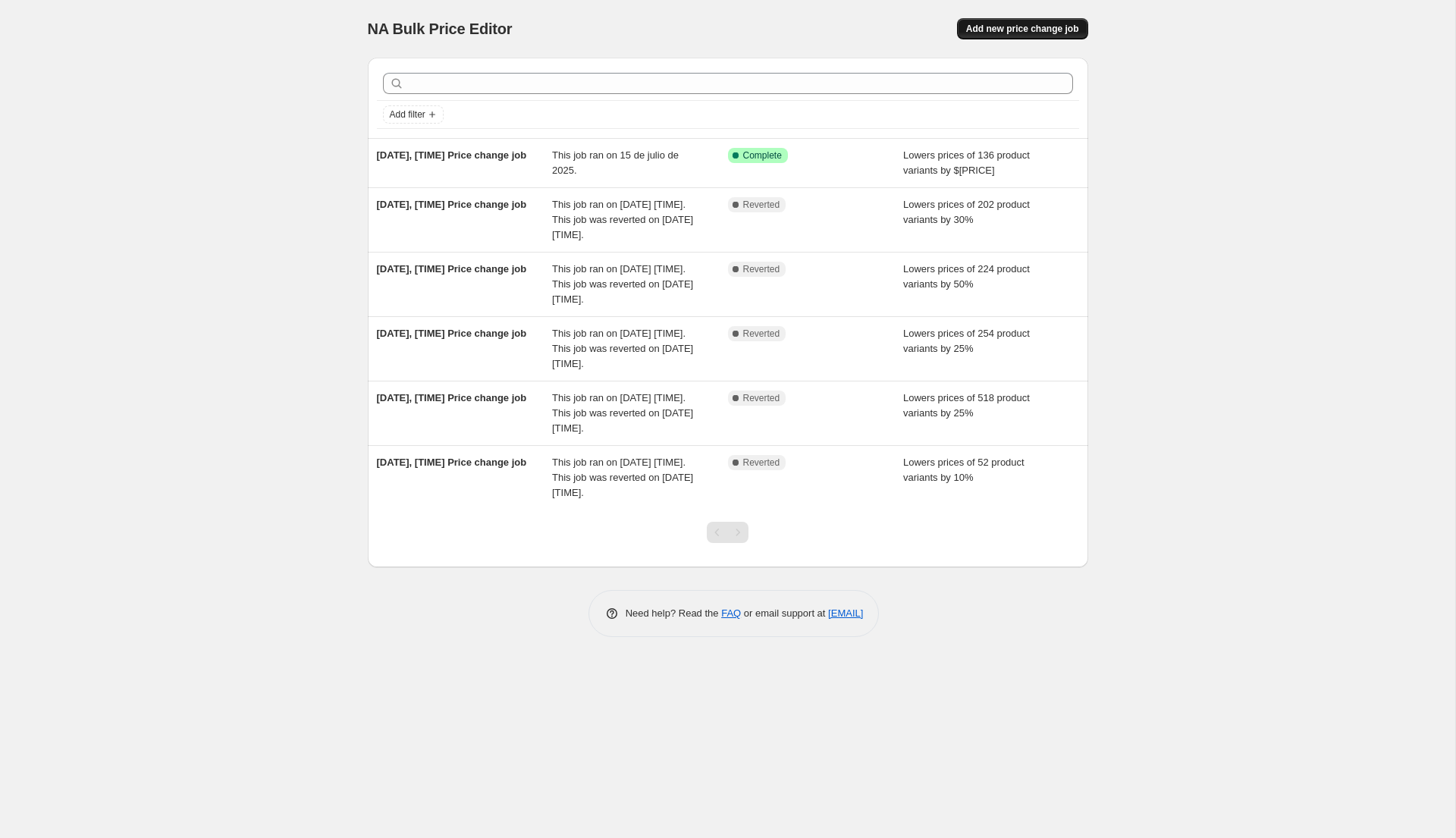 click on "Add new price change job" at bounding box center (1022, 29) 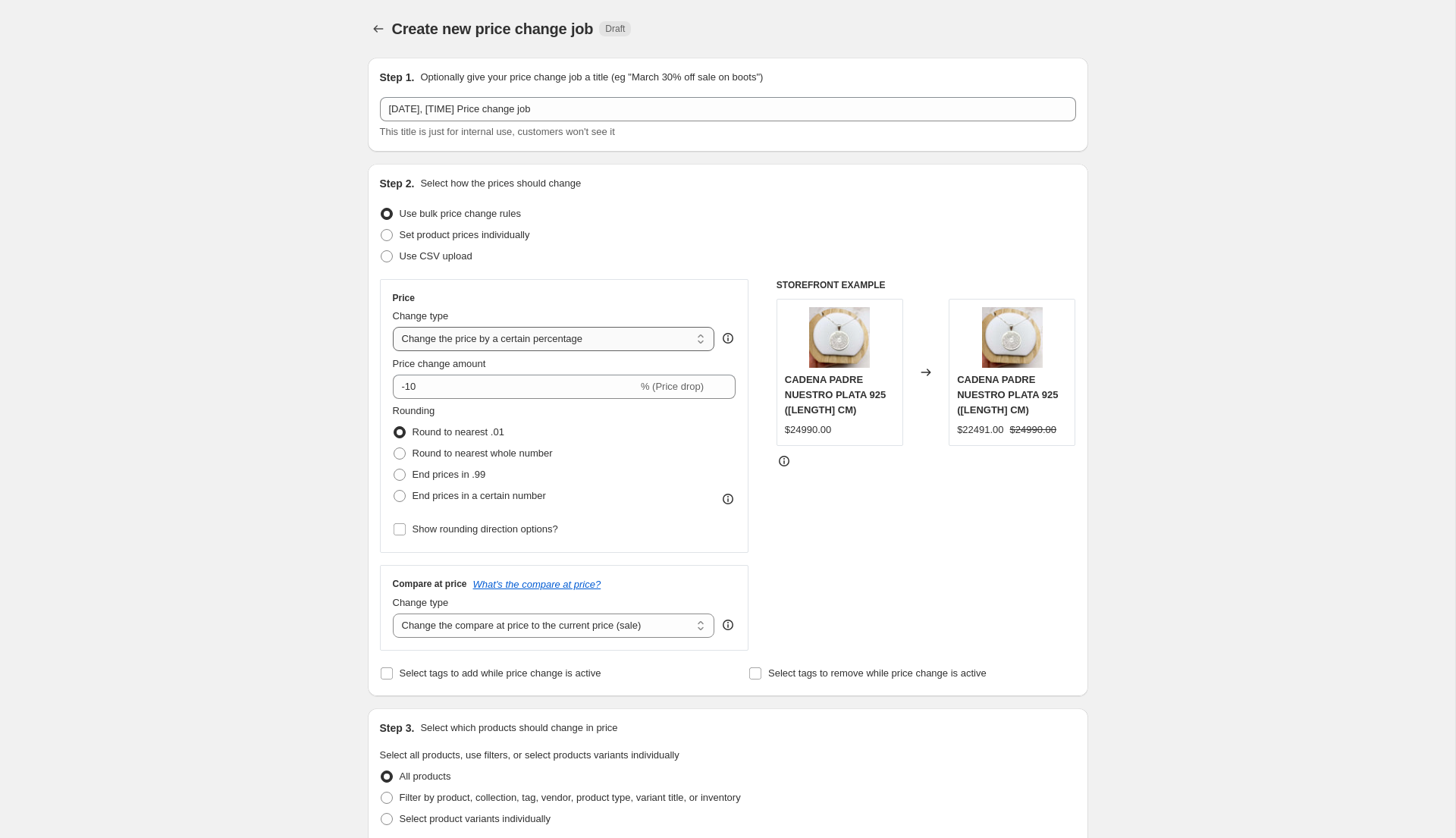 click on "Change the price to a certain amount Change the price by a certain amount Change the price by a certain percentage Change the price to the current compare at price (price before sale) Change the price by a certain amount relative to the compare at price Change the price by a certain percentage relative to the compare at price Don't change the price Change the price by a certain percentage relative to the cost per item Change price to certain cost margin" at bounding box center [554, 339] 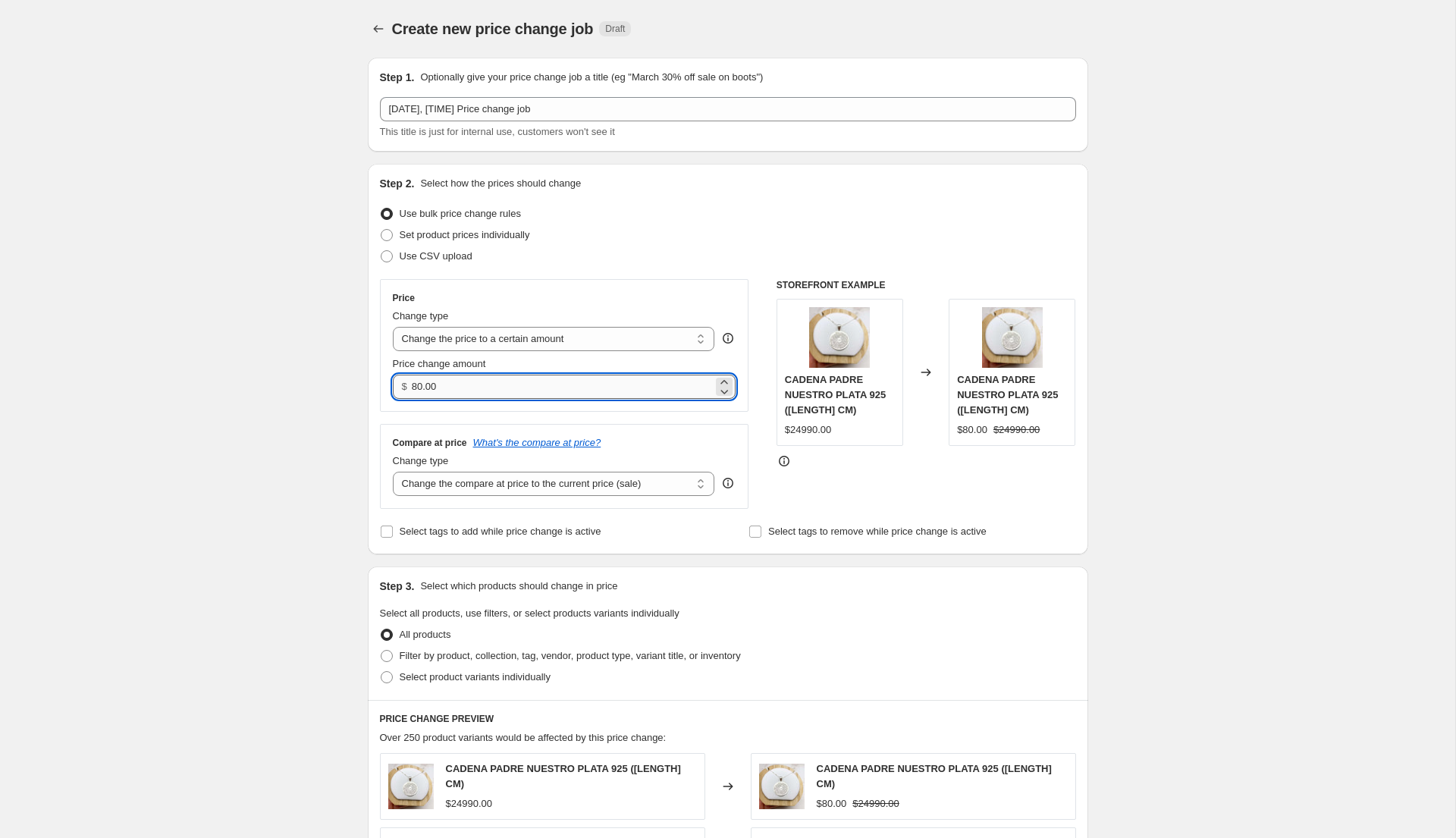 click on "80.00" at bounding box center (562, 387) 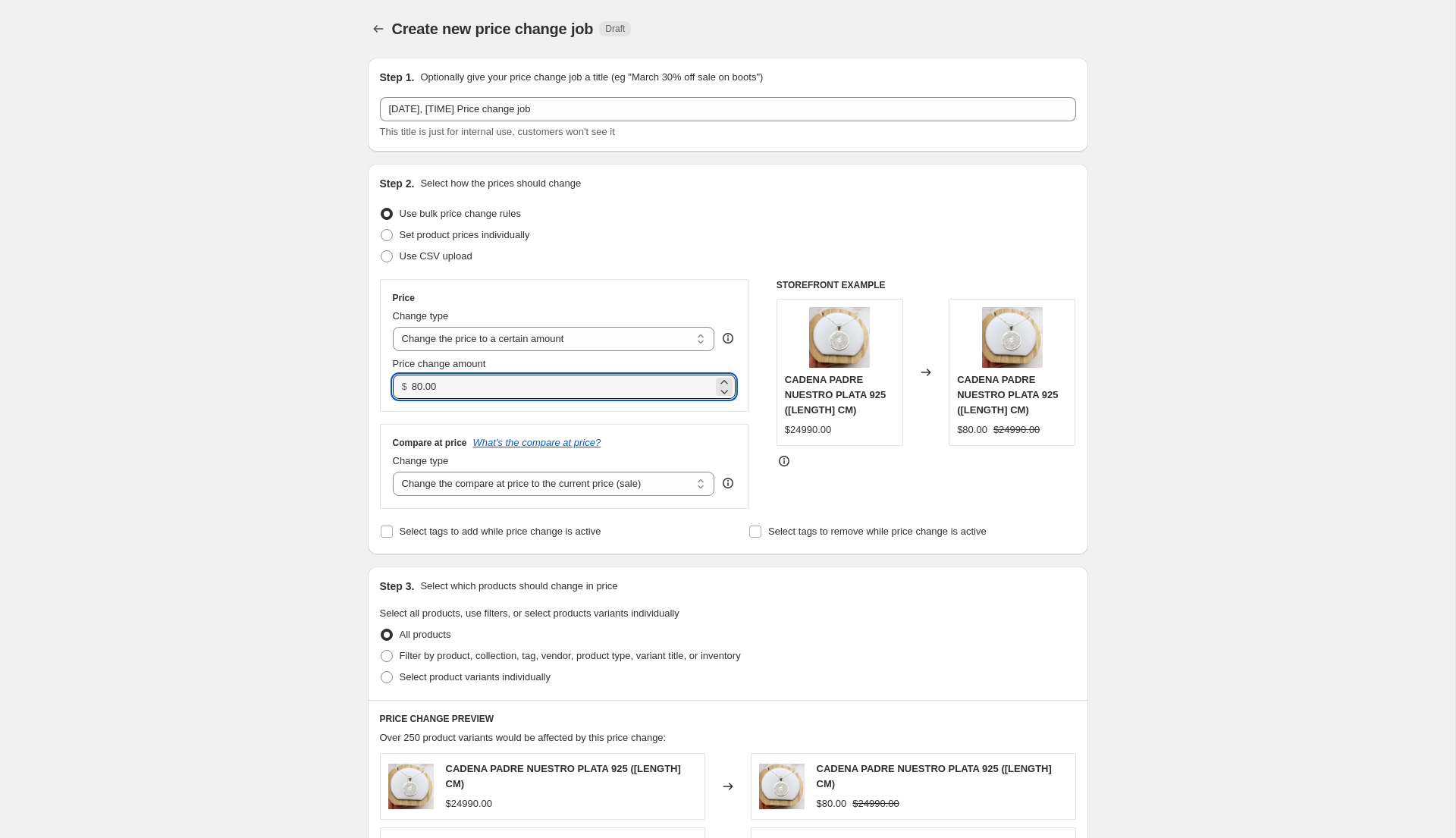 drag, startPoint x: 447, startPoint y: 391, endPoint x: 378, endPoint y: 391, distance: 69 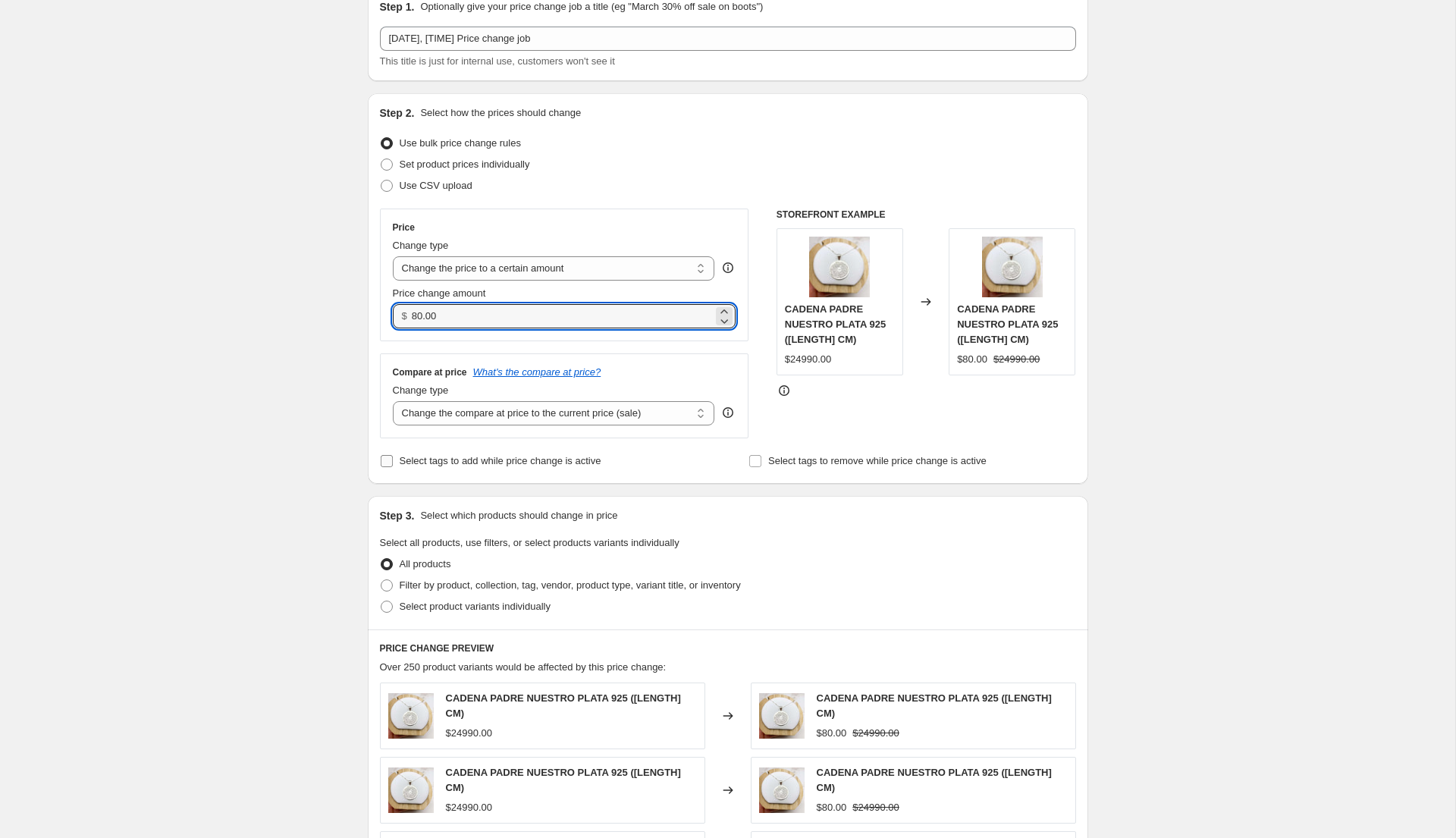 scroll, scrollTop: 73, scrollLeft: 0, axis: vertical 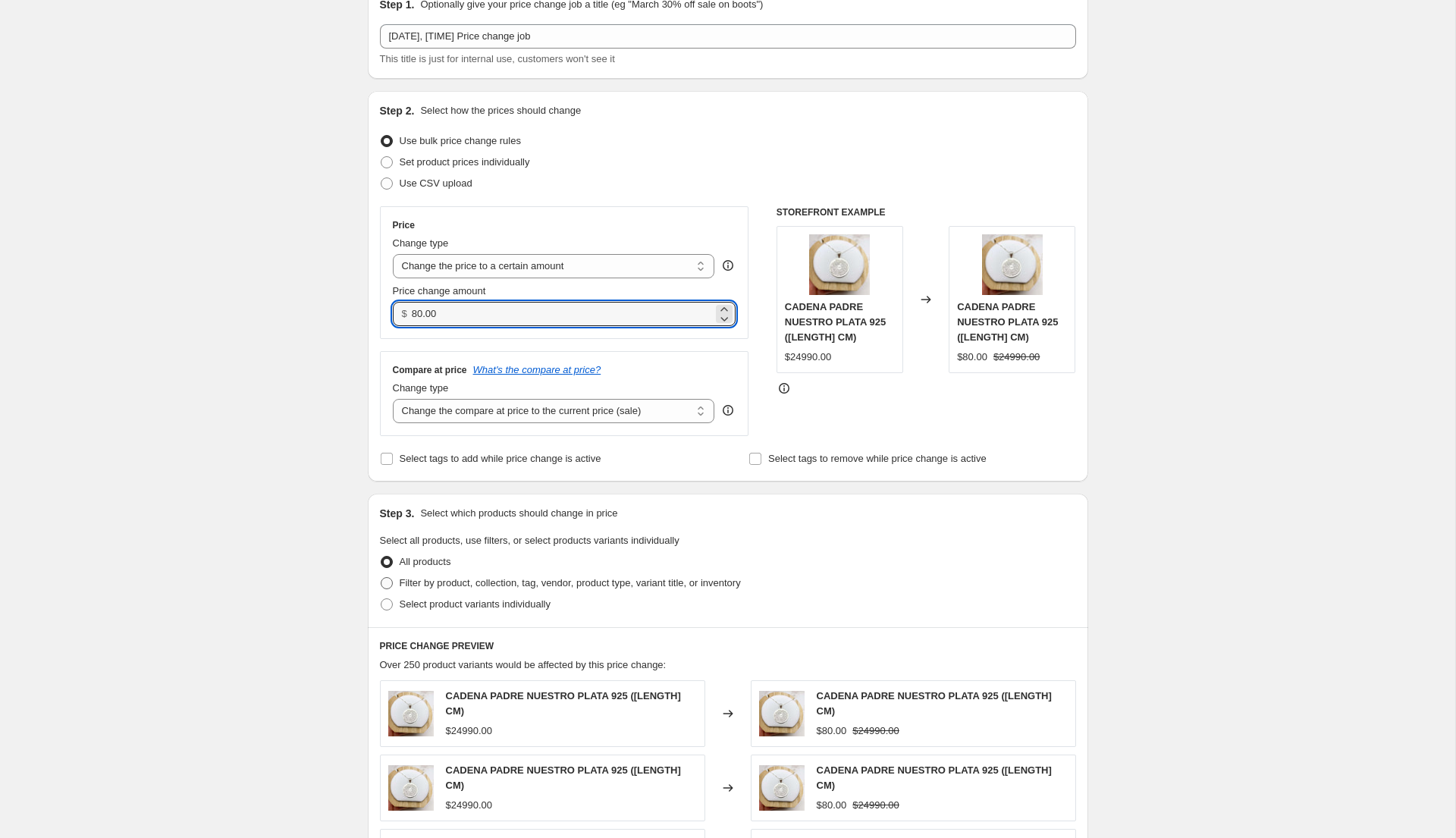 click on "Filter by product, collection, tag, vendor, product type, variant title, or inventory" at bounding box center [570, 583] 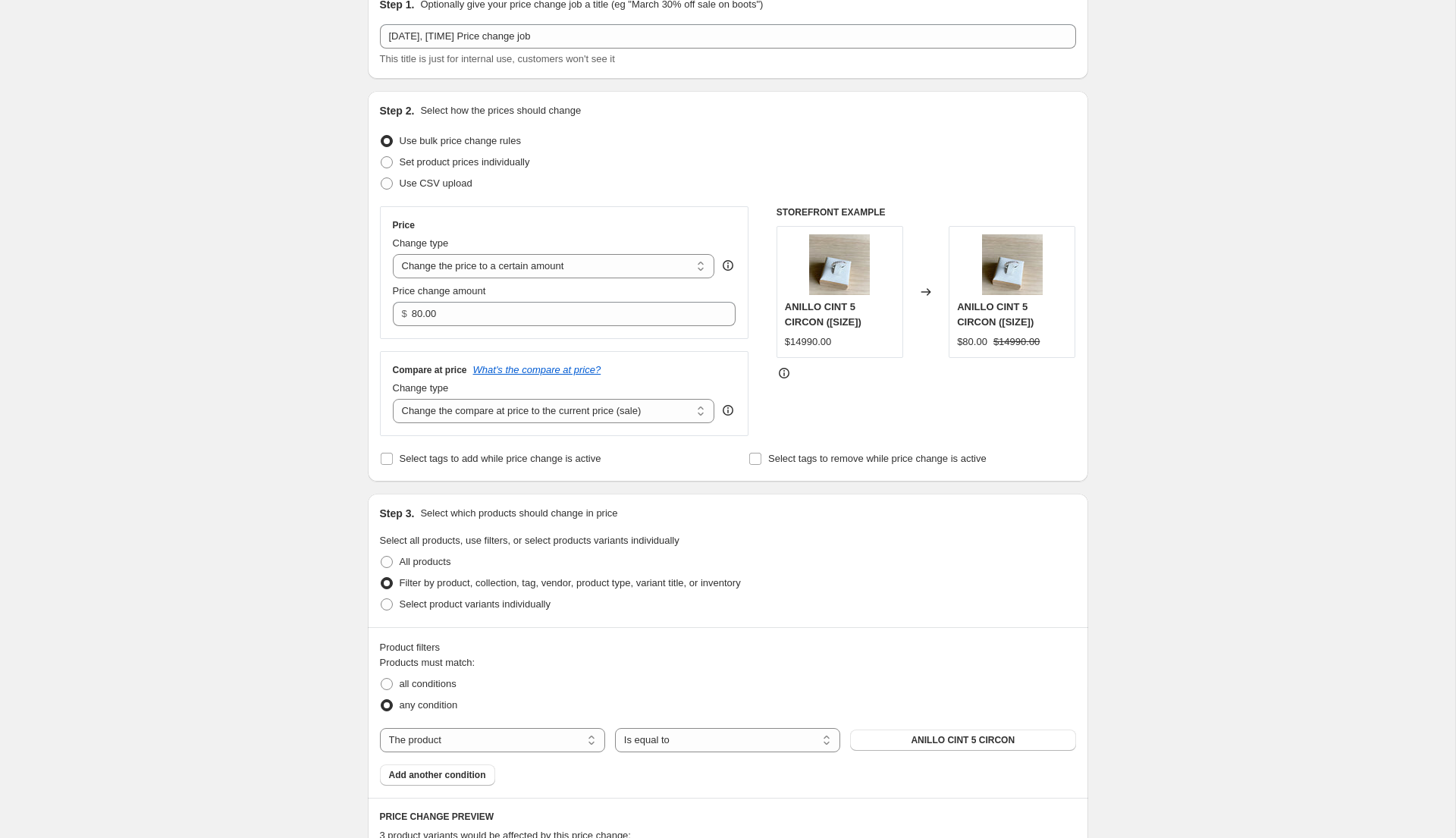 scroll, scrollTop: 226, scrollLeft: 0, axis: vertical 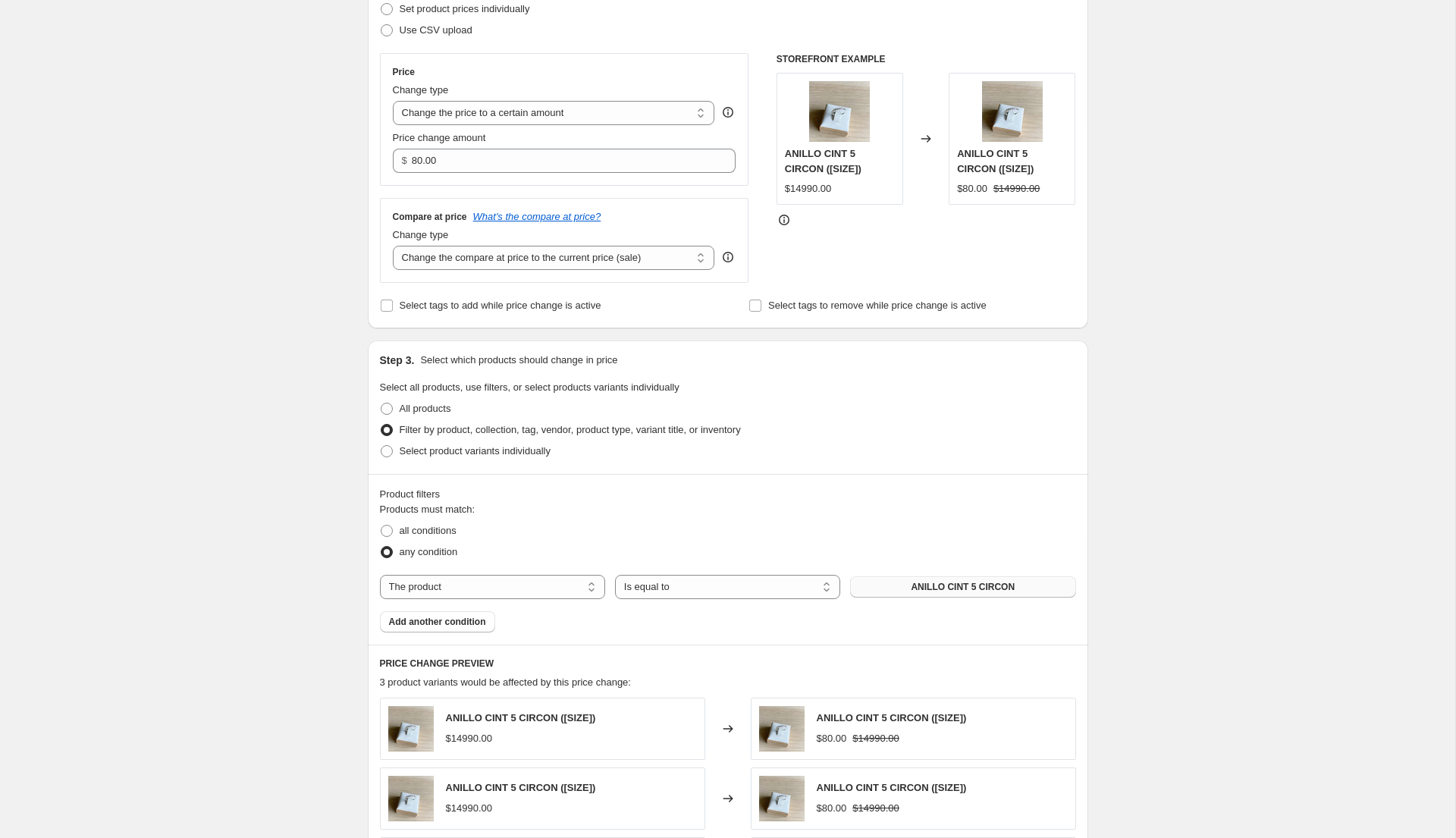 click on "ANILLO CINT 5 CIRCON" at bounding box center (962, 587) 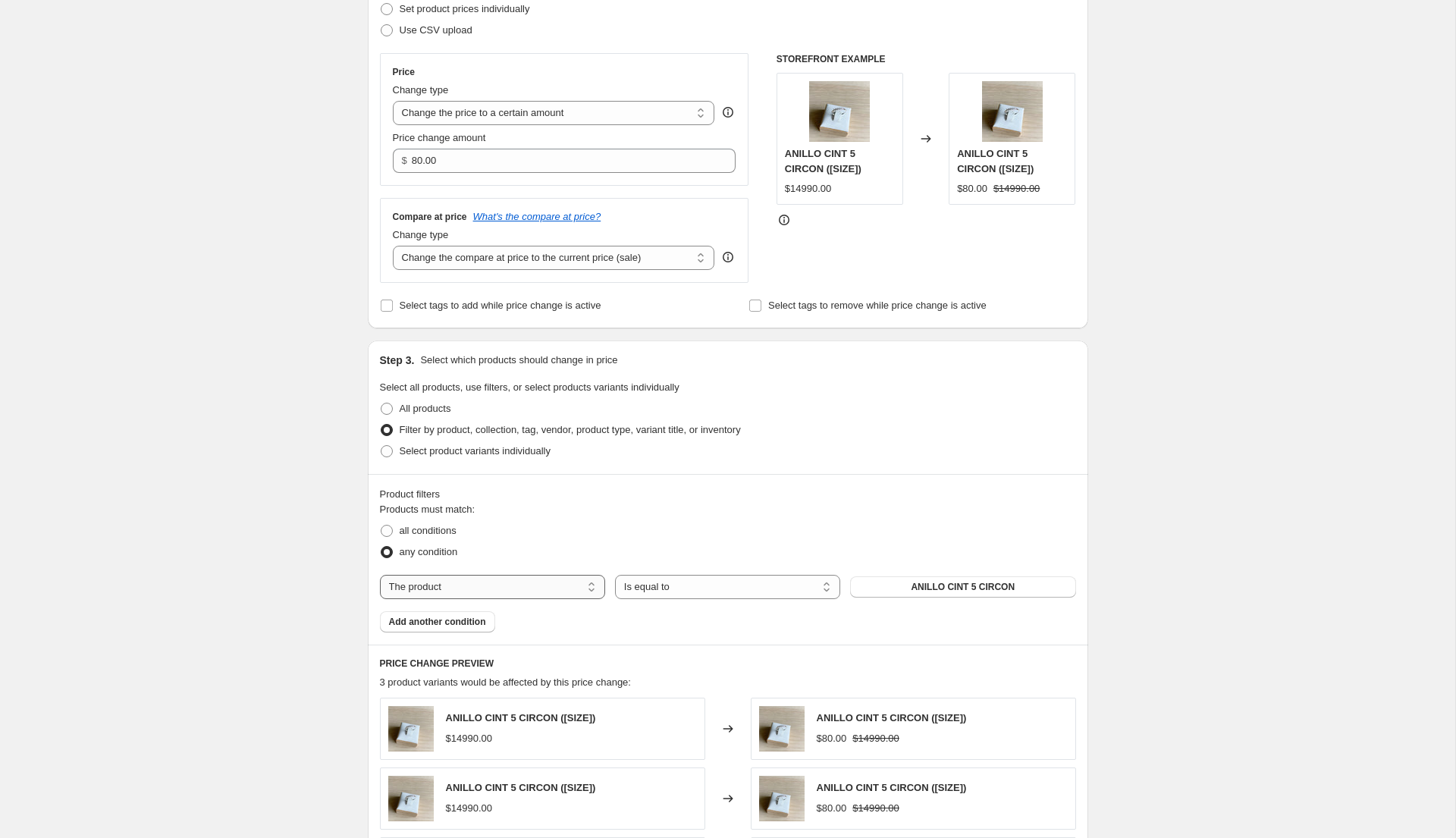 click on "The product The product's collection The product's tag The product's vendor The product's type The product's status The variant's title Inventory quantity" at bounding box center (492, 587) 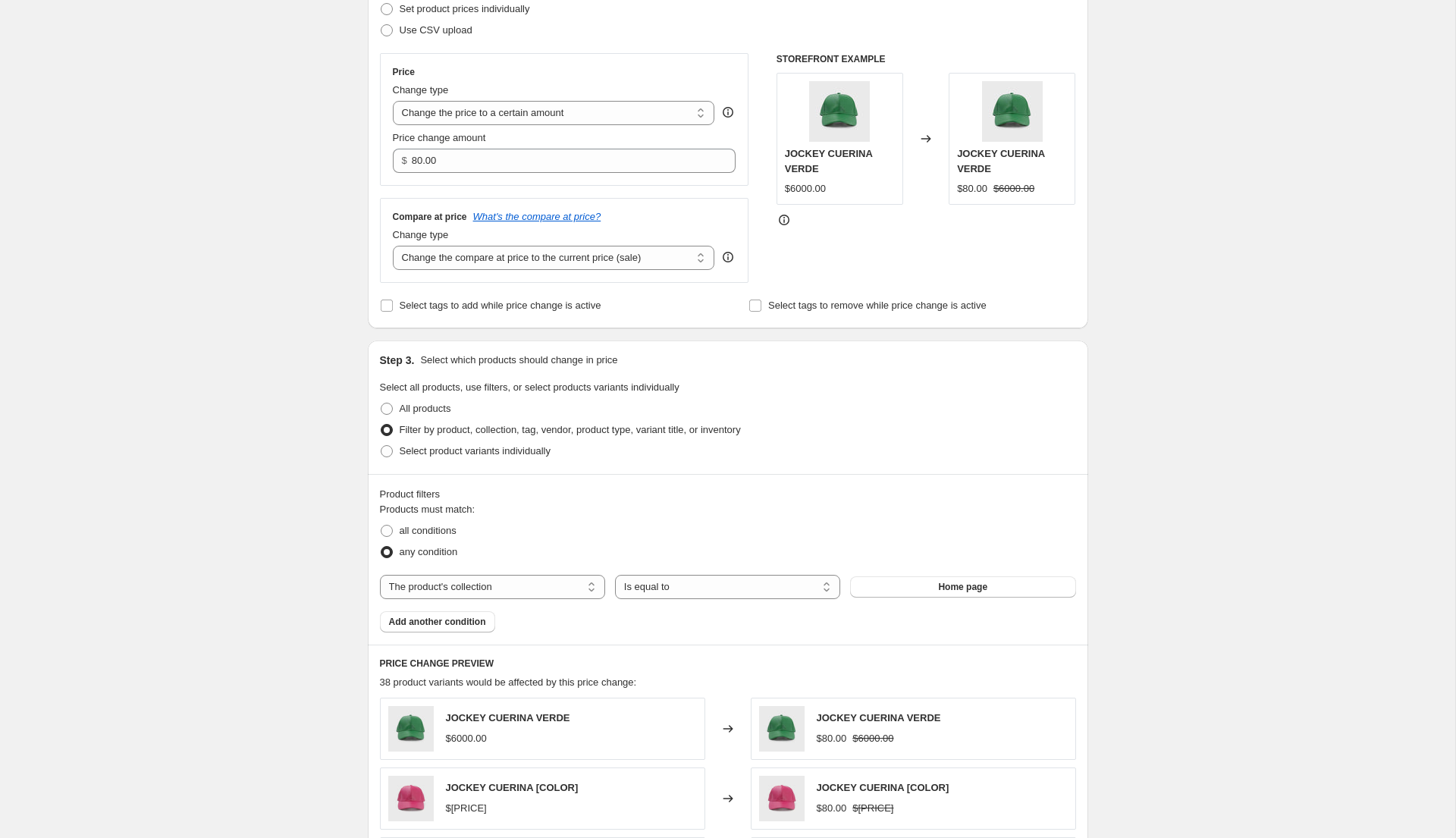 click on "Home page" at bounding box center [962, 587] 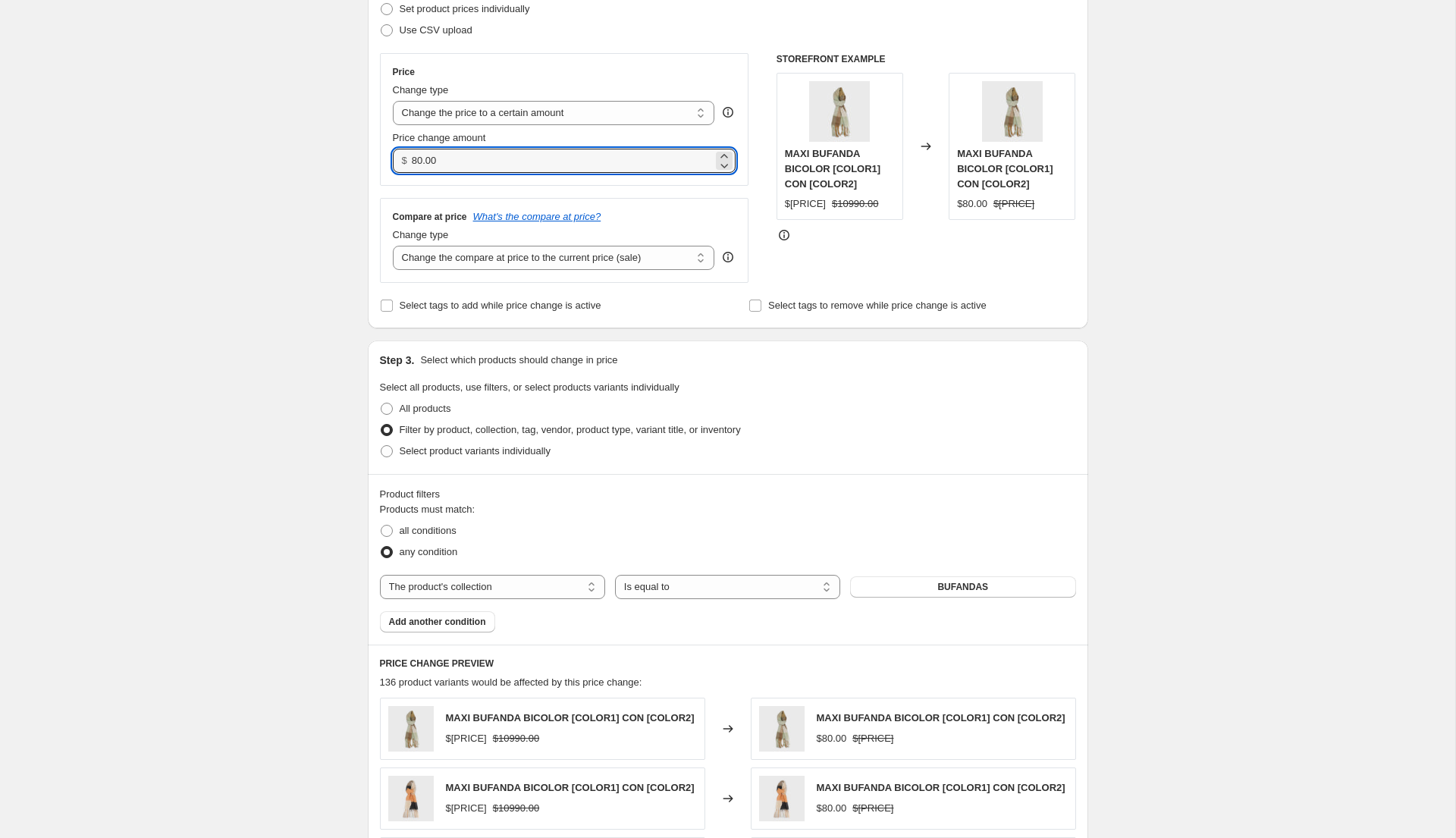 drag, startPoint x: 455, startPoint y: 161, endPoint x: 372, endPoint y: 161, distance: 83 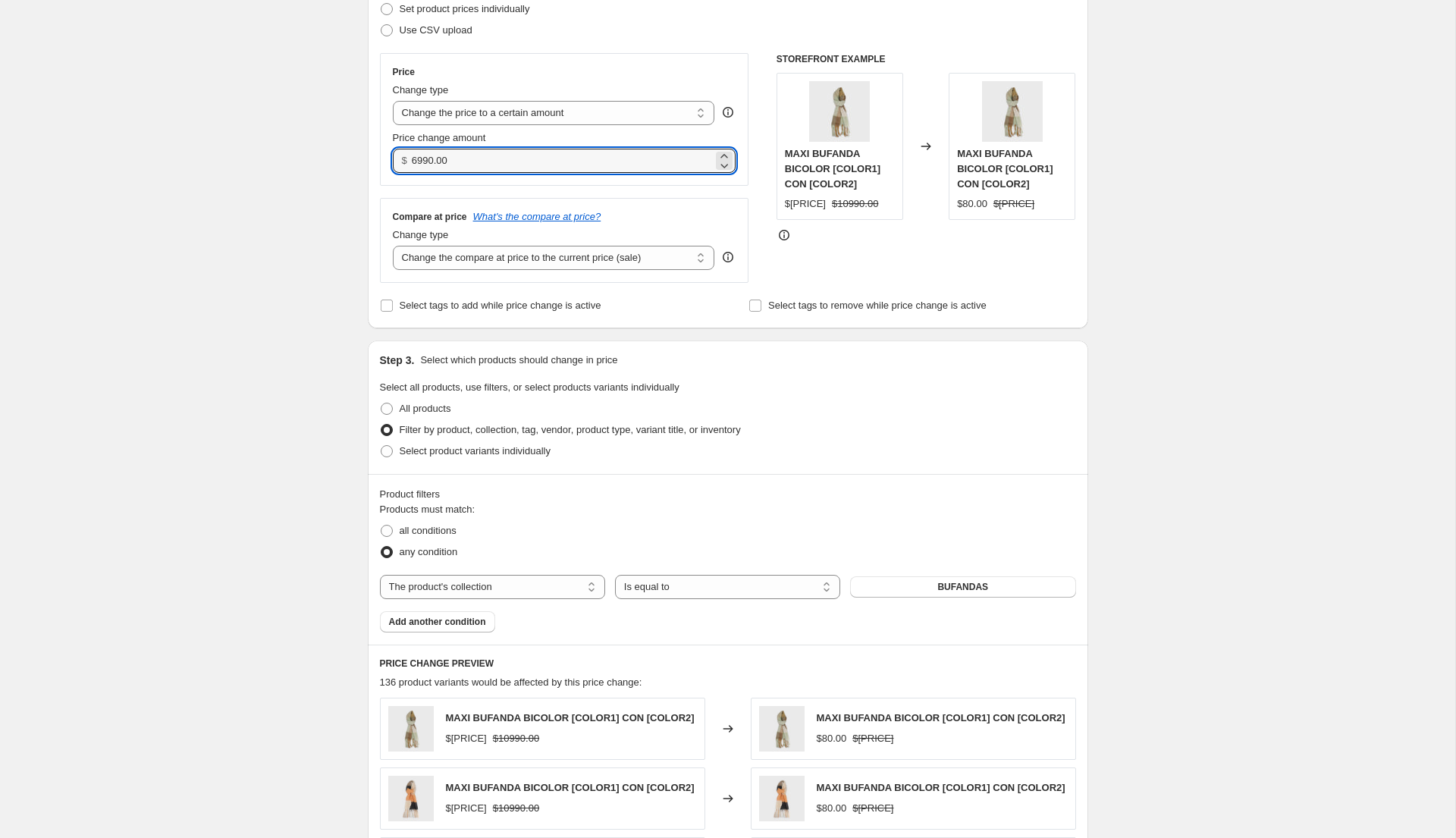click on "Create new price change job. This page is ready Create new price change job Draft Step 1. Optionally give your price change job a title (eg "March 30% off sale on boots") [DATE], [TIME] Price change job This title is just for internal use, customers won't see it Step 2. Select how the prices should change Use bulk price change rules Set product prices individually Use CSV upload Price Change type Change the price to a certain amount Change the price by a certain amount Change the price by a certain percentage Change the price to the current compare at price (price before sale) Change the price by a certain amount relative to the compare at price Change the price by a certain percentage relative to the compare at price Don't change the price Change the price by a certain percentage relative to the cost per item Change price to certain cost margin Change the price to a certain amount Price change amount $ [PRICE] Compare at price What's the compare at price? Change type Remove the compare at price" at bounding box center (727, 547) 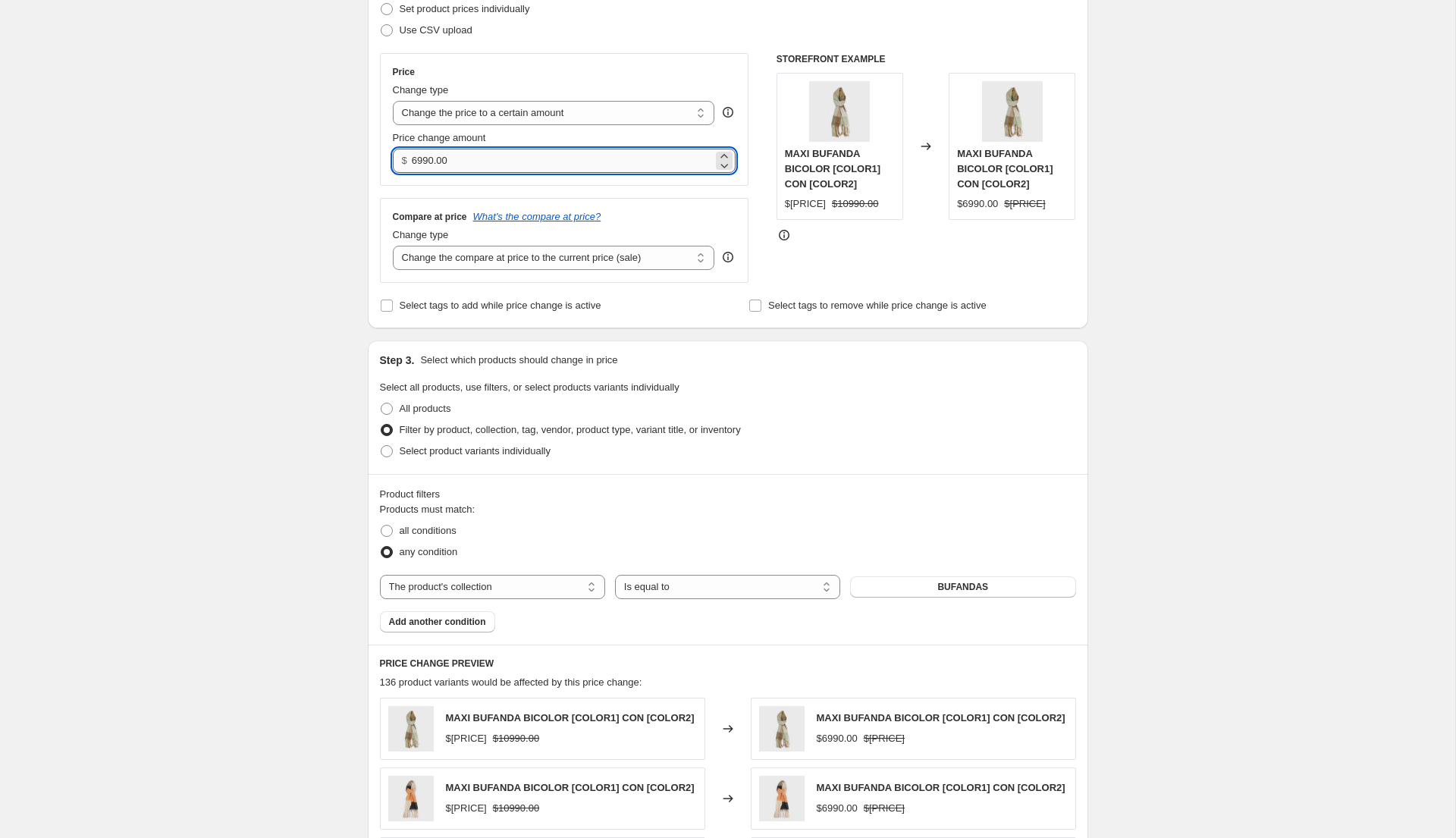 click on "6990.00" at bounding box center [562, 161] 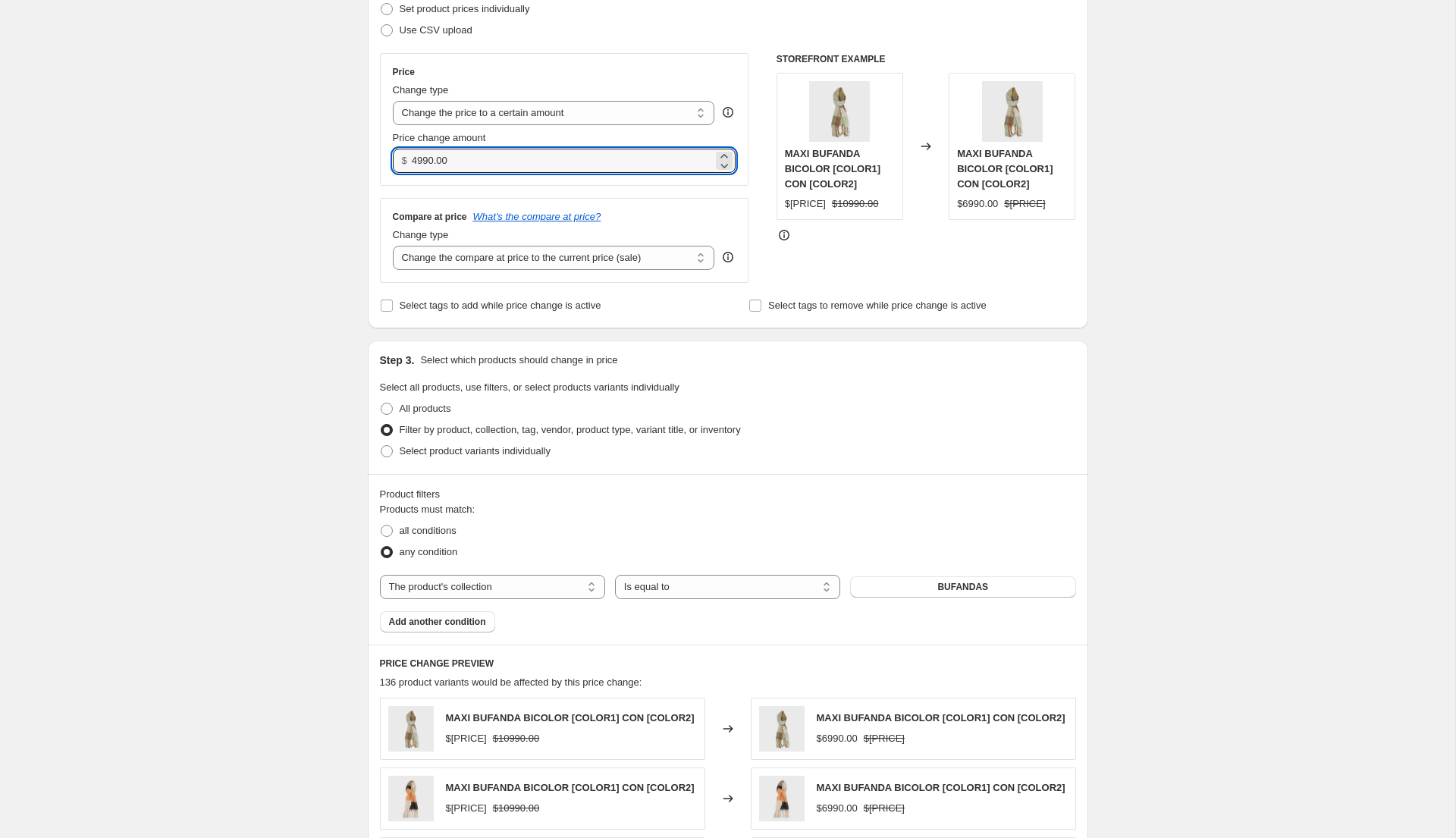 click on "Step 1. Optionally give your price change job a title (eg "March 30% off sale on boots") [DATE], [TIME] Price change job This title is just for internal use, customers won't see it Step 2. Select how the prices should change Use bulk price change rules Set product prices individually Use CSV upload Price Change type Change the price to a certain amount Change the price by a certain amount Change the price by a certain percentage Change the price to the current compare at price (price before sale) Change the price by a certain amount relative to the compare at price Change the price by a certain percentage relative to the compare at price Don't change the price Change the price by a certain percentage relative to the cost per item Change price to certain cost margin Change the price to a certain amount Price change amount $ [PRICE] Compare at price What's the compare at price? Change type Change the compare at price to the current price (sale) Change the compare at price to a certain amount $[PRICE]" at bounding box center [722, 523] 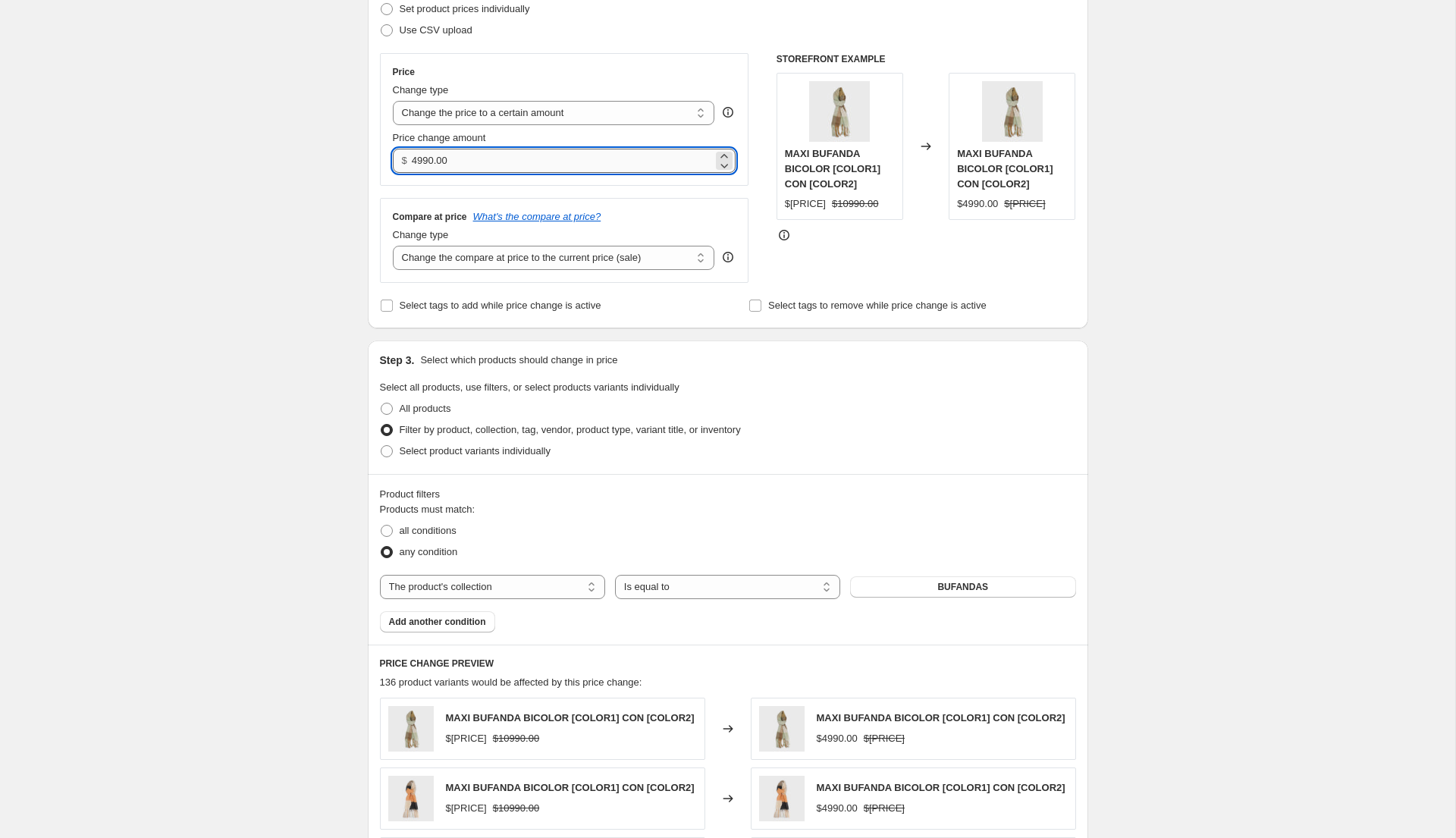 click on "4990.00" at bounding box center [562, 161] 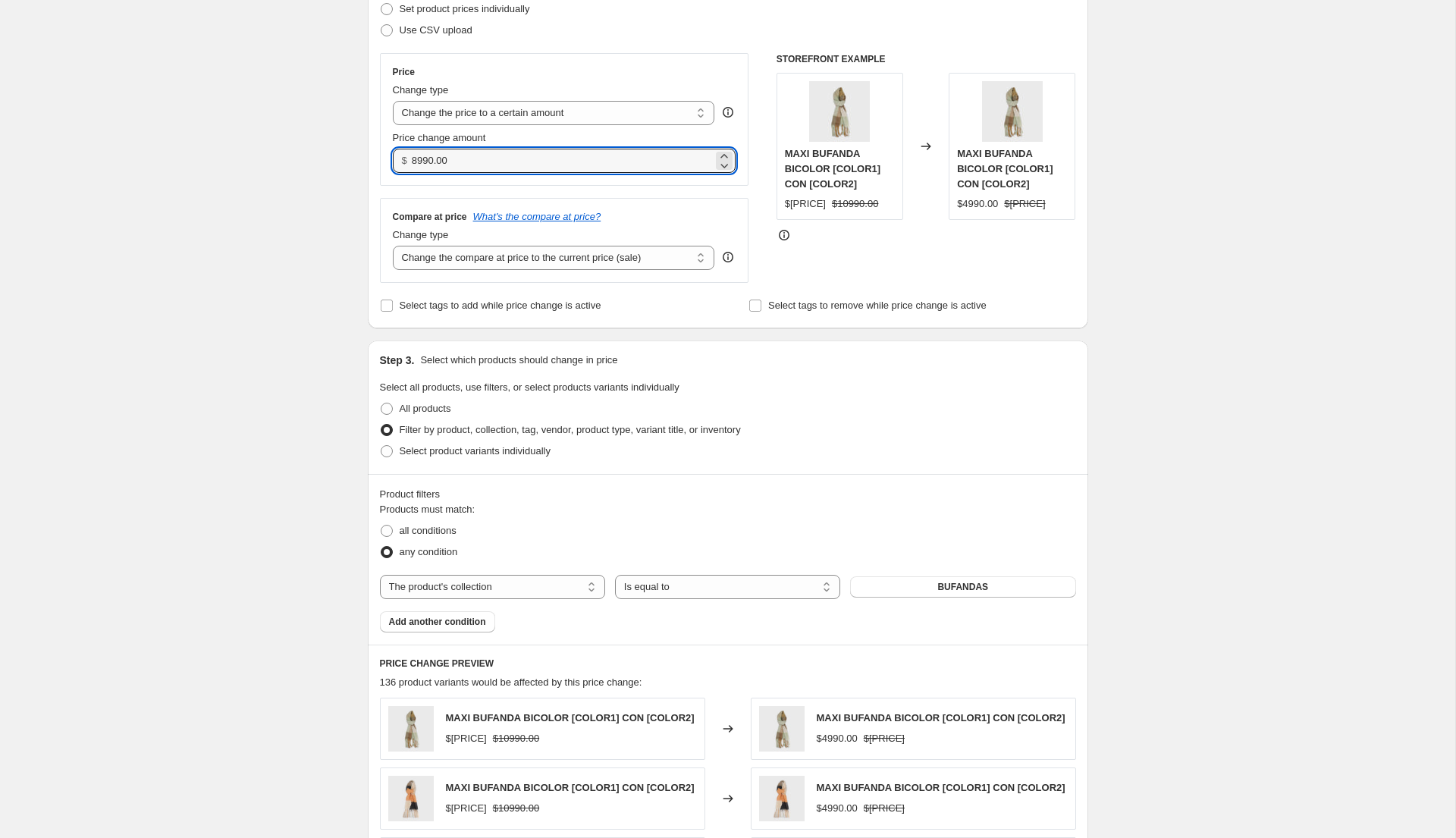 click on "Create new price change job. This page is ready Create new price change job Draft Step 1. Optionally give your price change job a title (eg "March 30% off sale on boots") [DATE], [TIME] Price change job This title is just for internal use, customers won't see it Step 2. Select how the prices should change Use bulk price change rules Set product prices individually Use CSV upload Price Change type Change the price to a certain amount Change the price by a certain amount Change the price by a certain percentage Change the price to the current compare at price (price before sale) Change the price by a certain amount relative to the compare at price Change the price by a certain percentage relative to the compare at price Don't change the price Change the price by a certain percentage relative to the cost per item Change price to certain cost margin Change the price to a certain amount Price change amount $ [PRICE] Compare at price What's the compare at price? Change type Remove the compare at price" at bounding box center [727, 547] 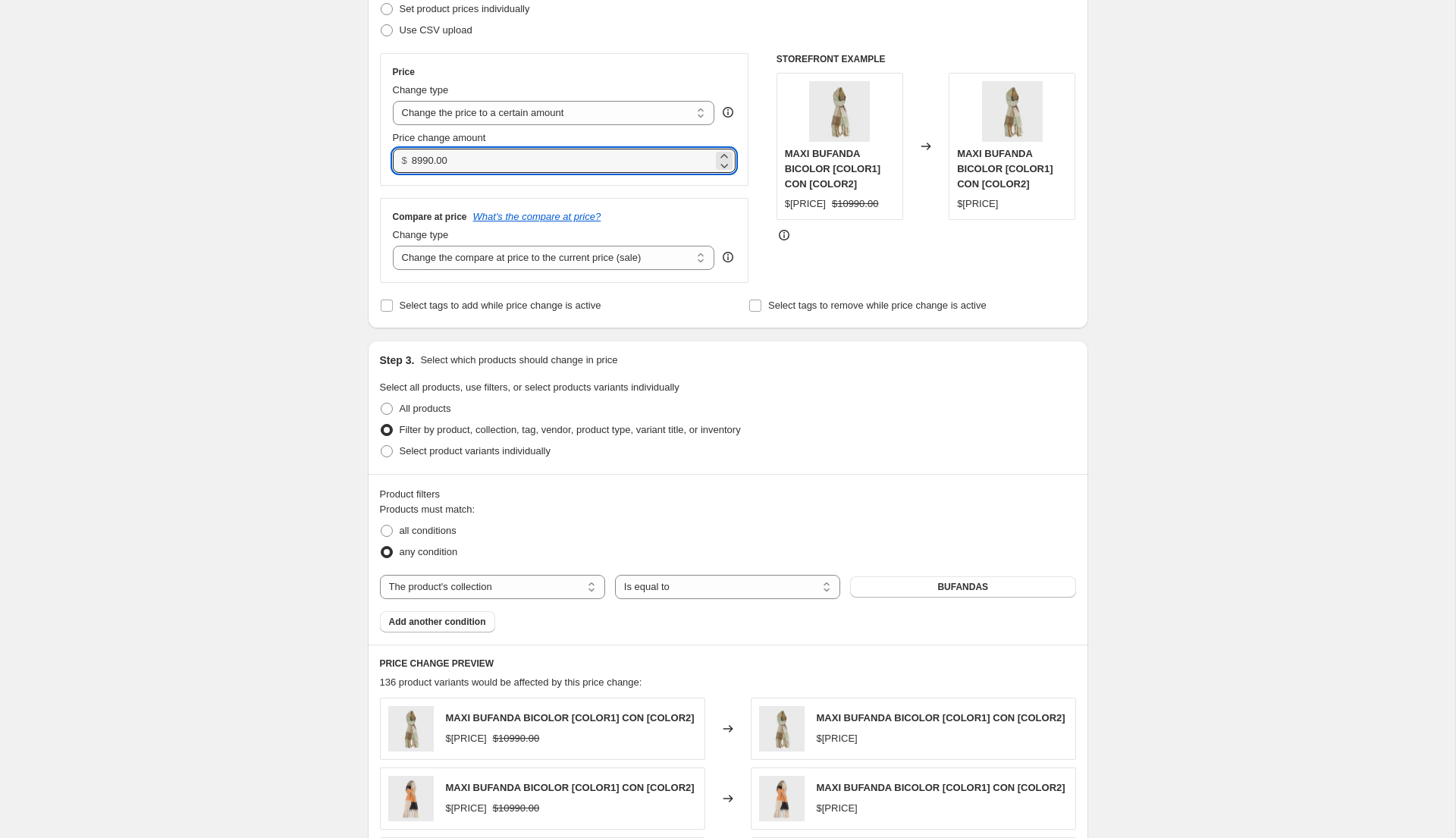 drag, startPoint x: 469, startPoint y: 165, endPoint x: 361, endPoint y: 162, distance: 108.0417 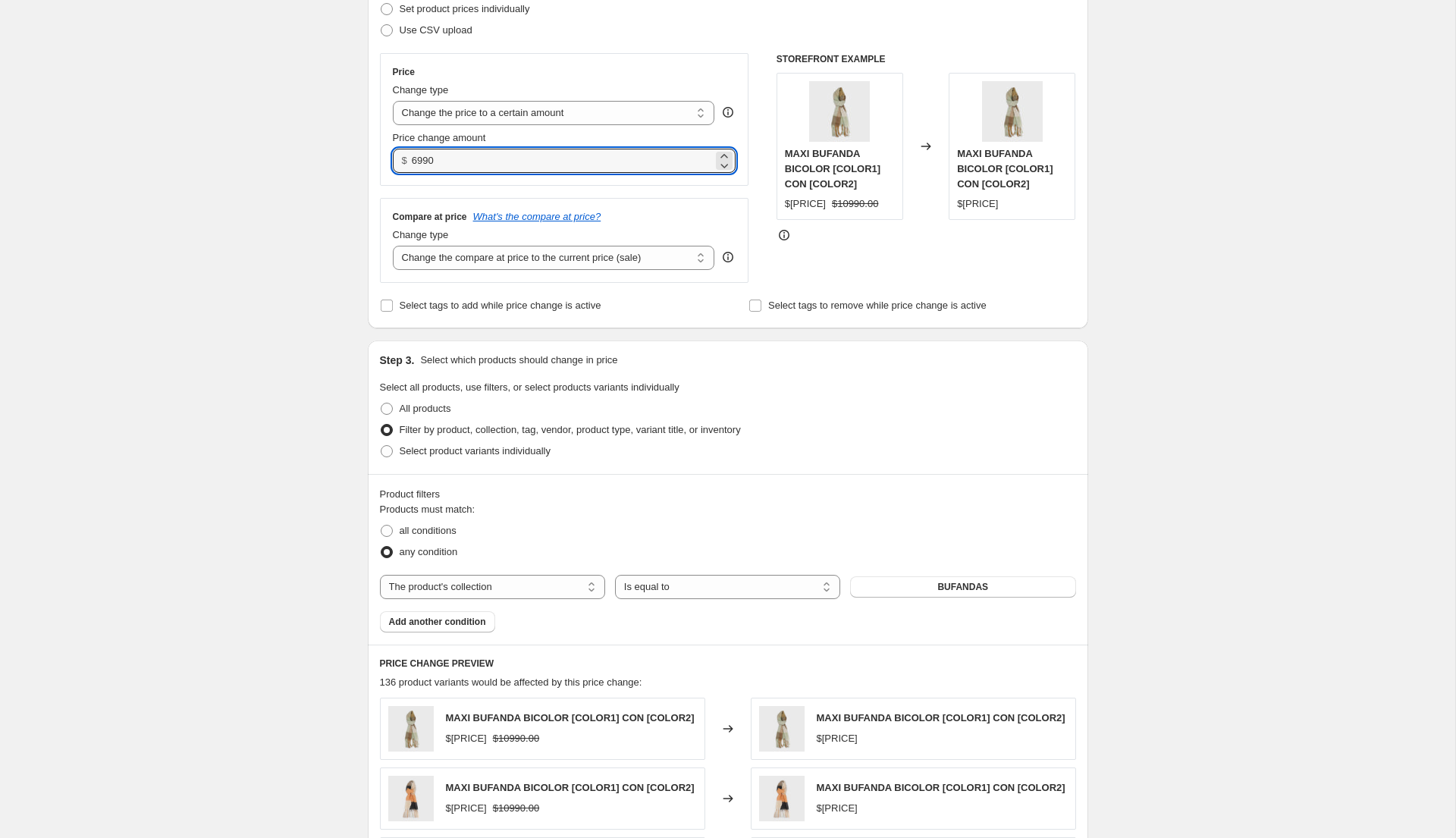 type on "6990.00" 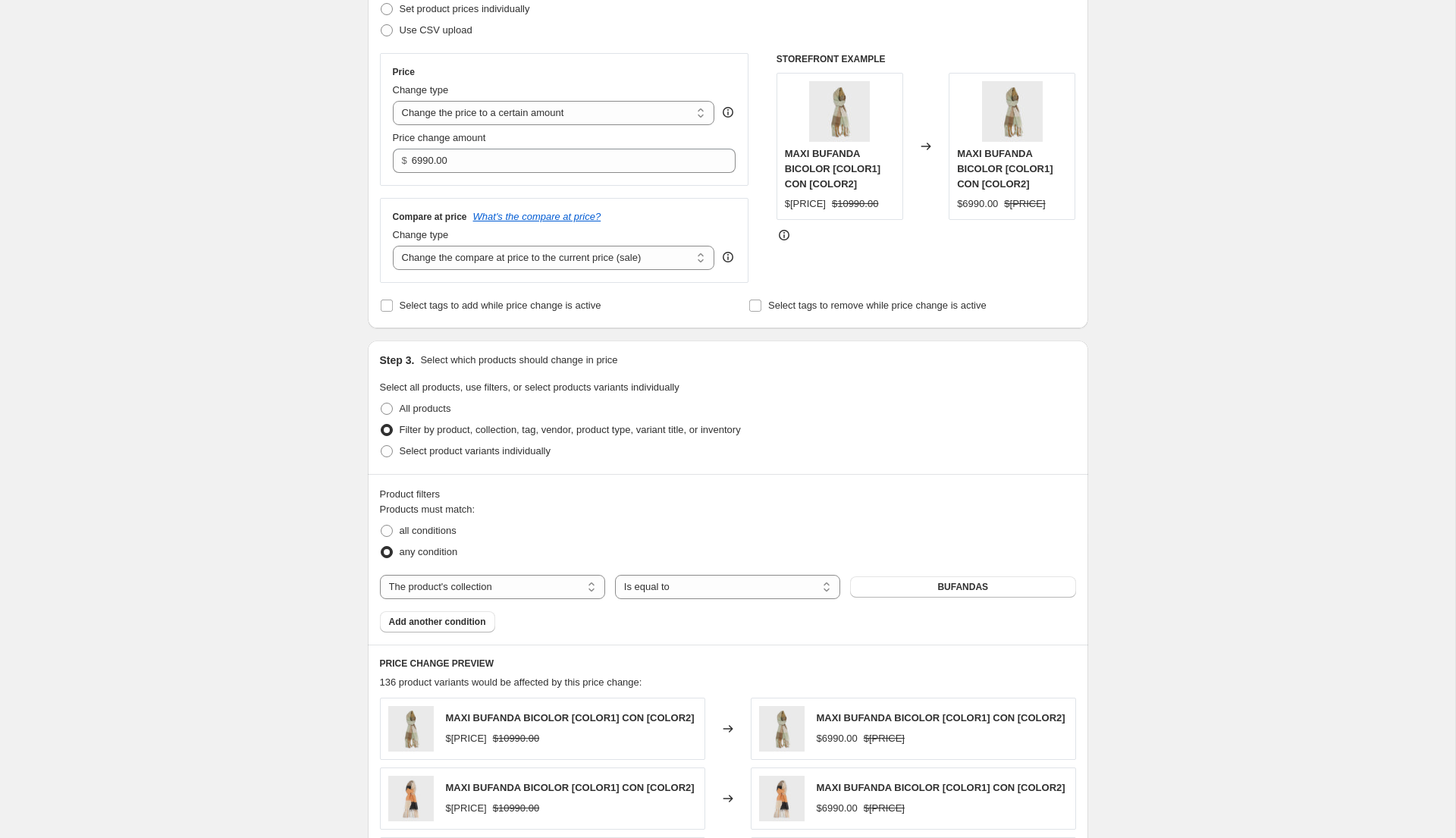 click on "Create new price change job. This page is ready Create new price change job Draft Step 1. Optionally give your price change job a title (eg "March 30% off sale on boots") [DATE], [TIME] Price change job This title is just for internal use, customers won't see it Step 2. Select how the prices should change Use bulk price change rules Set product prices individually Use CSV upload Price Change type Change the price to a certain amount Change the price by a certain amount Change the price by a certain percentage Change the price to the current compare at price (price before sale) Change the price by a certain amount relative to the compare at price Change the price by a certain percentage relative to the compare at price Don't change the price Change the price by a certain percentage relative to the cost per item Change price to certain cost margin Change the price to a certain amount Price change amount $ [PRICE] Compare at price What's the compare at price? Change type Remove the compare at price" at bounding box center (727, 547) 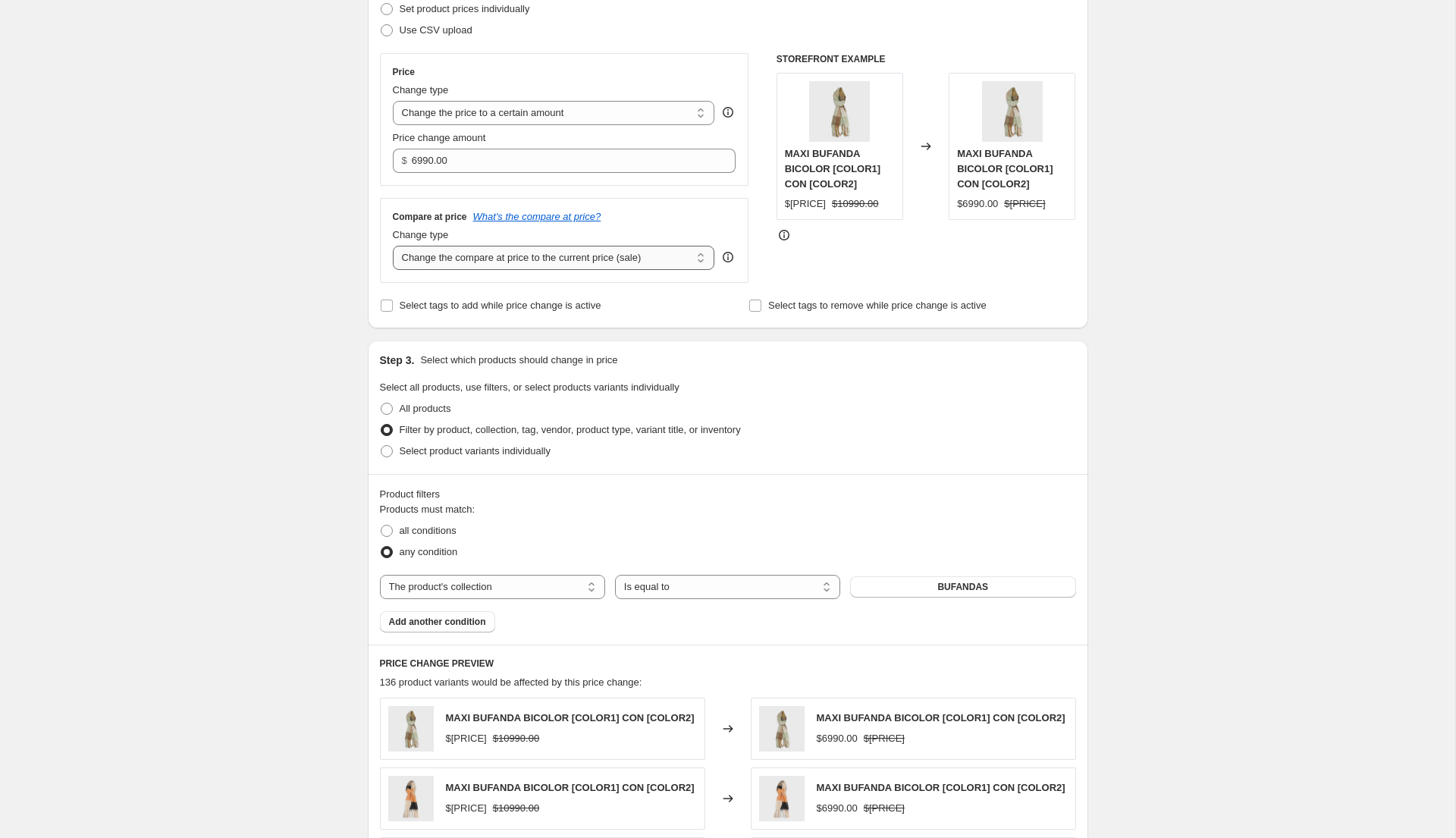click on "Change the compare at price to the current price (sale) Change the compare at price to a certain amount Change the compare at price by a certain amount Change the compare at price by a certain percentage Change the compare at price by a certain amount relative to the actual price Change the compare at price by a certain percentage relative to the actual price Don't change the compare at price Remove the compare at price" at bounding box center (554, 258) 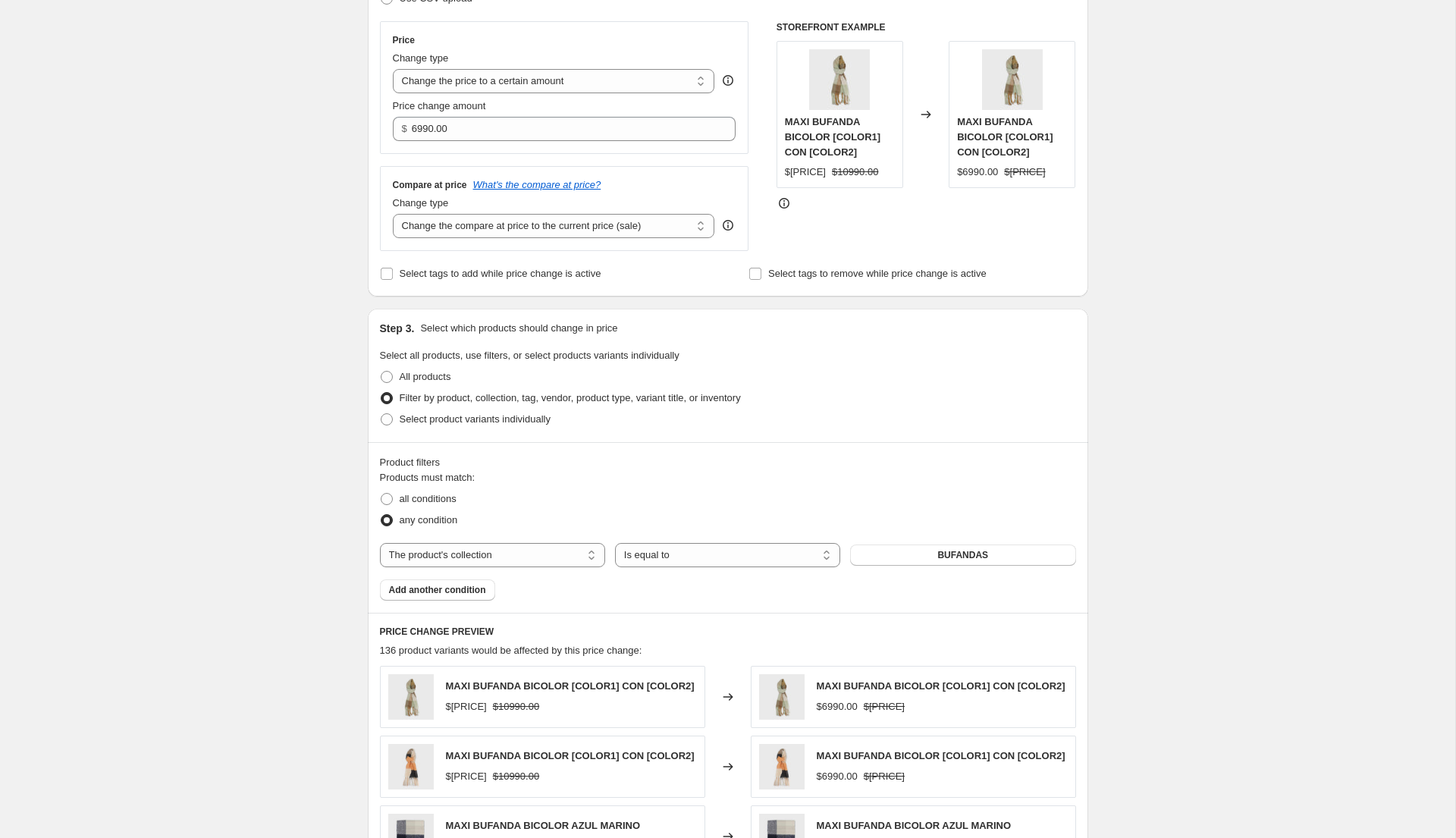 scroll, scrollTop: 0, scrollLeft: 0, axis: both 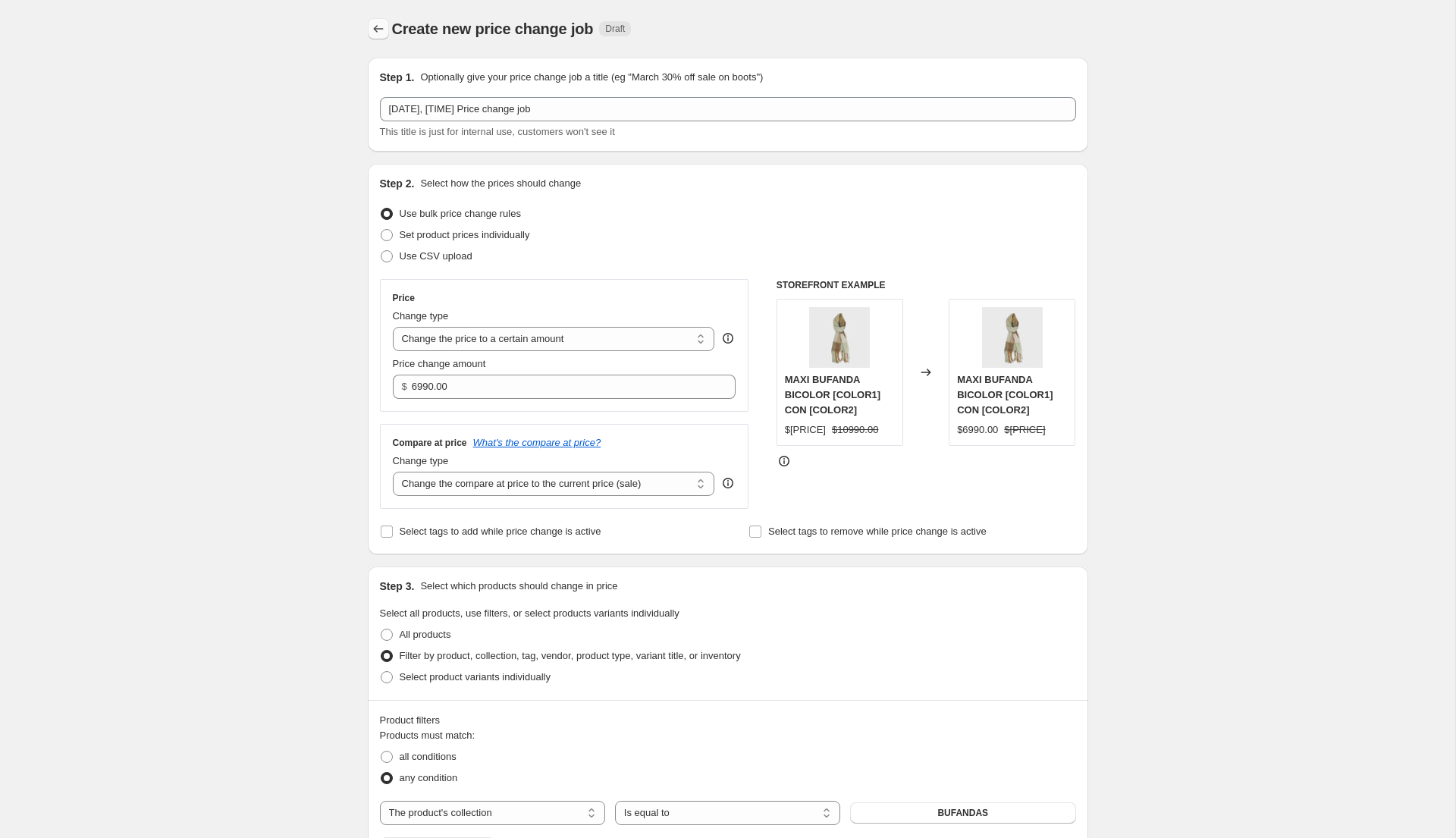 click 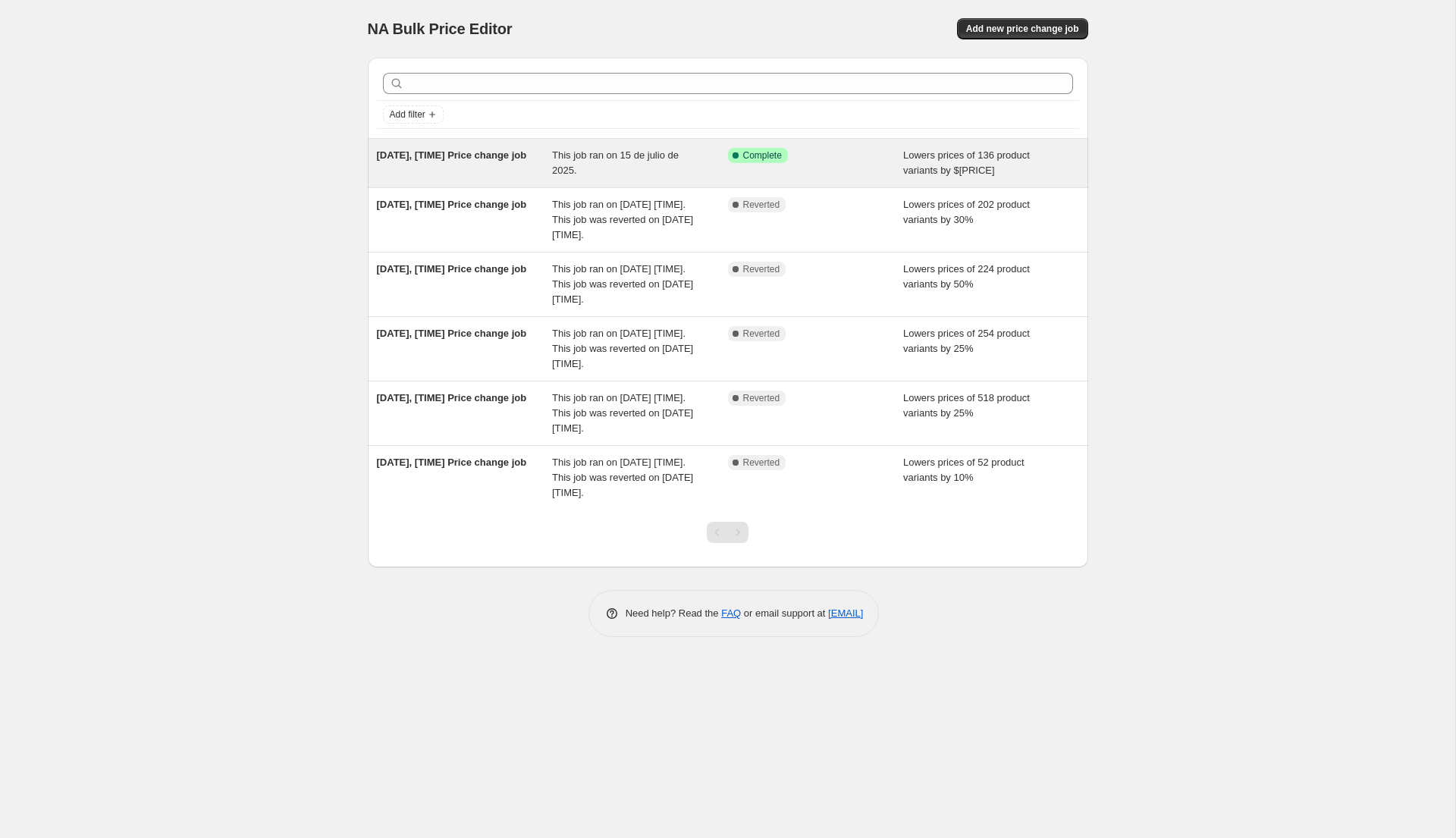 click on "[DATE], [TIME] Price change job" at bounding box center (452, 155) 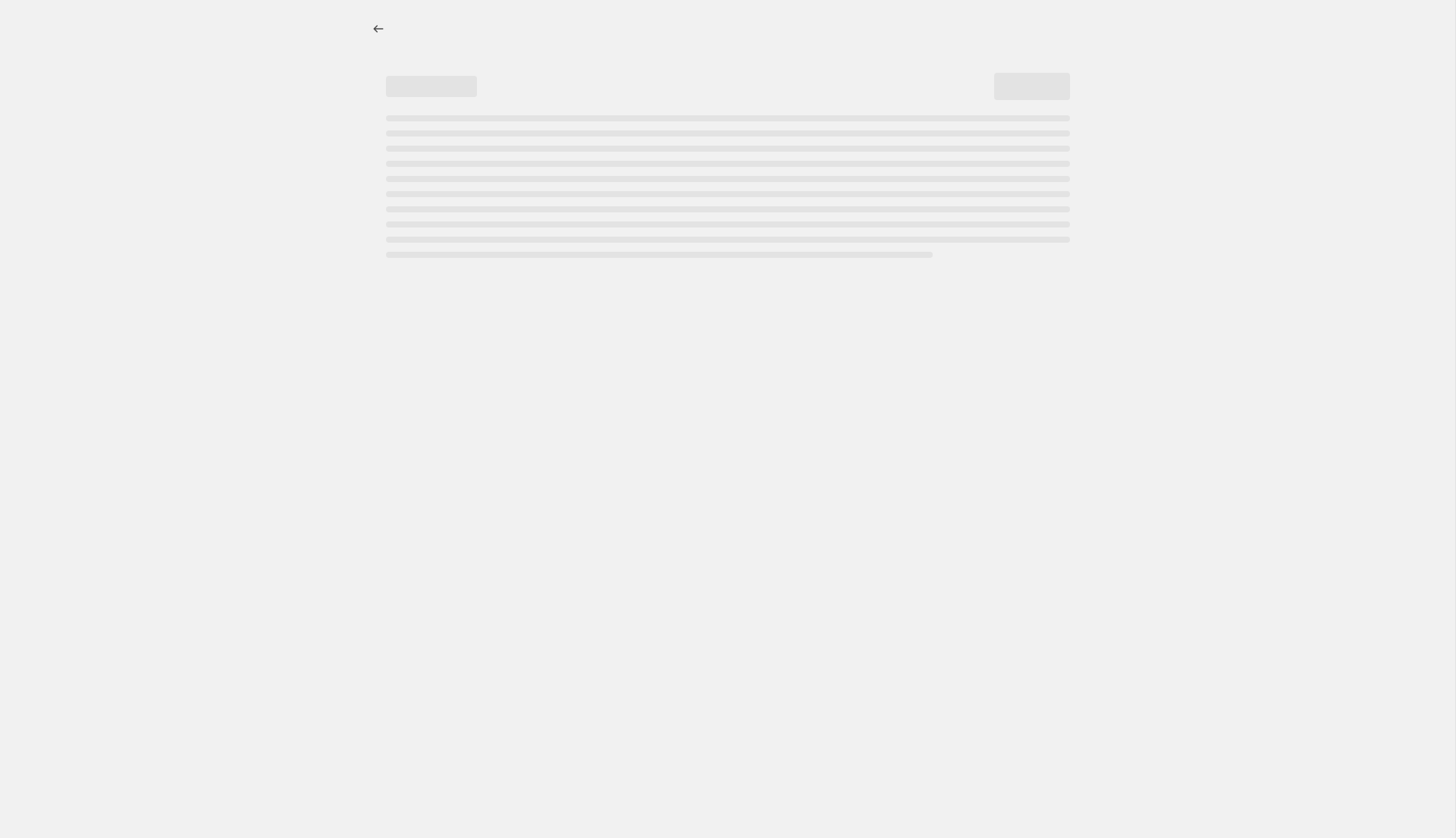 select on "by" 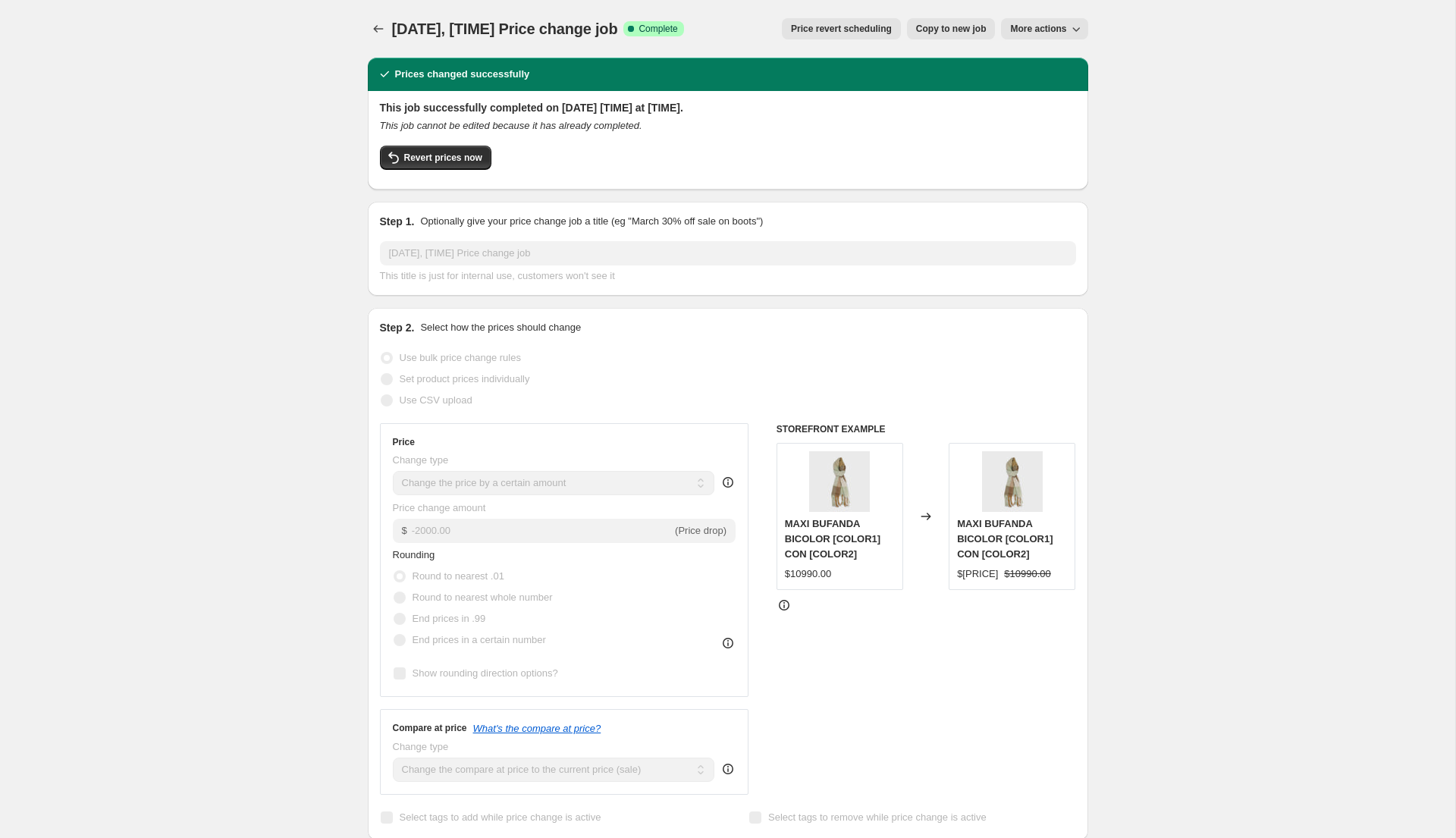 click on "More actions" at bounding box center [1038, 29] 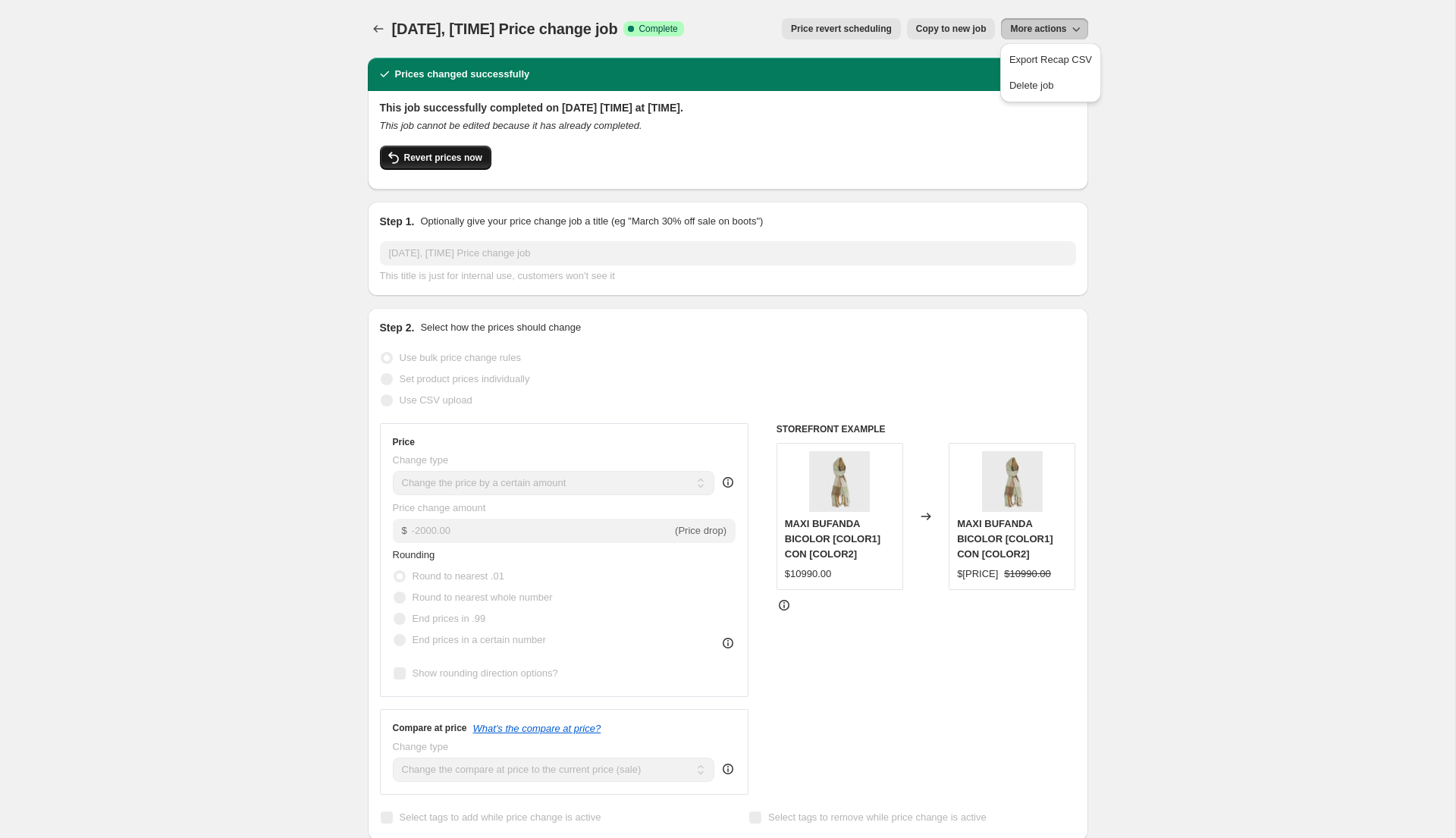 click on "Revert prices now" at bounding box center (435, 158) 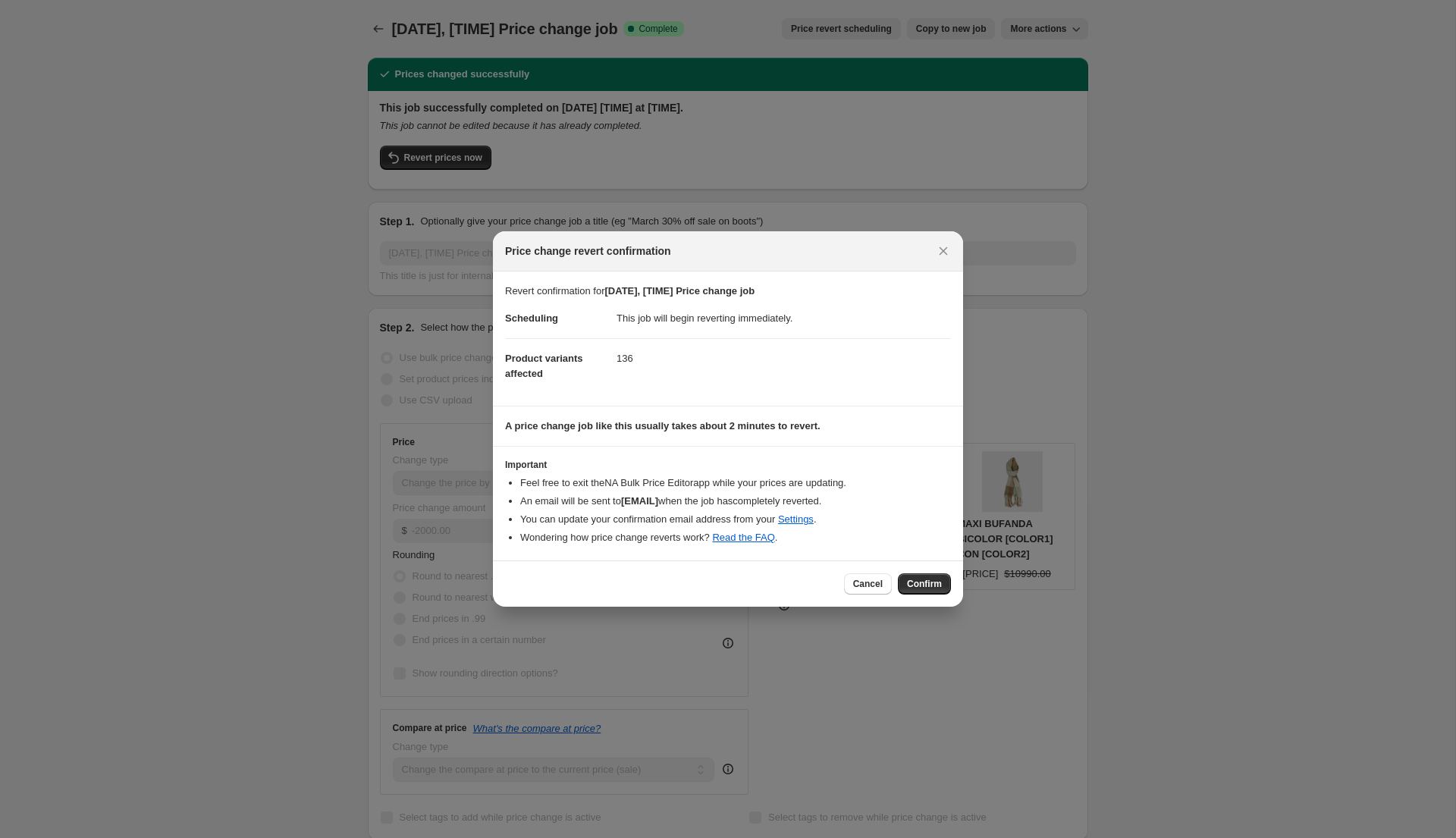 click on "Cancel Confirm" at bounding box center [728, 583] 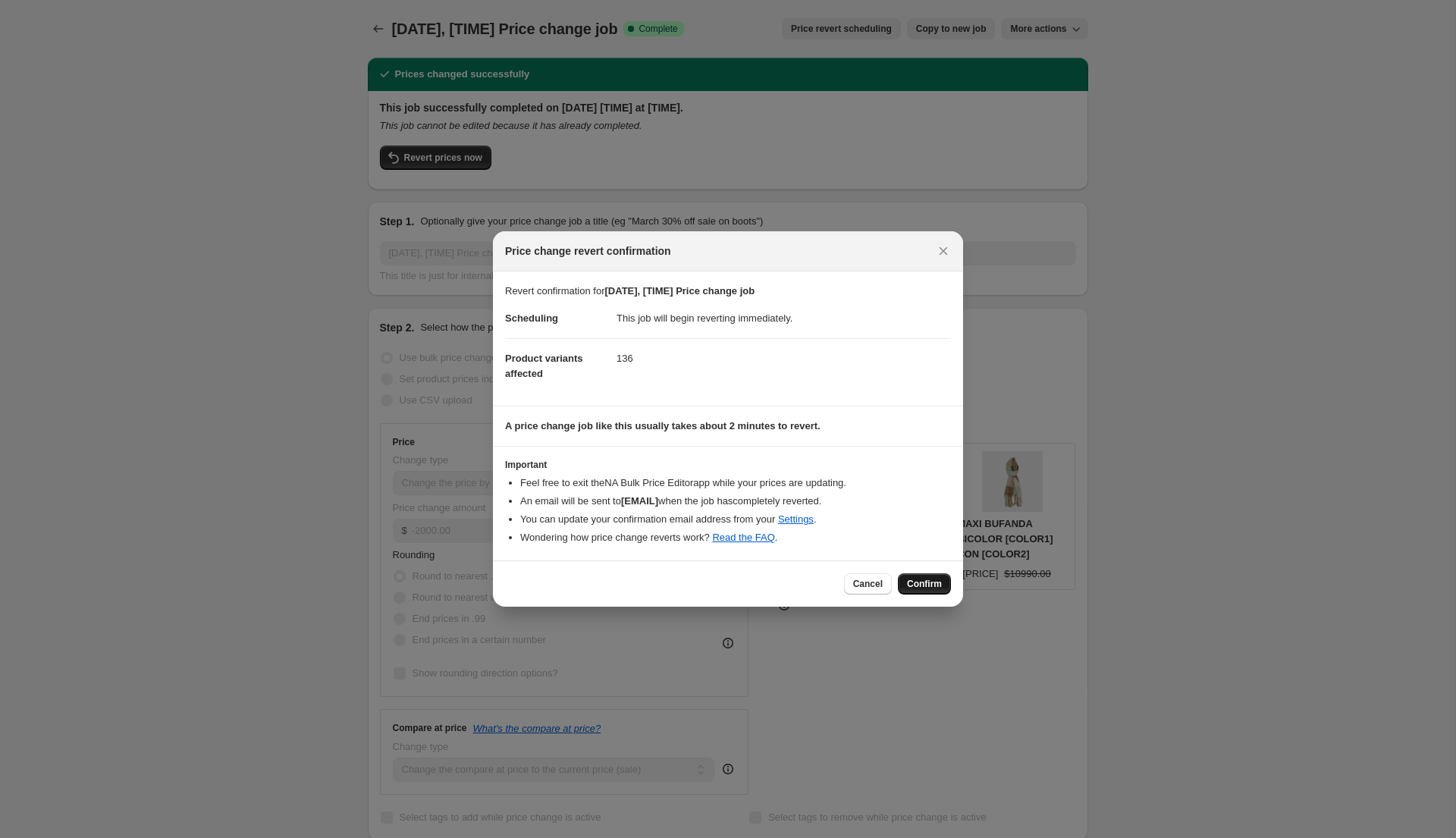 click on "Confirm" at bounding box center (924, 584) 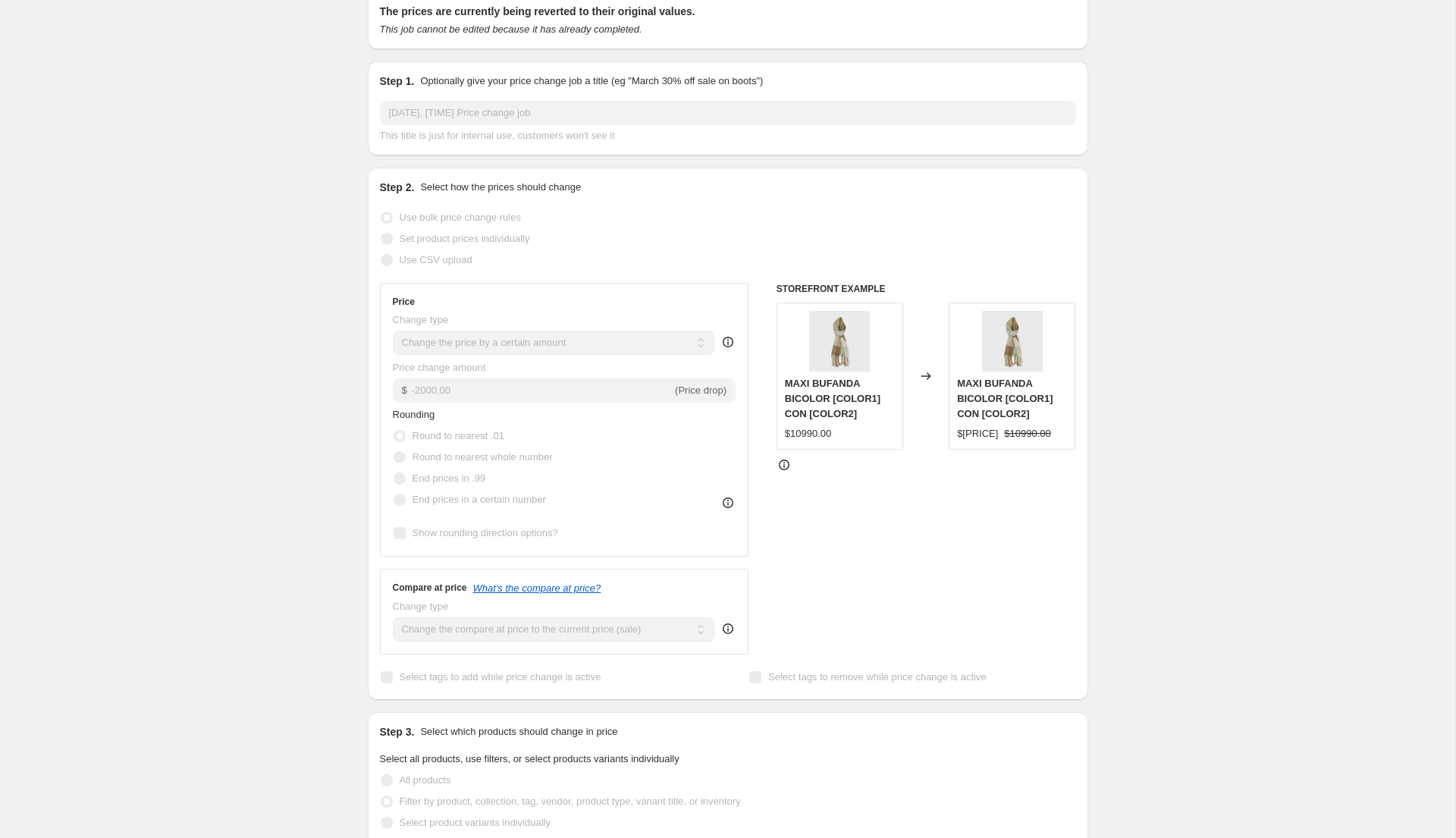 scroll, scrollTop: 0, scrollLeft: 0, axis: both 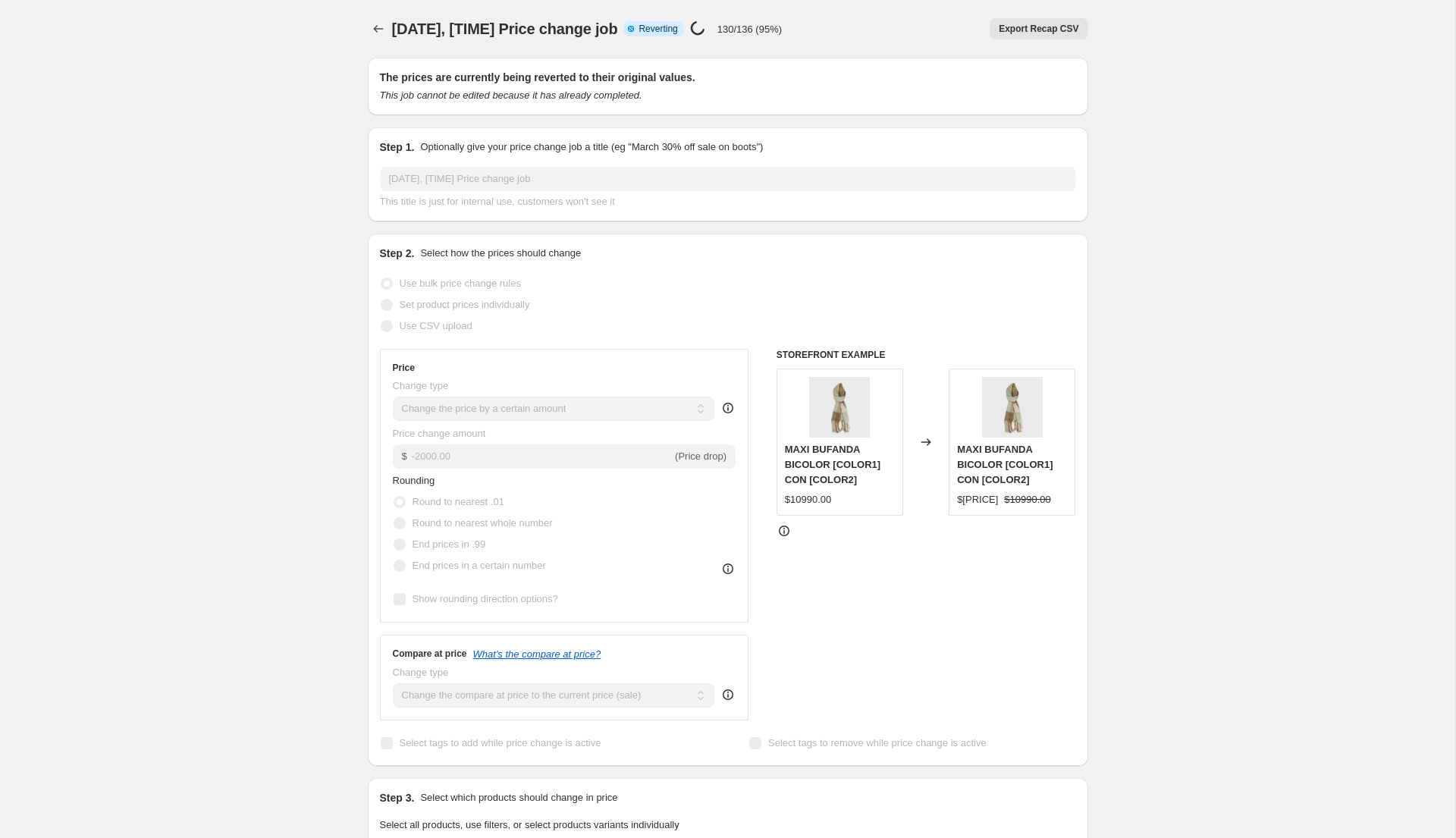 select on "by" 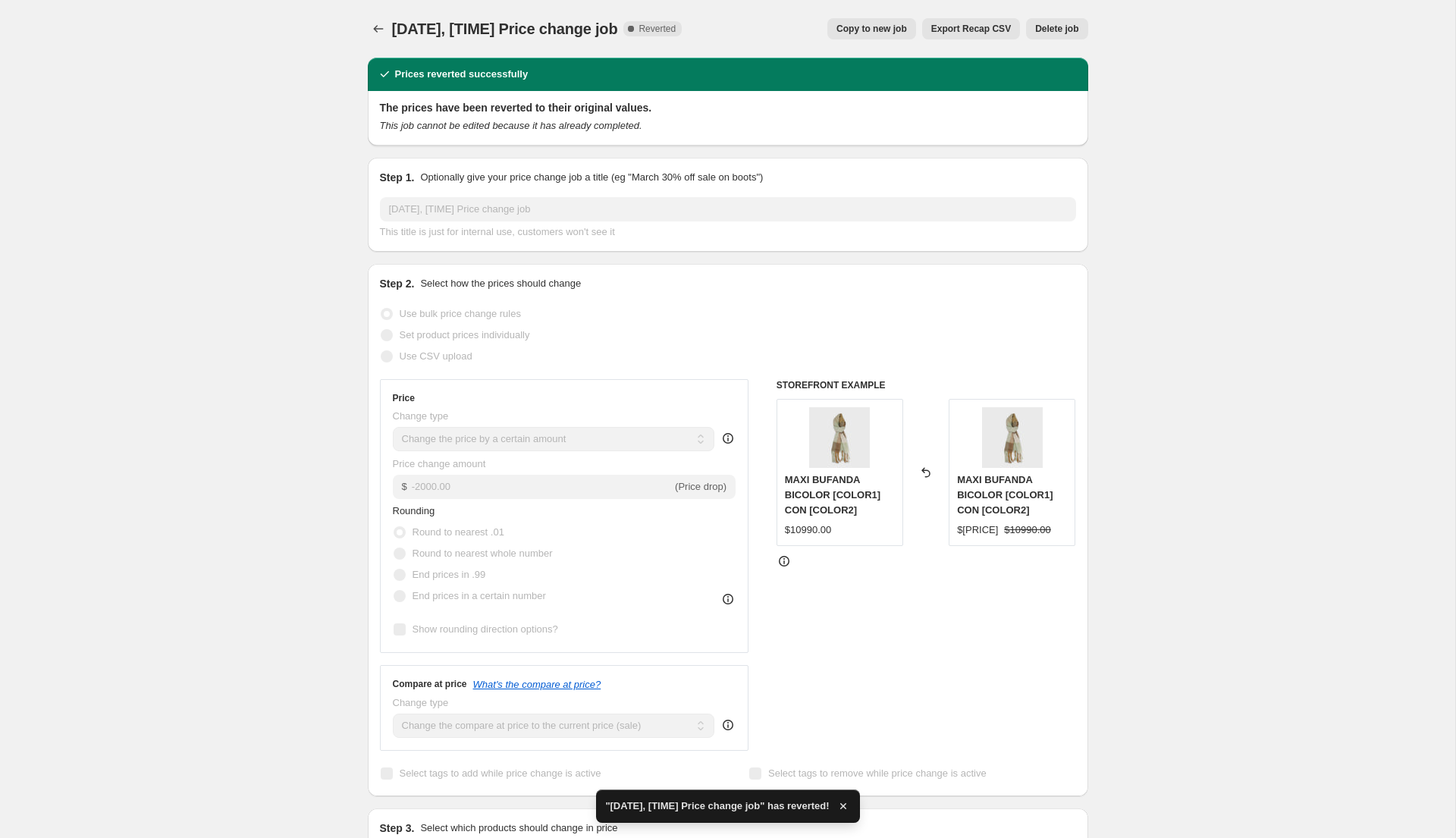 click on "[DATE], [TIME] Price change job. This page is ready [DATE], [TIME] Price change job Complete Reverted Copy to new job Export Recap CSV Delete job More actions Copy to new job Export Recap CSV Delete job Prices reverted successfully The prices have been reverted to their original values. This job cannot be edited because it has already completed. Step 1. Optionally give your price change job a title (eg "March 30% off sale on boots") [DATE], [TIME] Price change job This title is just for internal use, customers won't see it Step 2. Select how the prices should change Use bulk price change rules Set product prices individually Use CSV upload Price Change type Change the price to a certain amount Change the price by a certain amount Change the price by a certain percentage Change the price to the current compare at price (price before sale) Change the price by a certain amount relative to the compare at price Don't change the price Change price to certain cost margin $ [PRICE]" at bounding box center [727, 877] 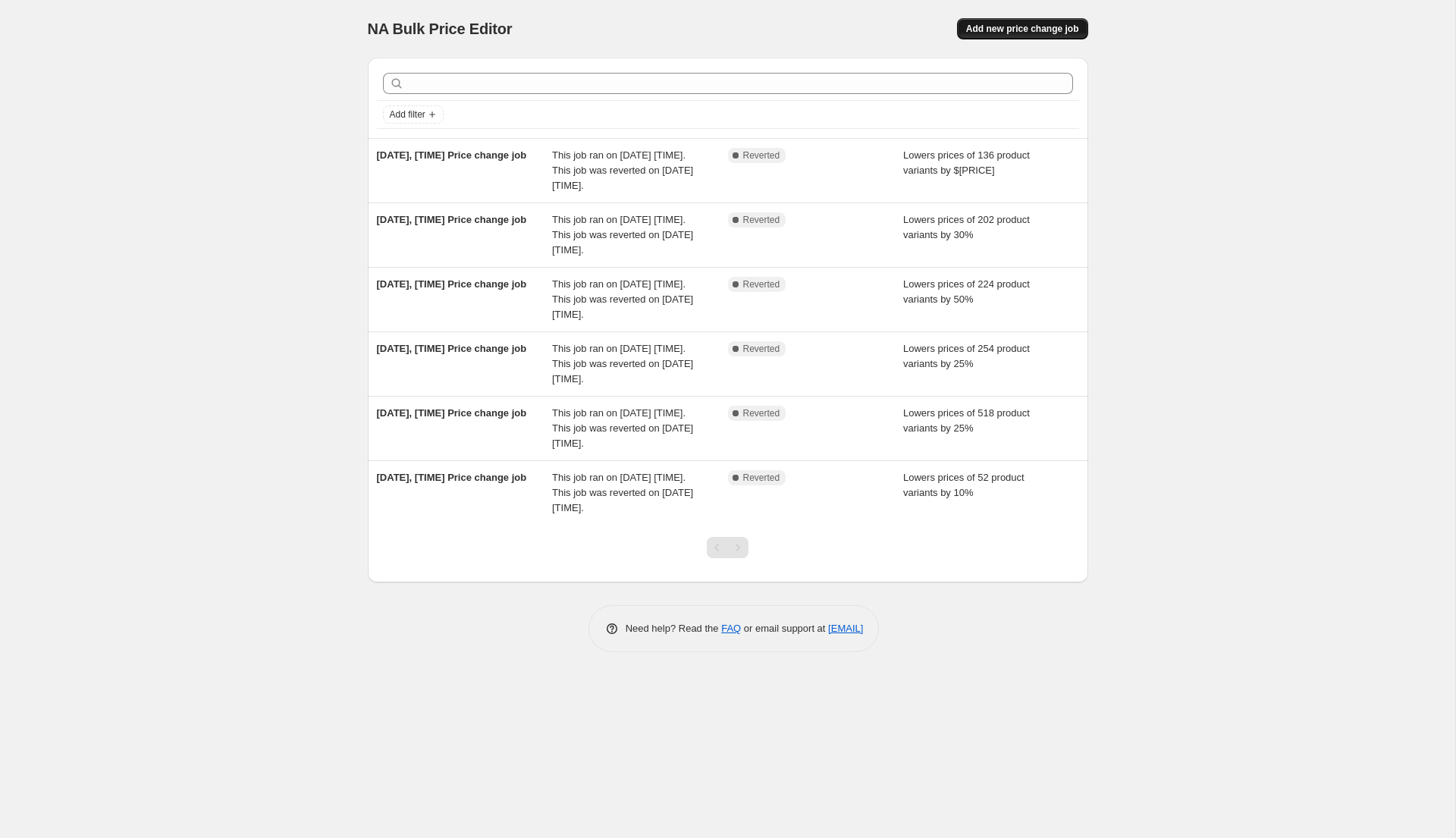 click on "Add new price change job" at bounding box center [1022, 29] 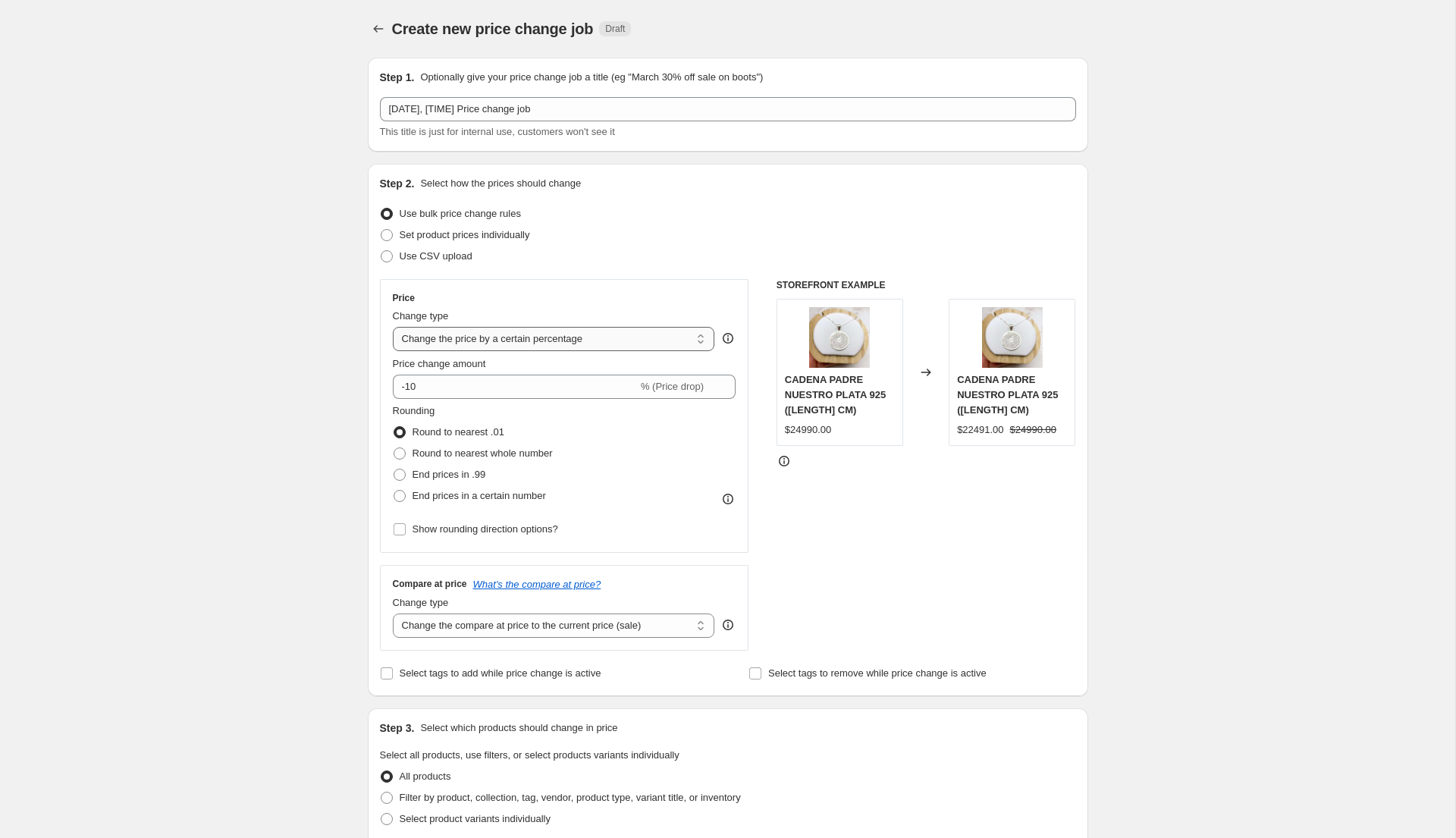 click on "Change the price to a certain amount Change the price by a certain amount Change the price by a certain percentage Change the price to the current compare at price (price before sale) Change the price by a certain amount relative to the compare at price Change the price by a certain percentage relative to the compare at price Don't change the price Change the price by a certain percentage relative to the cost per item Change price to certain cost margin" at bounding box center [554, 339] 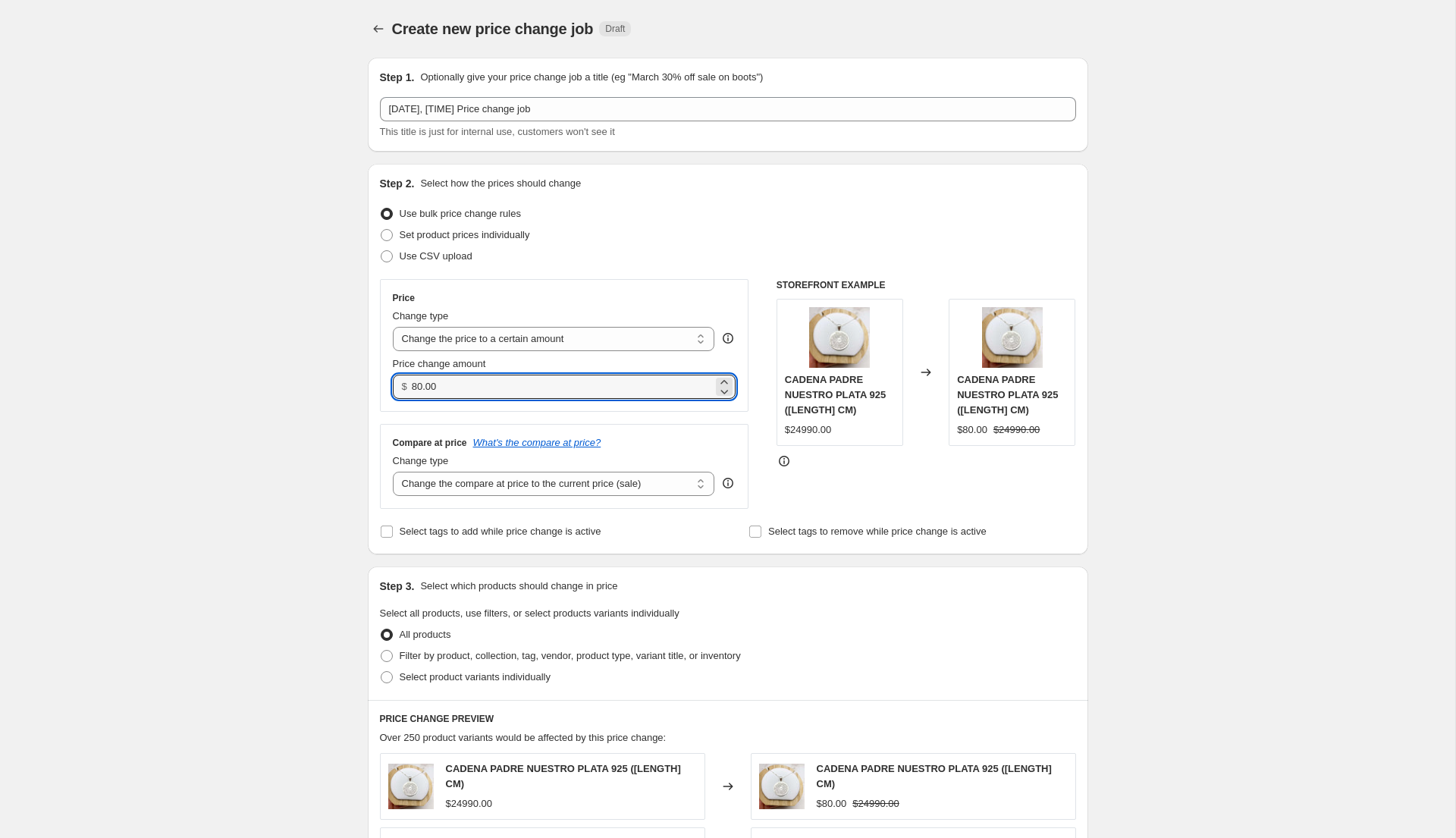 drag, startPoint x: 447, startPoint y: 384, endPoint x: 372, endPoint y: 374, distance: 75.66373 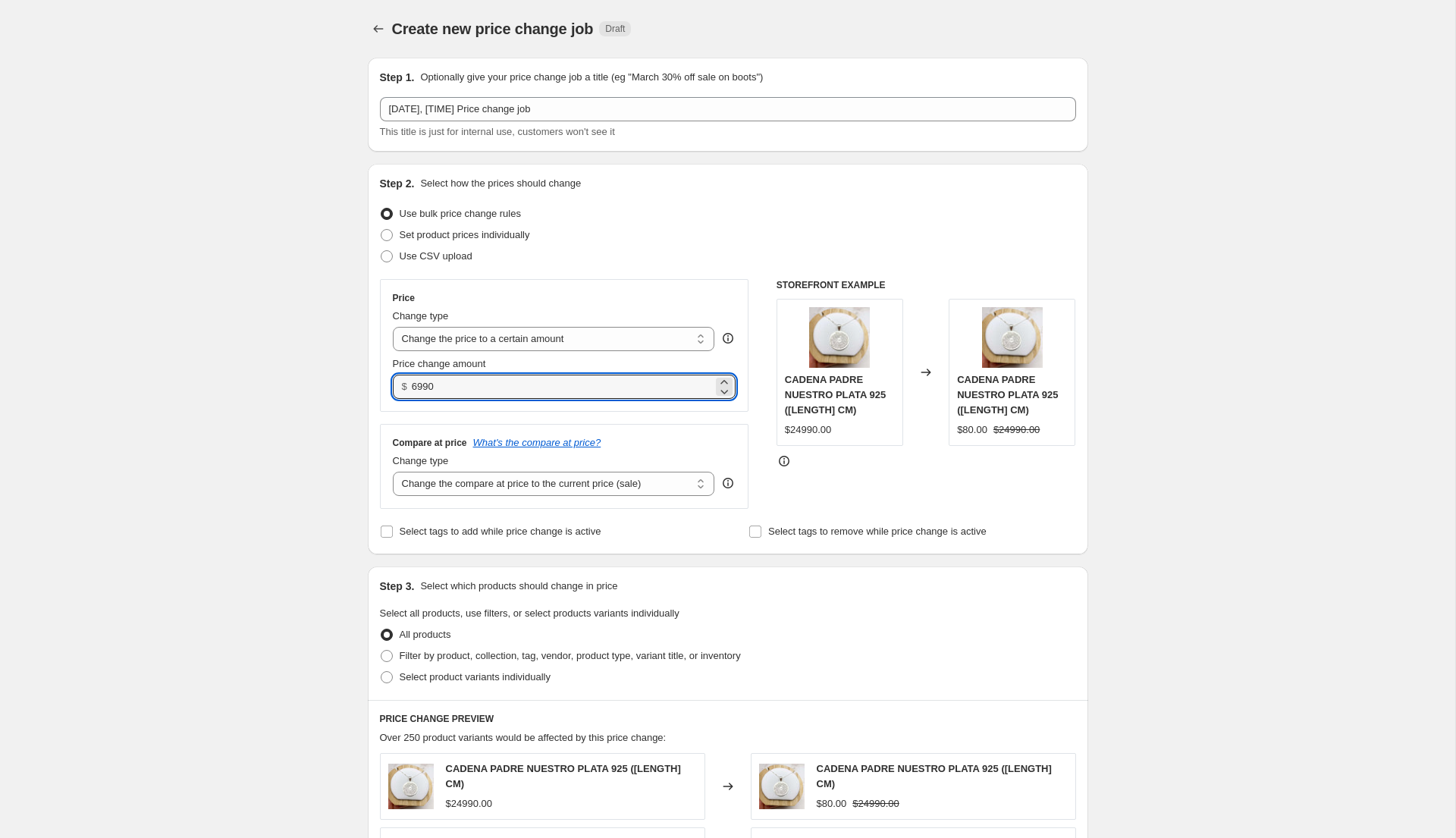 type on "6990.00" 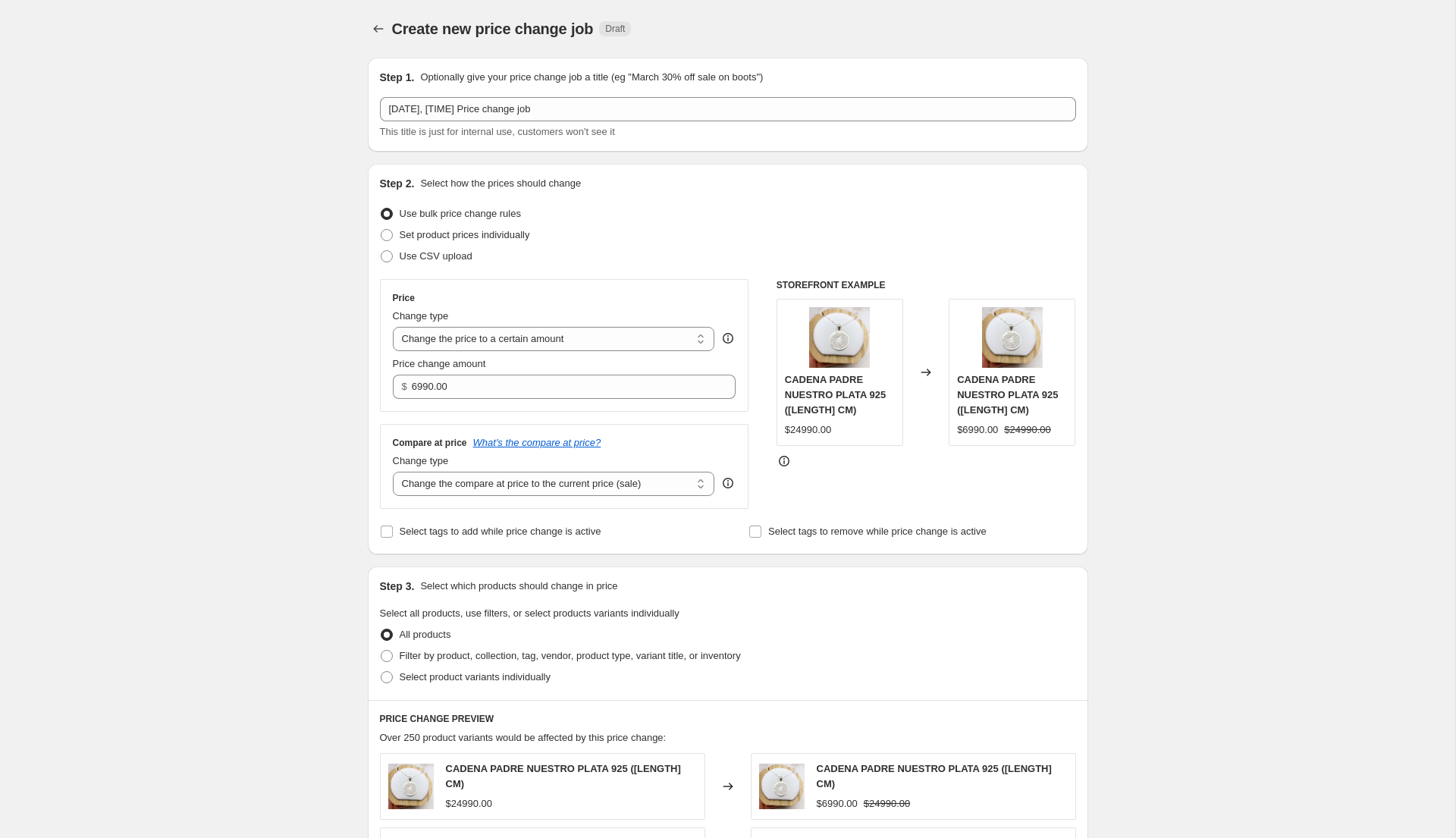 click on "Create new price change job. This page is ready Create new price change job Draft Step 1. Optionally give your price change job a title (eg "March 30% off sale on boots") [DATE], [TIME] Price change job This title is just for internal use, customers won't see it Step 2. Select how the prices should change Use bulk price change rules Set product prices individually Use CSV upload Price Change type Change the price to a certain amount Change the price by a certain amount Change the price by a certain percentage Change the price to the current compare at price (price before sale) Change the price by a certain amount relative to the compare at price Change the price by a certain percentage relative to the compare at price Don't change the price Change the price by a certain percentage relative to the cost per item Change price to certain cost margin Change the price to a certain amount Price change amount $ [PRICE] Compare at price What's the compare at price? Change type Remove the compare at price" at bounding box center [727, 695] 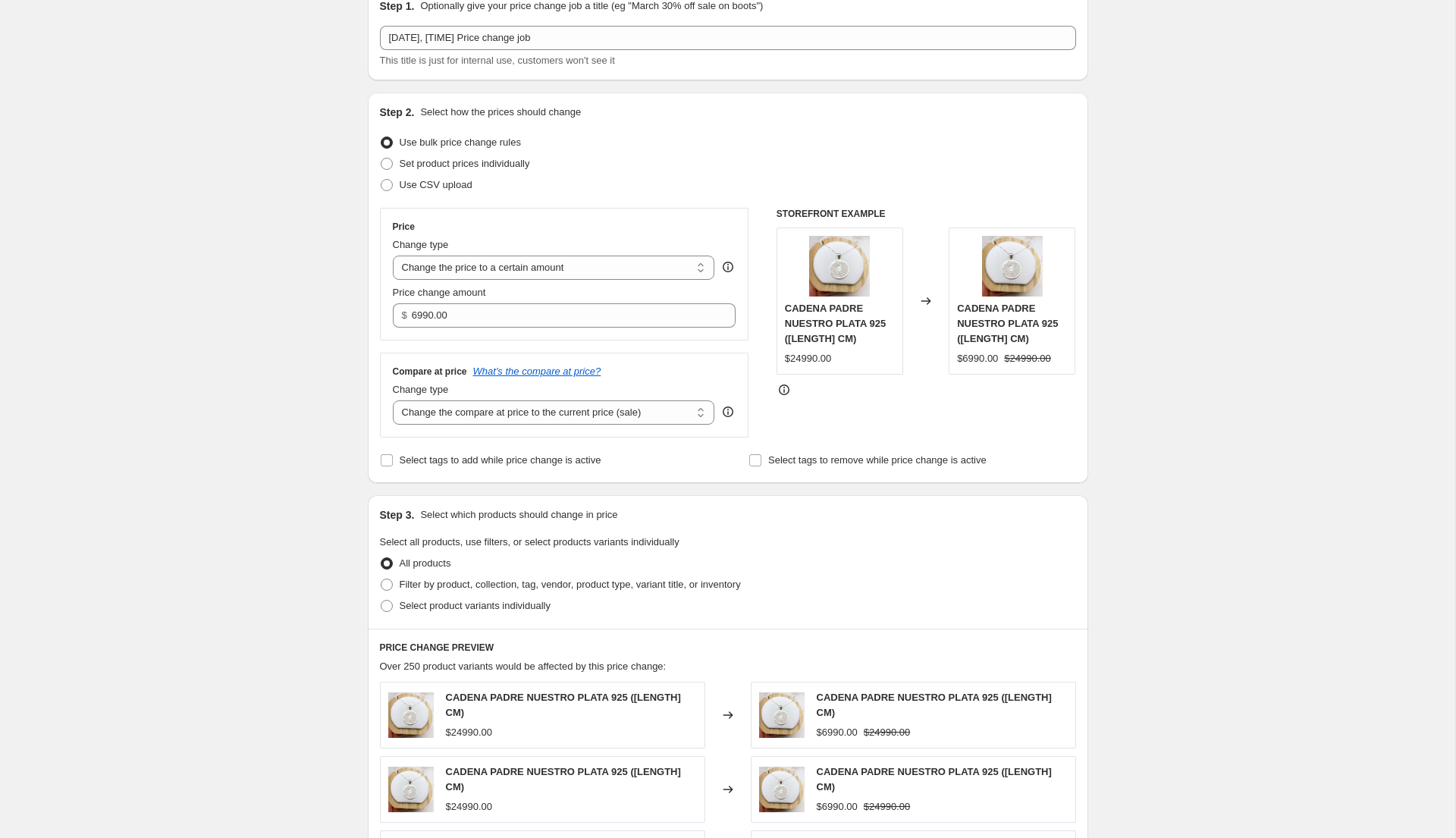 scroll, scrollTop: 99, scrollLeft: 0, axis: vertical 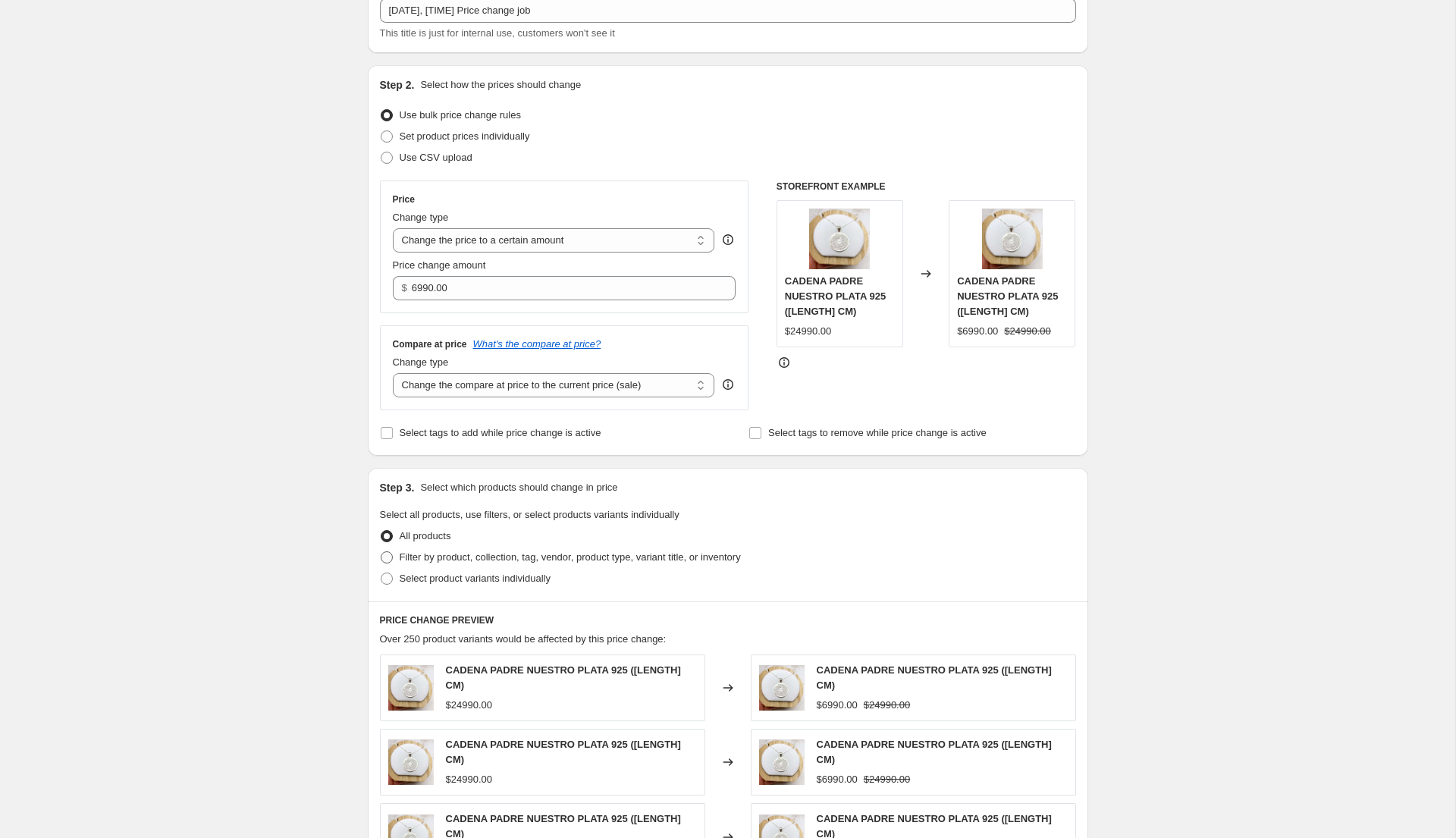 click on "Filter by product, collection, tag, vendor, product type, variant title, or inventory" at bounding box center [570, 557] 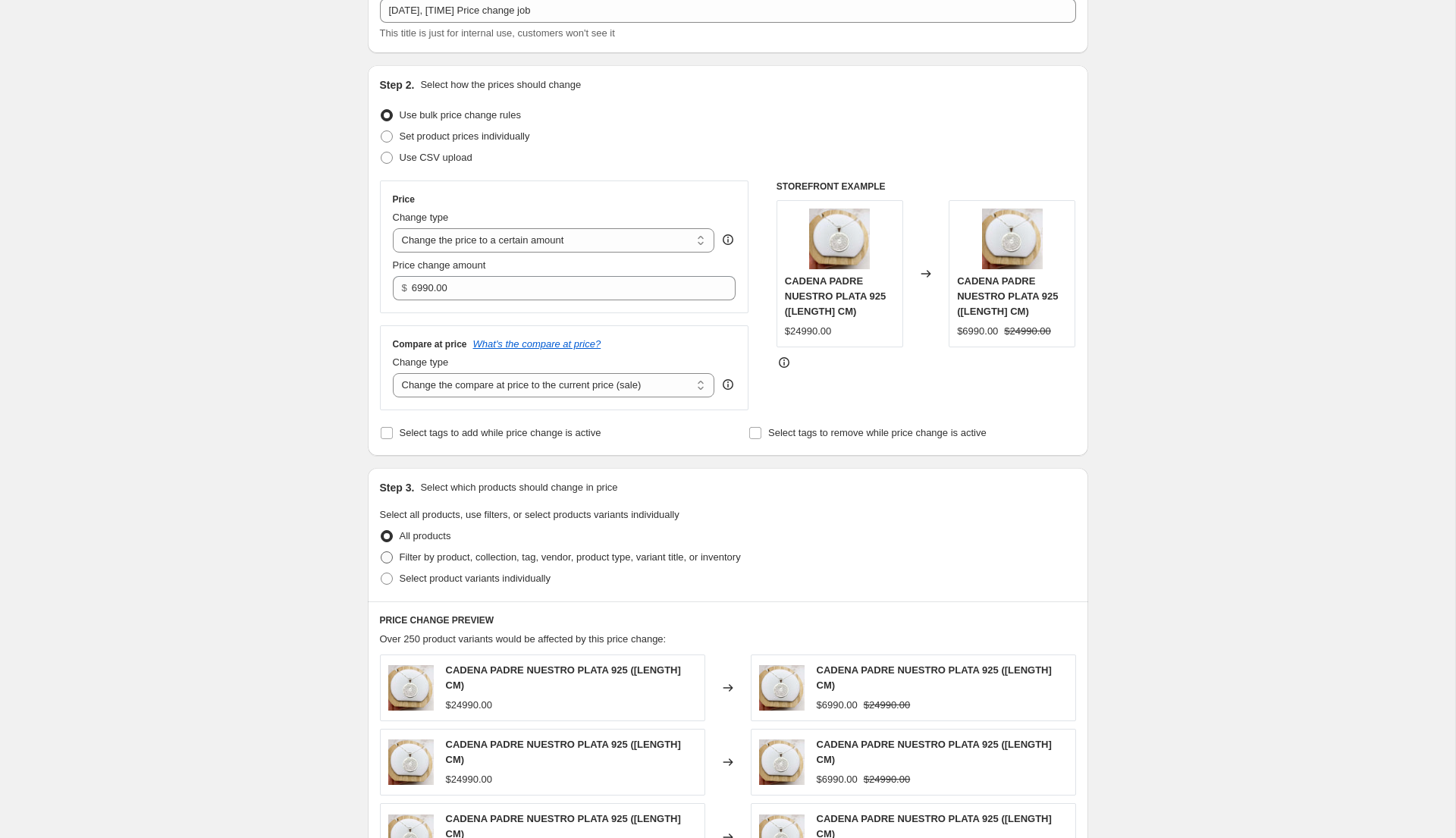 radio on "true" 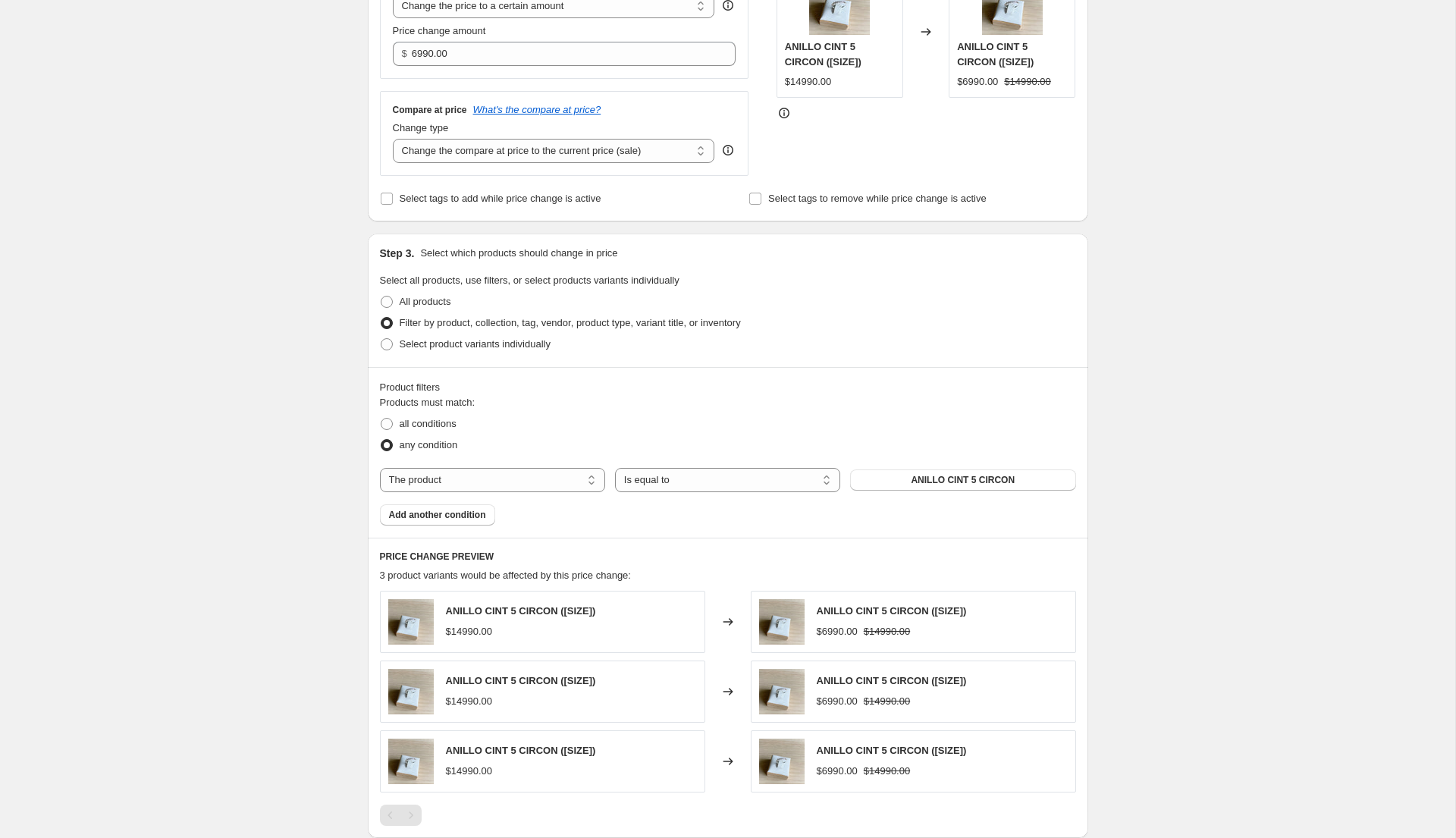 scroll, scrollTop: 378, scrollLeft: 0, axis: vertical 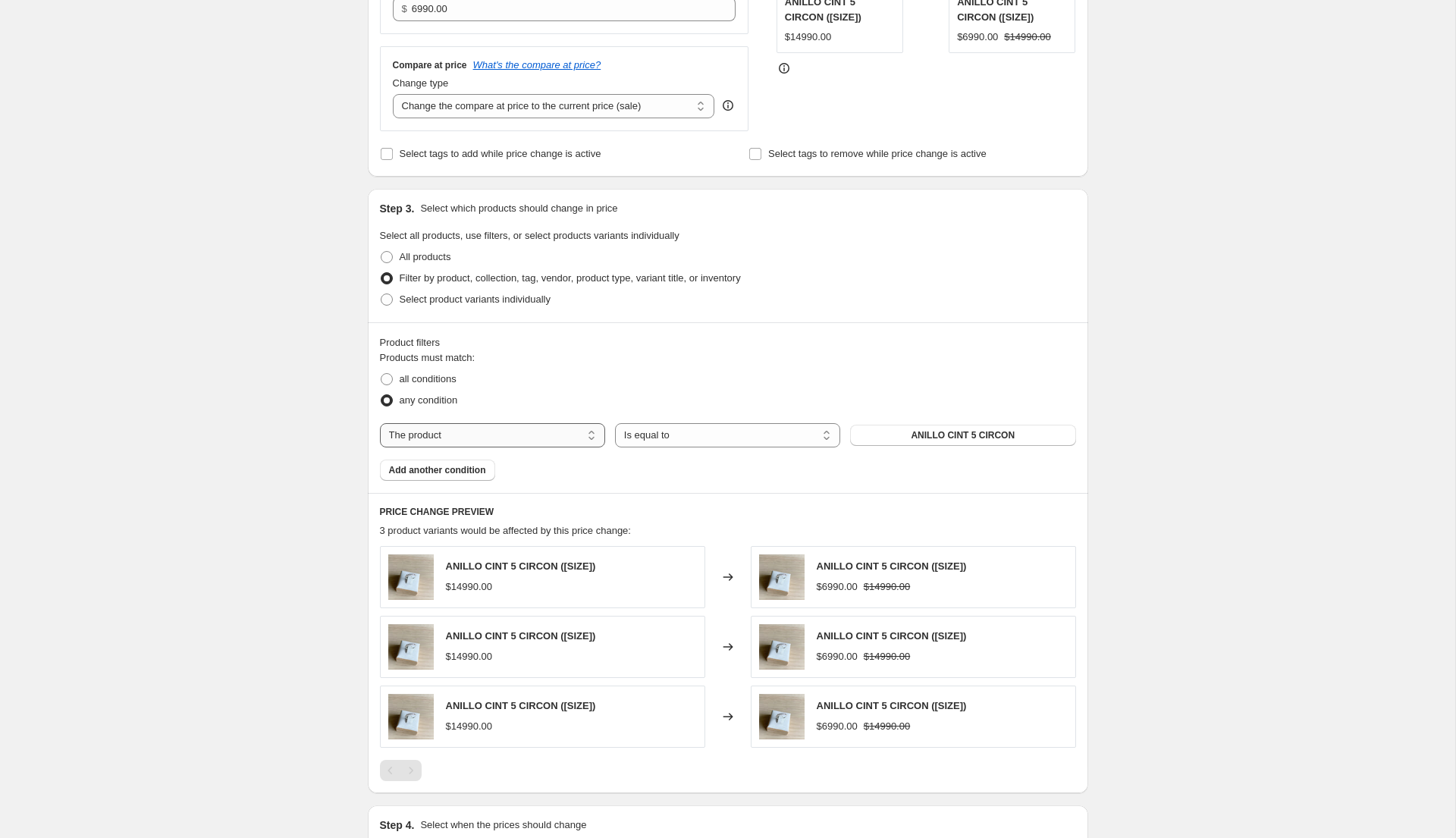click on "The product The product's collection The product's tag The product's vendor The product's type The product's status The variant's title Inventory quantity" at bounding box center (492, 435) 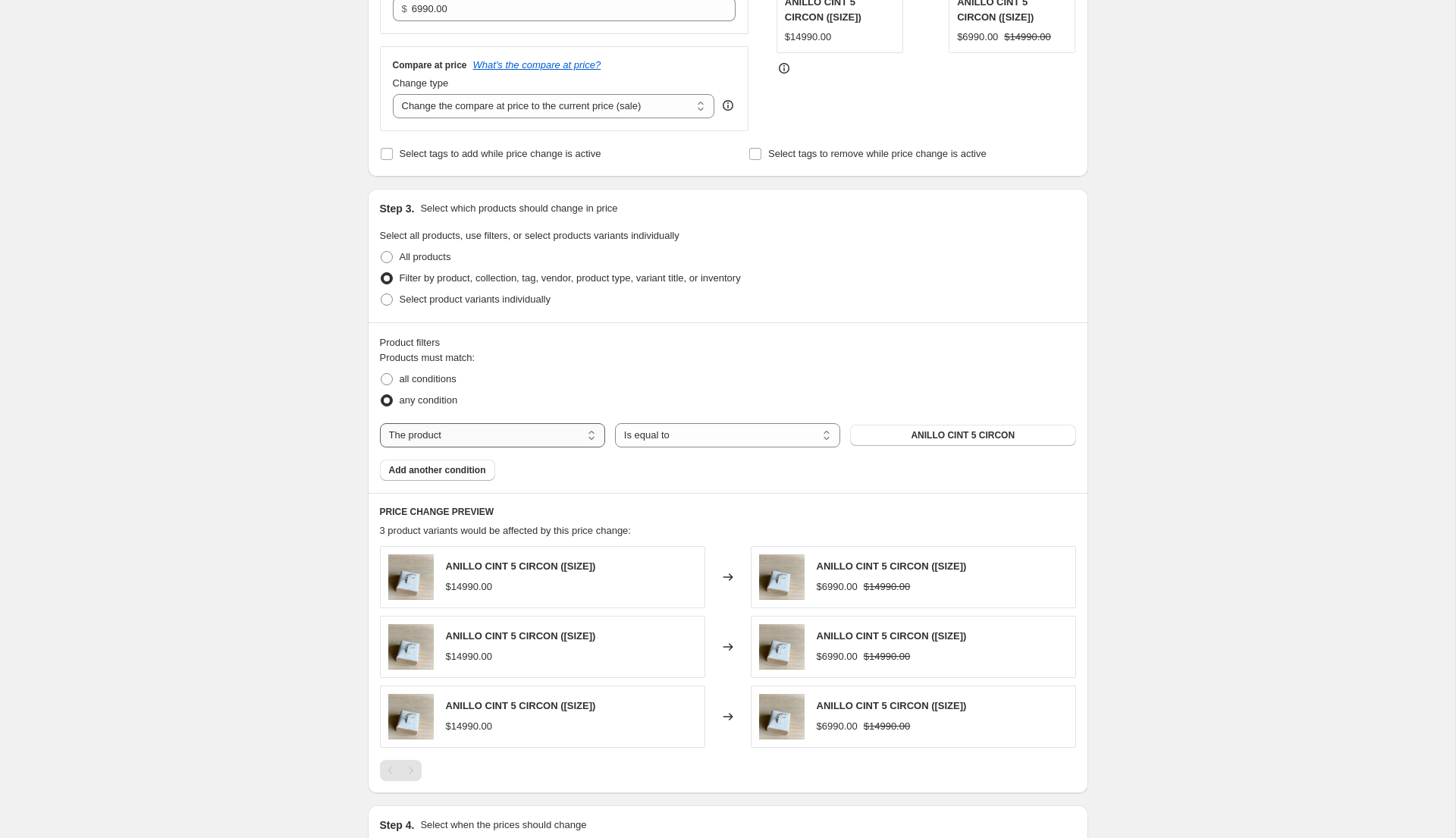 select on "collection" 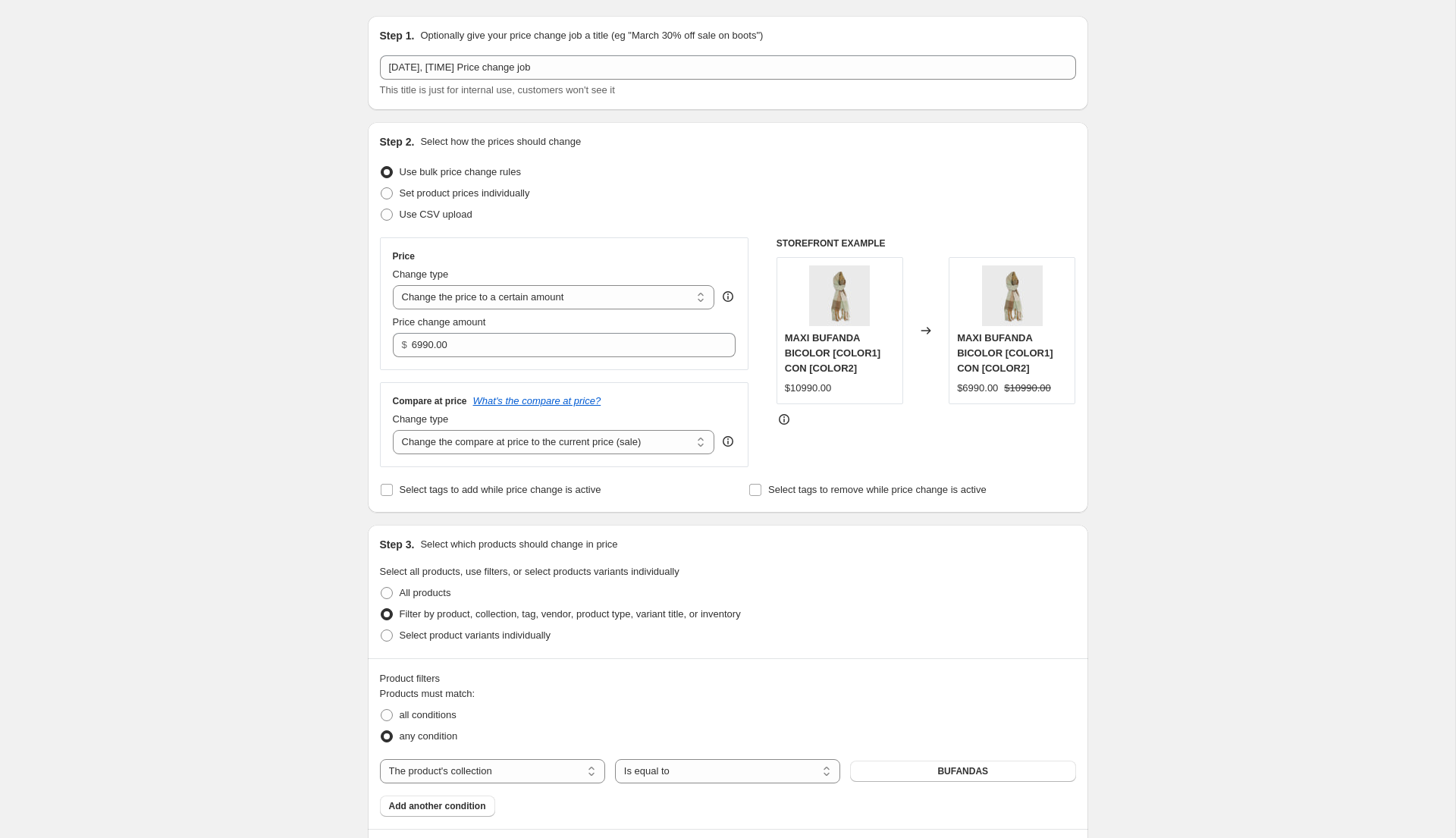 scroll, scrollTop: 32, scrollLeft: 0, axis: vertical 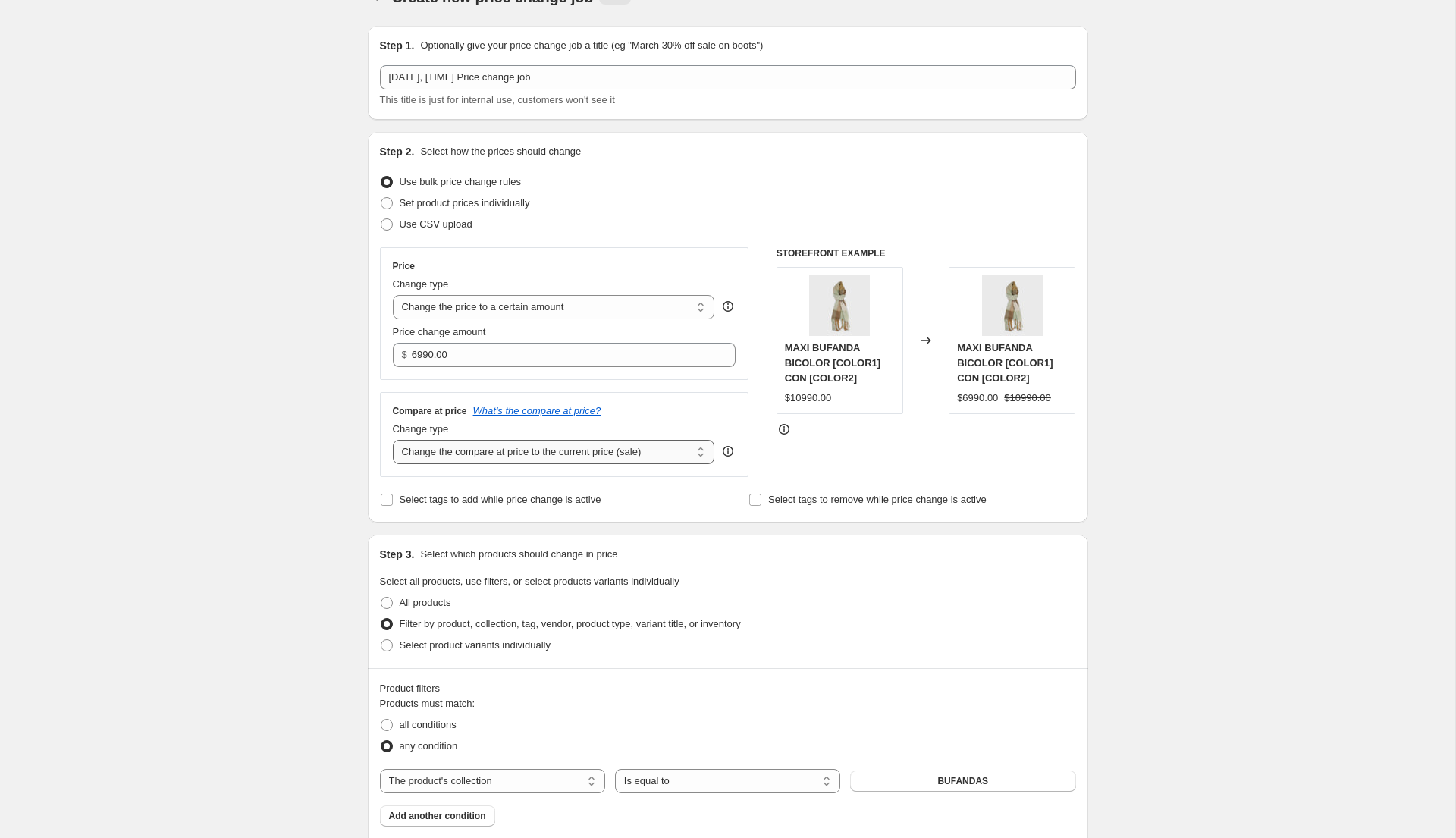 click on "Change the compare at price to the current price (sale) Change the compare at price to a certain amount Change the compare at price by a certain amount Change the compare at price by a certain percentage Change the compare at price by a certain amount relative to the actual price Change the compare at price by a certain percentage relative to the actual price Don't change the compare at price Remove the compare at price" at bounding box center (554, 452) 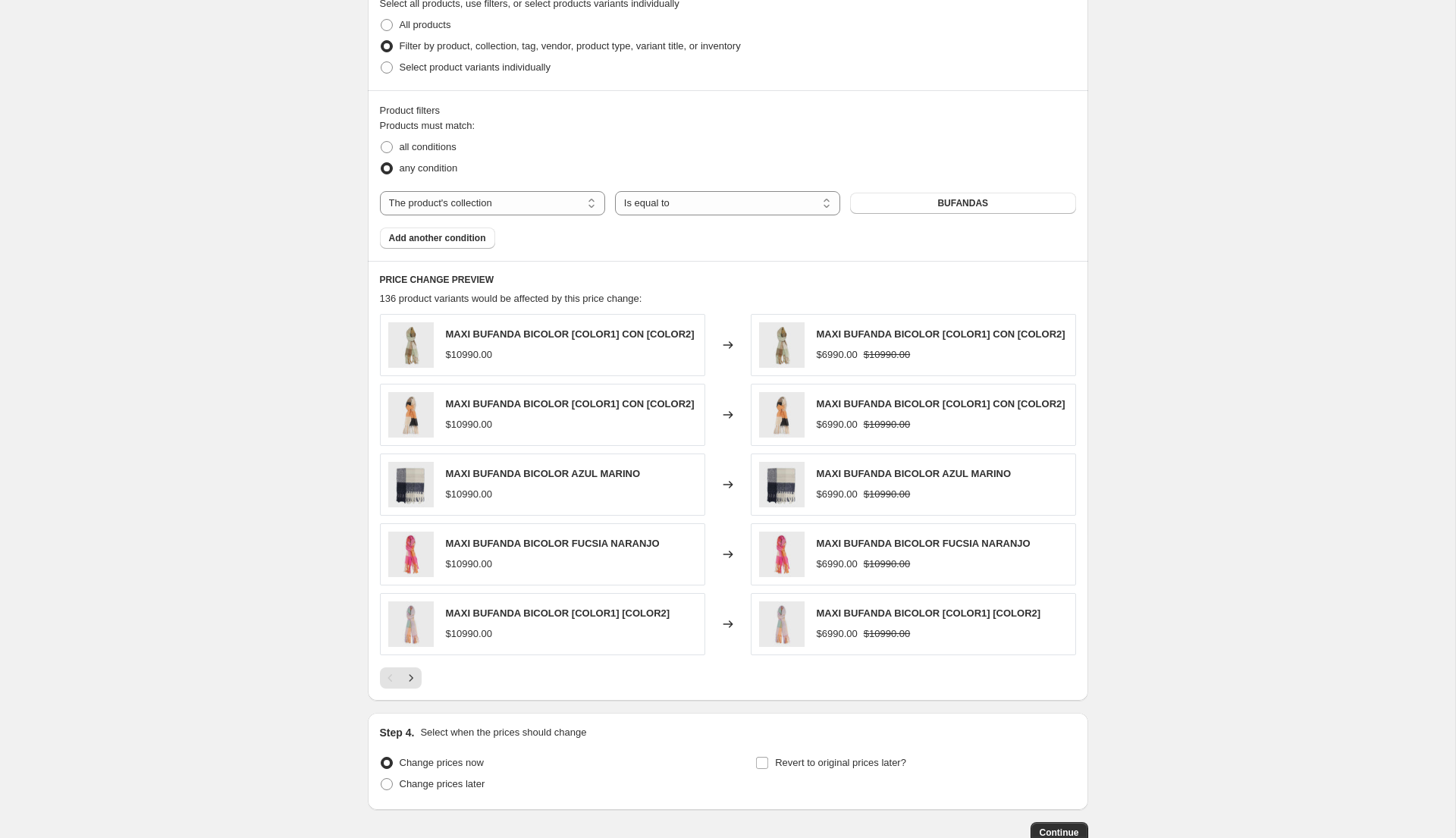 scroll, scrollTop: 703, scrollLeft: 0, axis: vertical 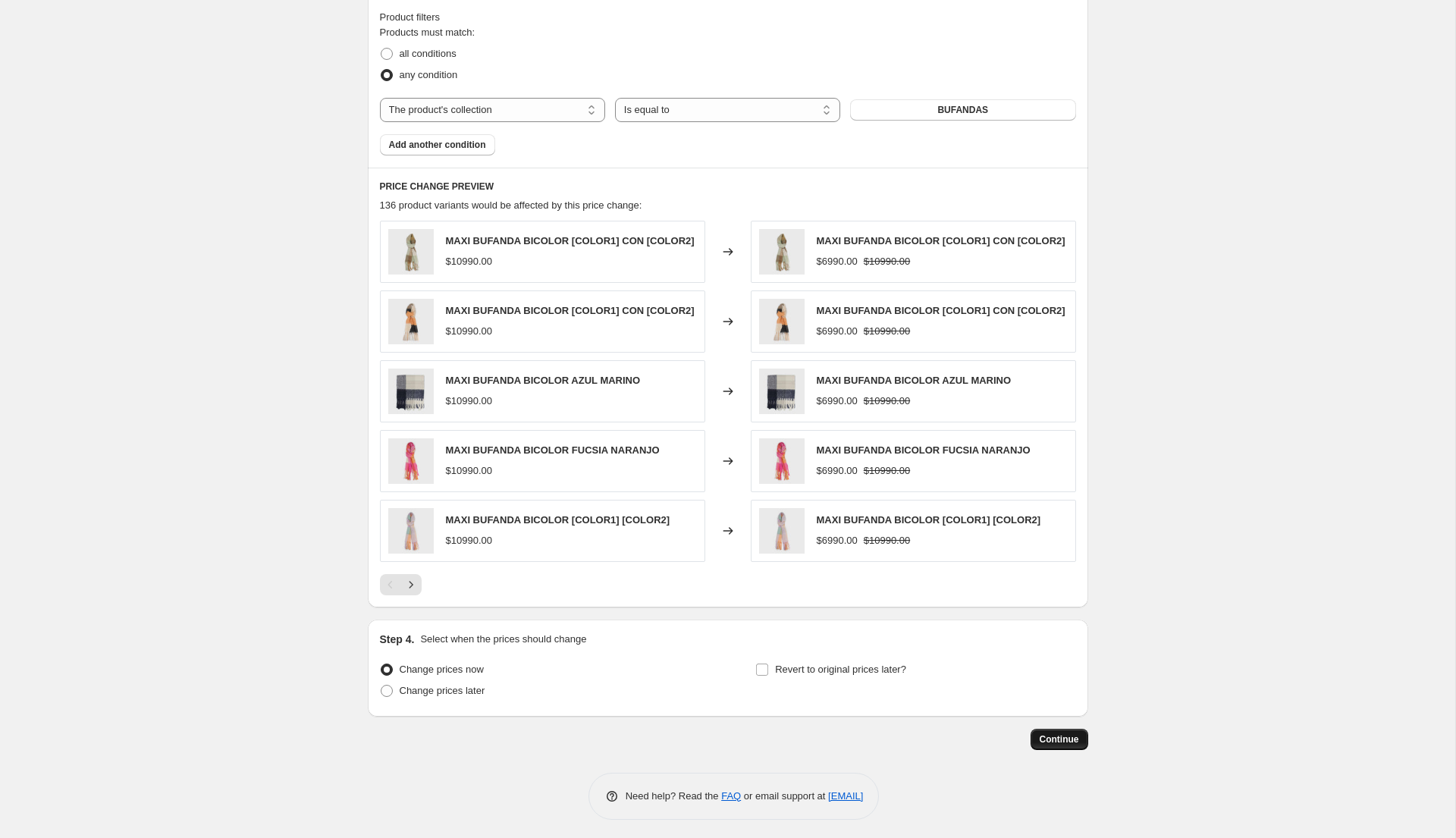 click on "Continue" at bounding box center [1059, 739] 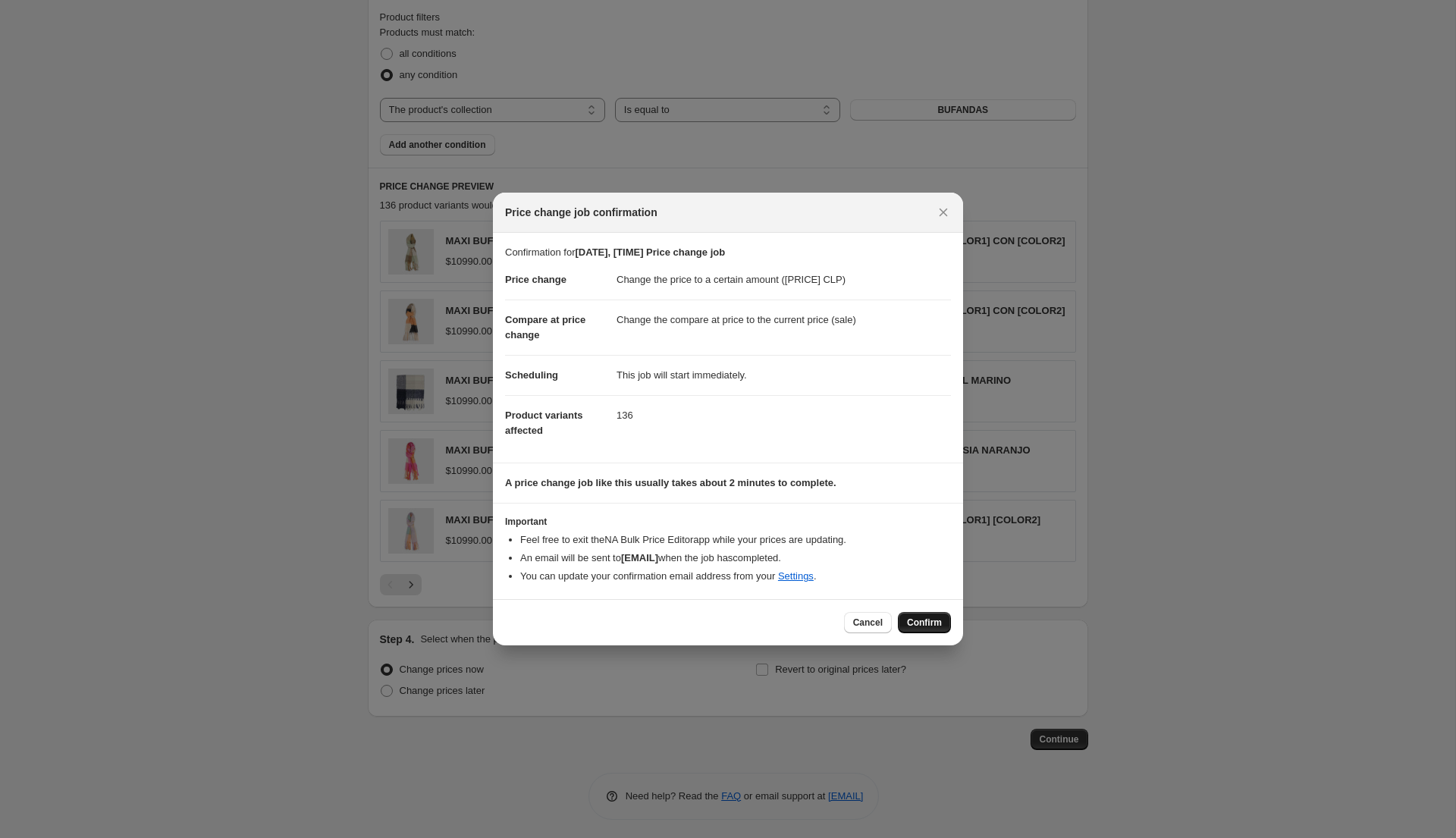 click on "Confirm" at bounding box center [924, 623] 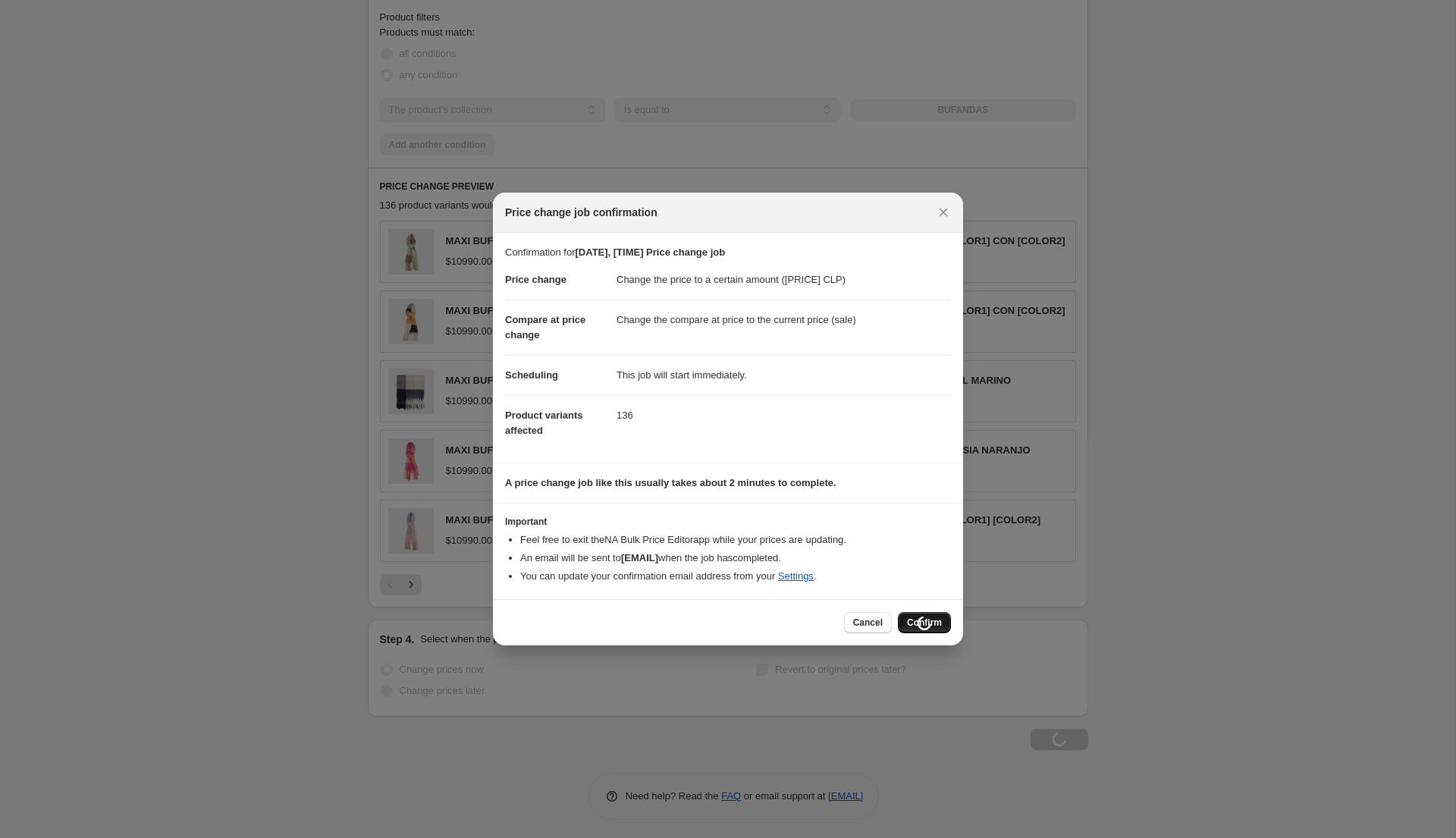 scroll, scrollTop: 754, scrollLeft: 0, axis: vertical 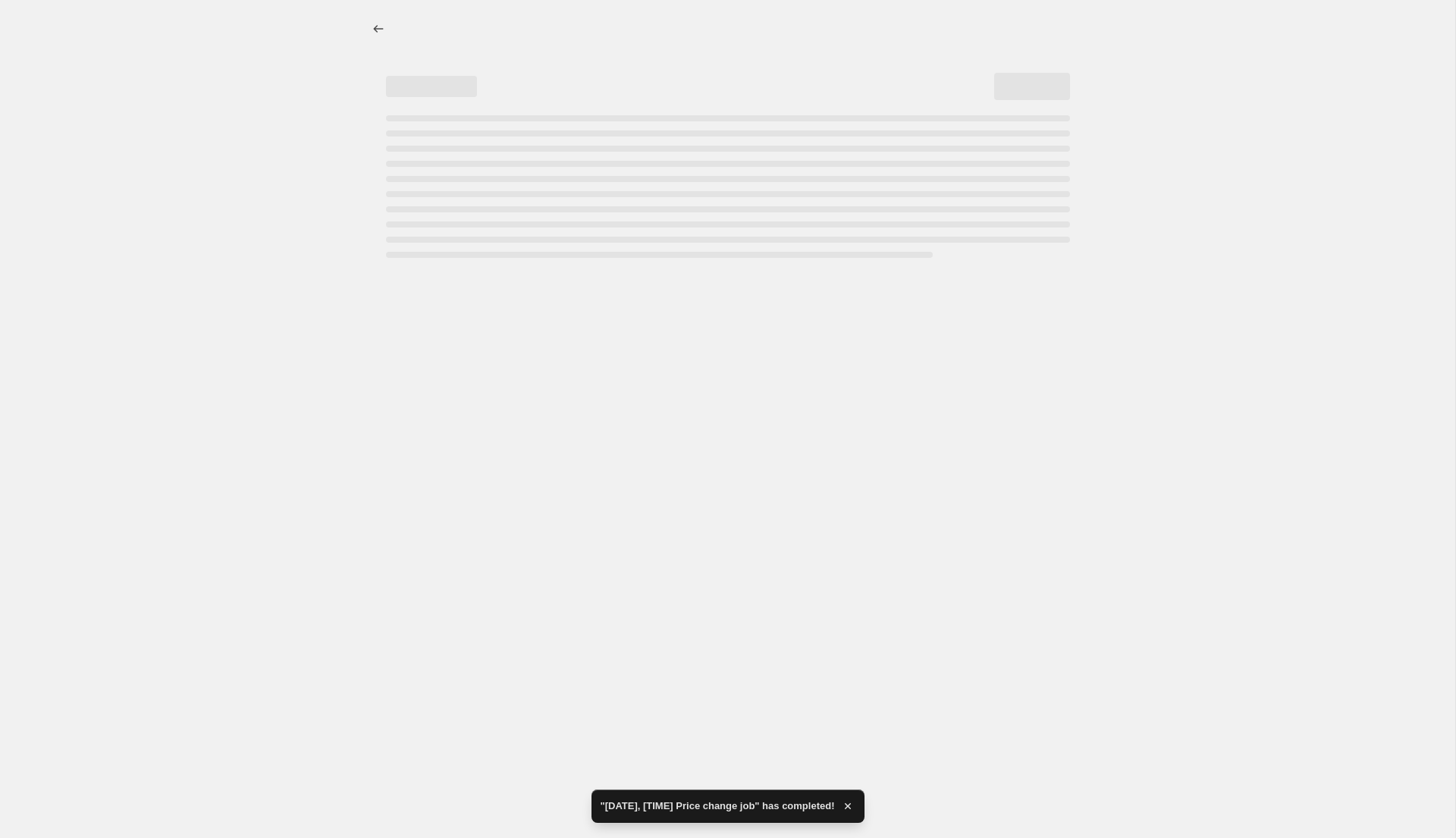 select on "collection" 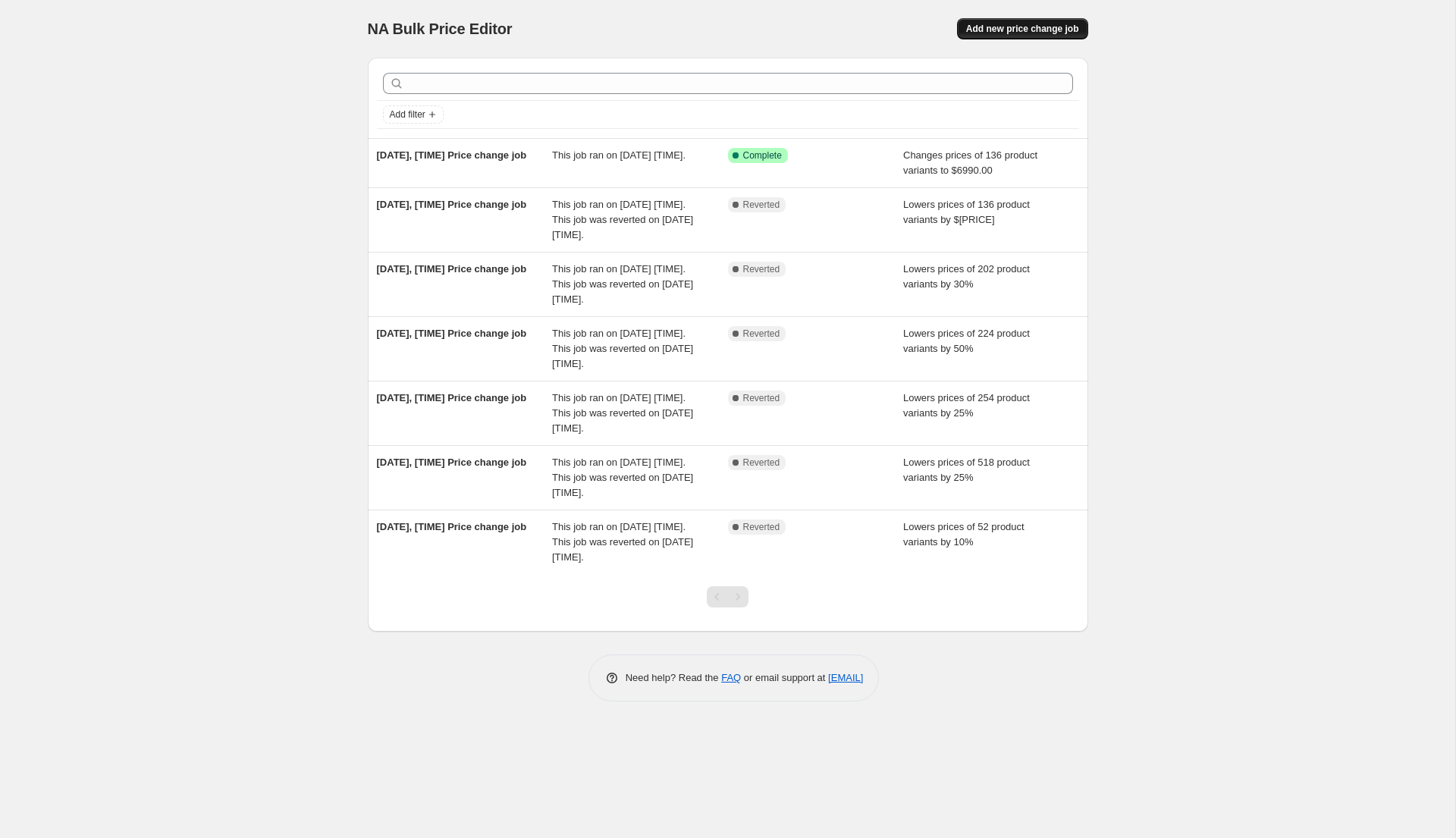 click on "Add new price change job" at bounding box center (1022, 29) 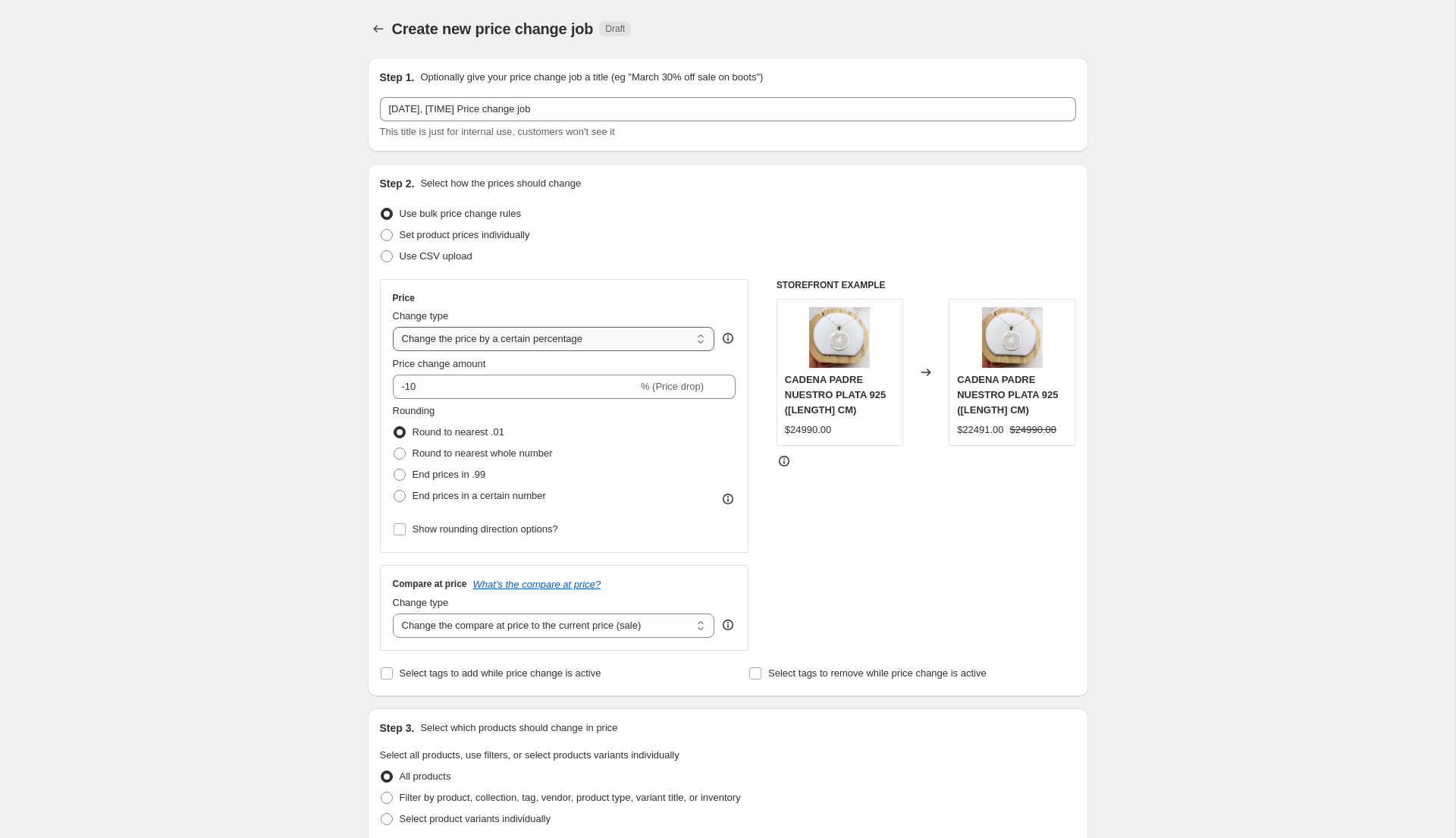 click on "Change the price to a certain amount Change the price by a certain amount Change the price by a certain percentage Change the price to the current compare at price (price before sale) Change the price by a certain amount relative to the compare at price Change the price by a certain percentage relative to the compare at price Don't change the price Change the price by a certain percentage relative to the cost per item Change price to certain cost margin" at bounding box center (554, 339) 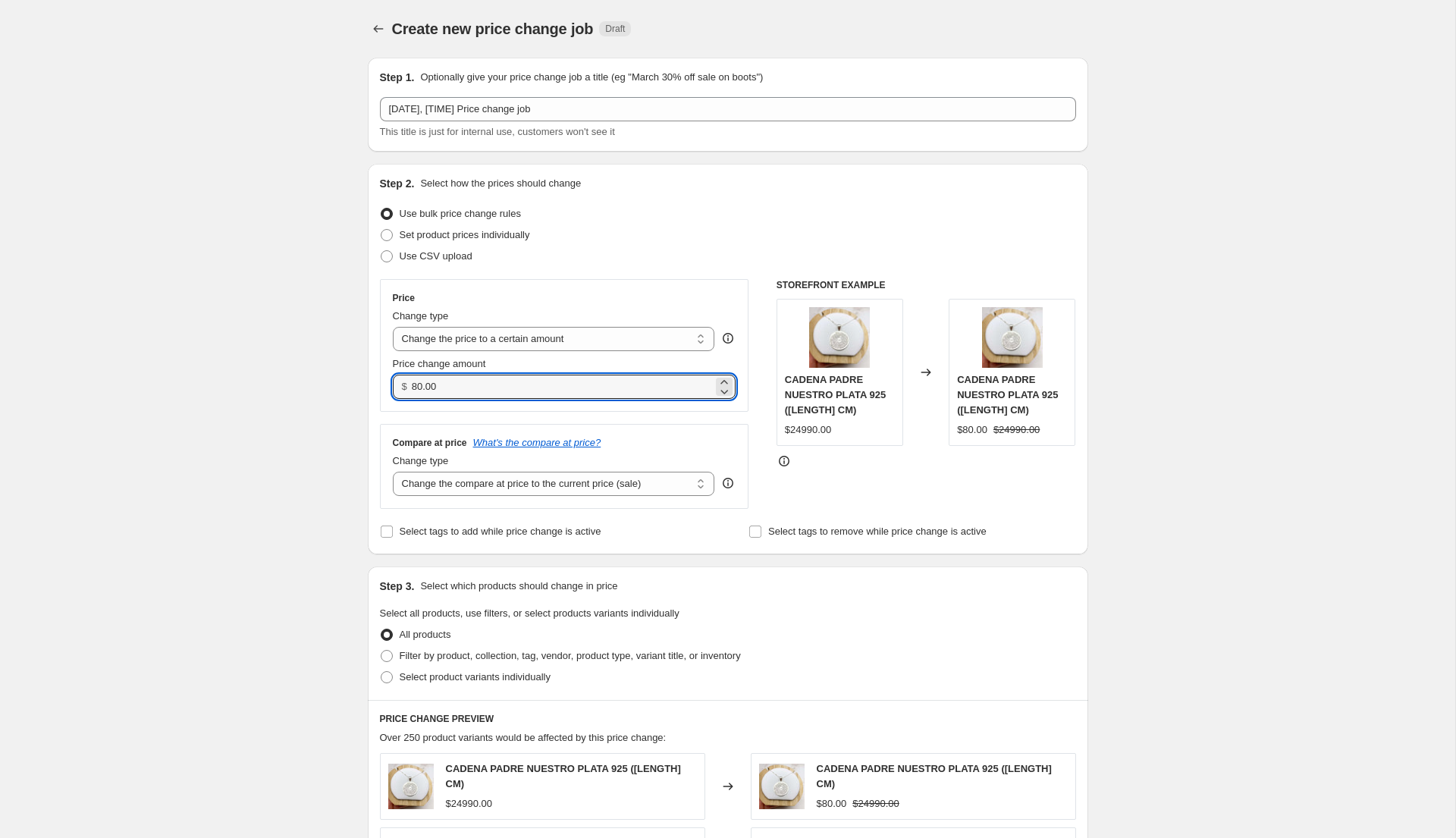 drag, startPoint x: 488, startPoint y: 386, endPoint x: 355, endPoint y: 349, distance: 138.05072 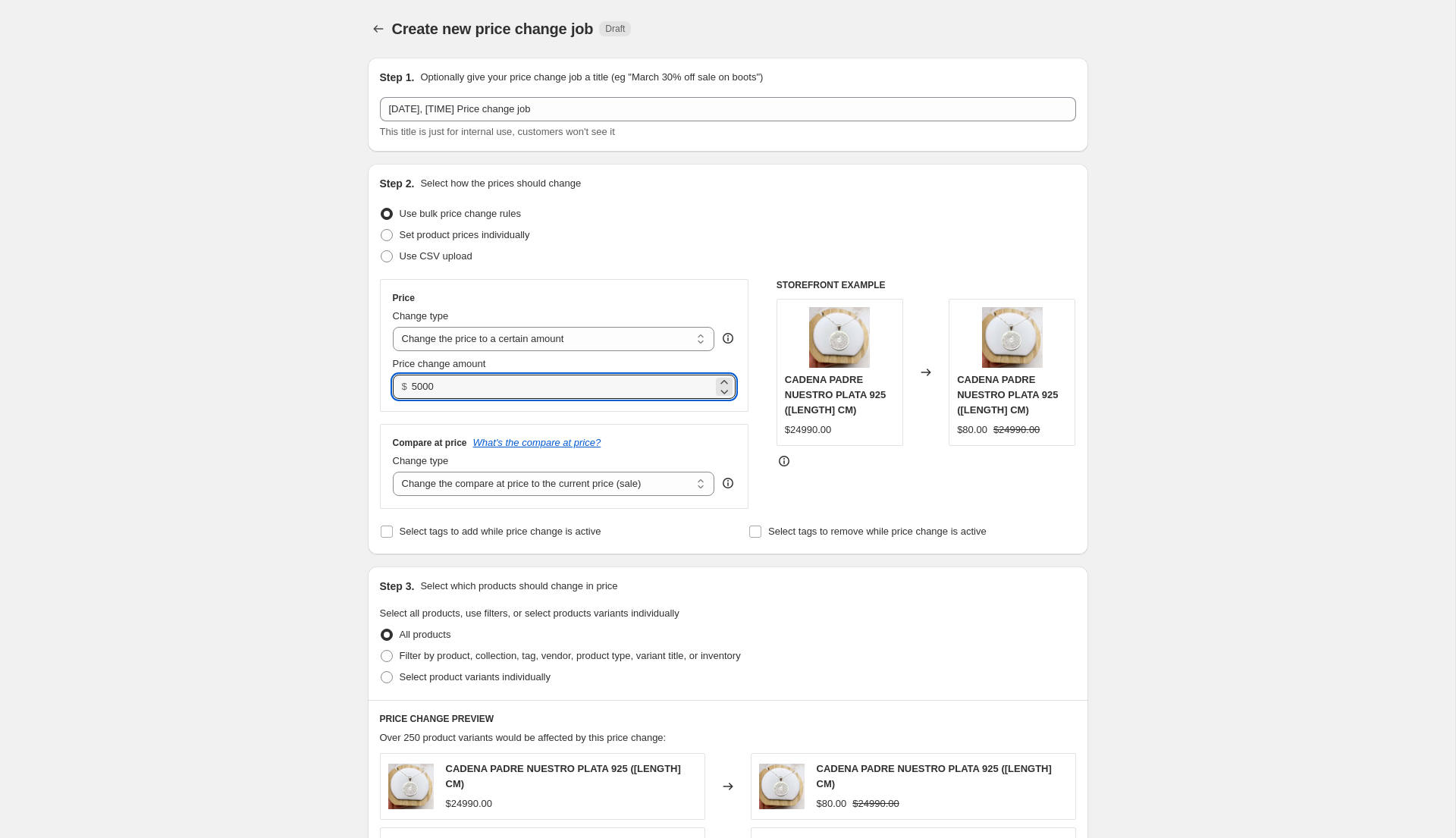 type on "5000.00" 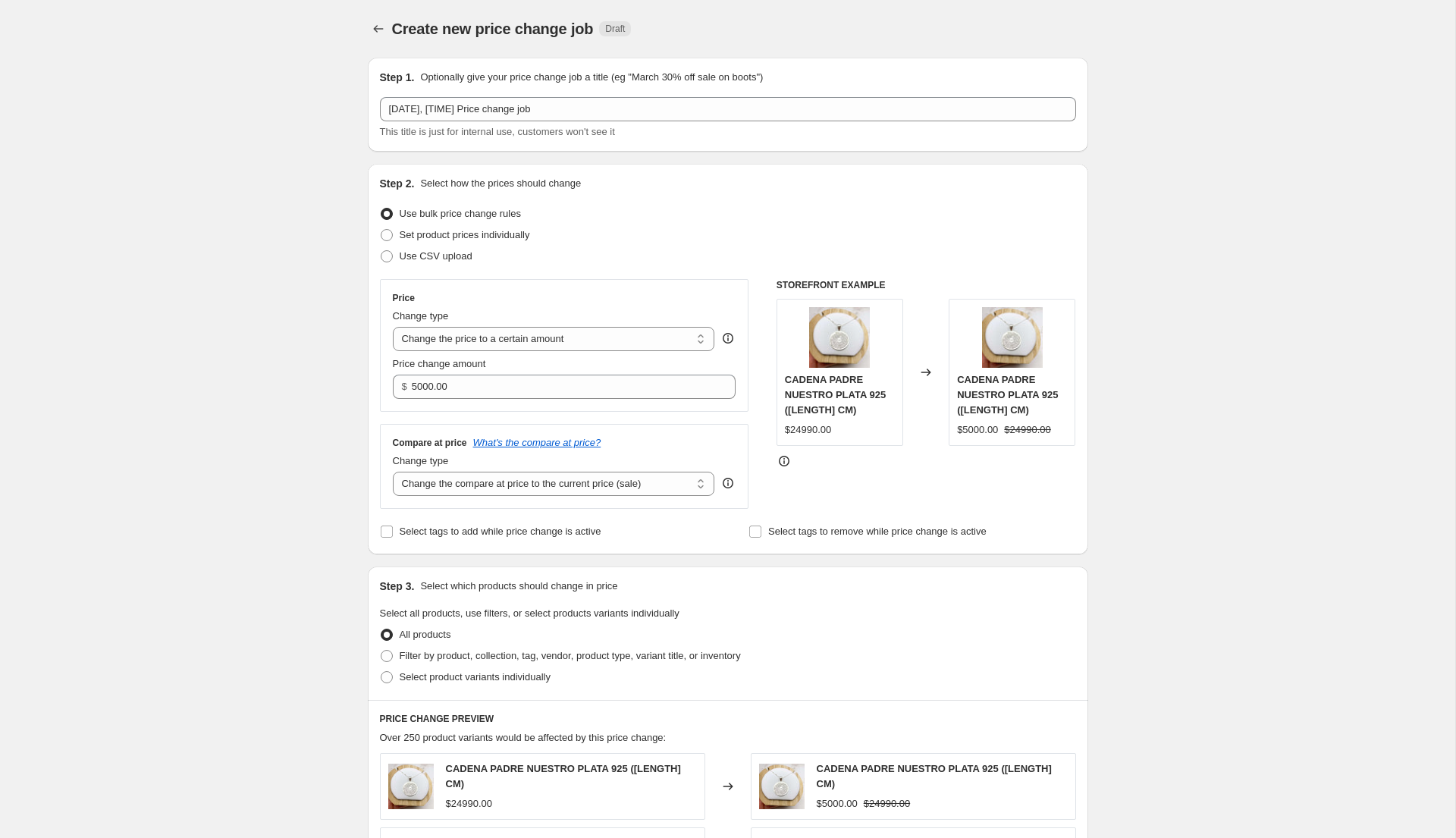 click on "Create new price change job. This page is ready Create new price change job Draft Step 1. Optionally give your price change job a title (eg "March 30% off sale on boots") [DATE], [TIME] Price change job This title is just for internal use, customers won't see it Step 2. Select how the prices should change Use bulk price change rules Set product prices individually Use CSV upload Price Change type Change the price to a certain amount Change the price by a certain amount Change the price by a certain percentage Change the price to the current compare at price (price before sale) Change the price by a certain amount relative to the compare at price Change the price by a certain percentage relative to the compare at price Don't change the price Change the price by a certain percentage relative to the cost per item Change price to certain cost margin Change the price to a certain amount Price change amount $ [PRICE] Compare at price What's the compare at price? Change type Remove the compare at price" at bounding box center (727, 695) 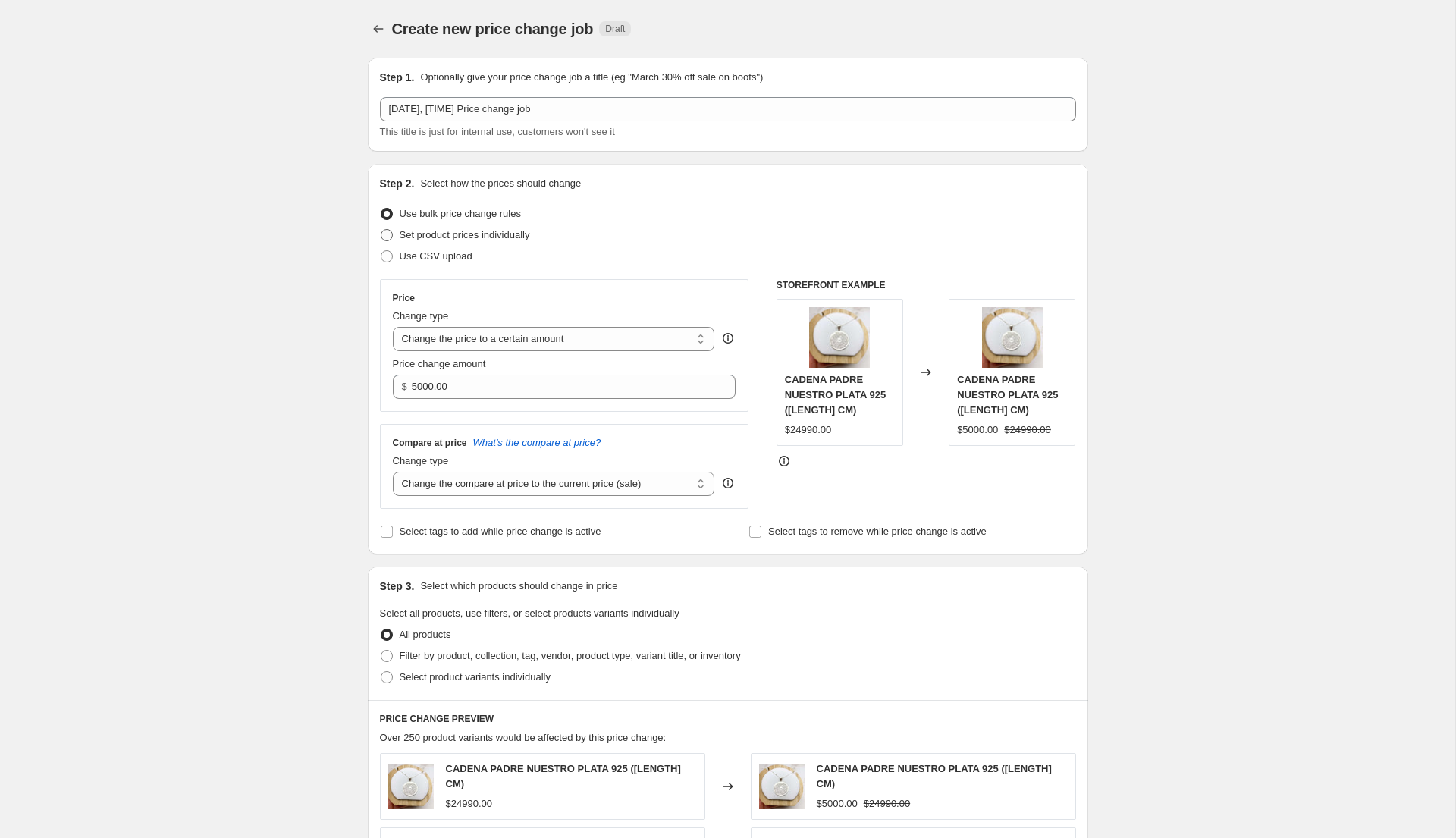 click on "Set product prices individually" at bounding box center [465, 234] 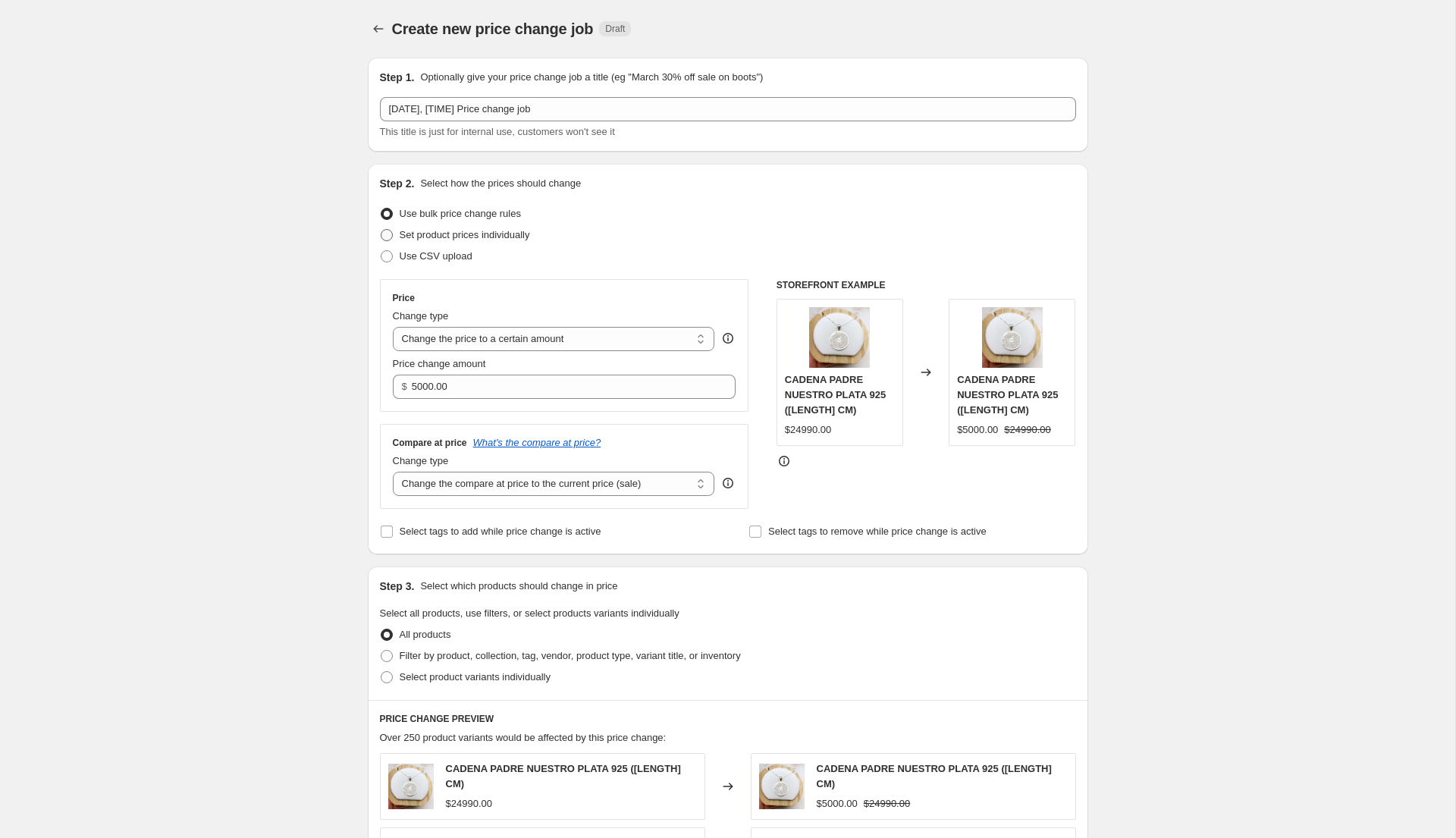 radio on "true" 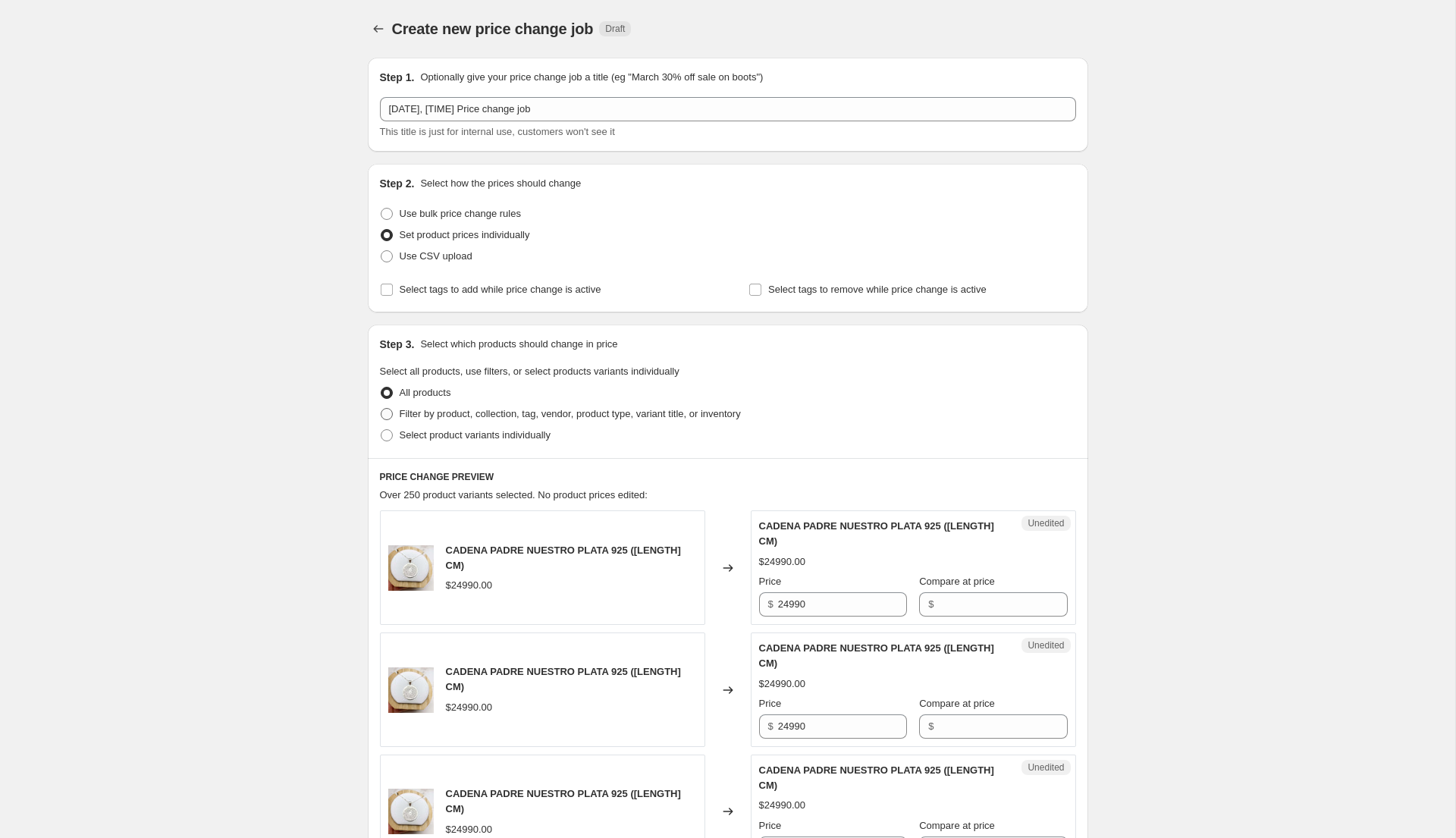 click on "Filter by product, collection, tag, vendor, product type, variant title, or inventory" at bounding box center [570, 413] 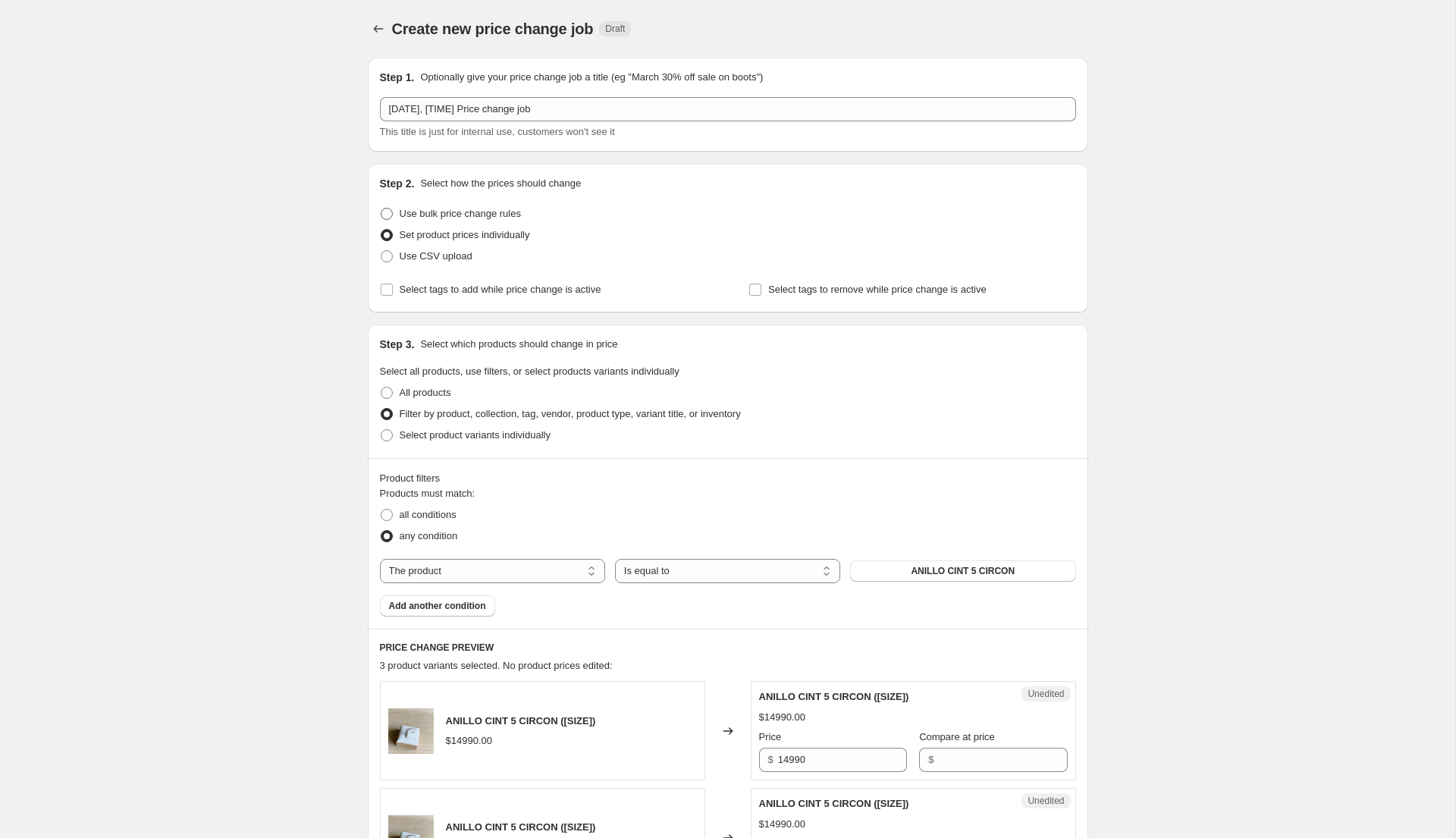 click on "Use bulk price change rules" at bounding box center (460, 213) 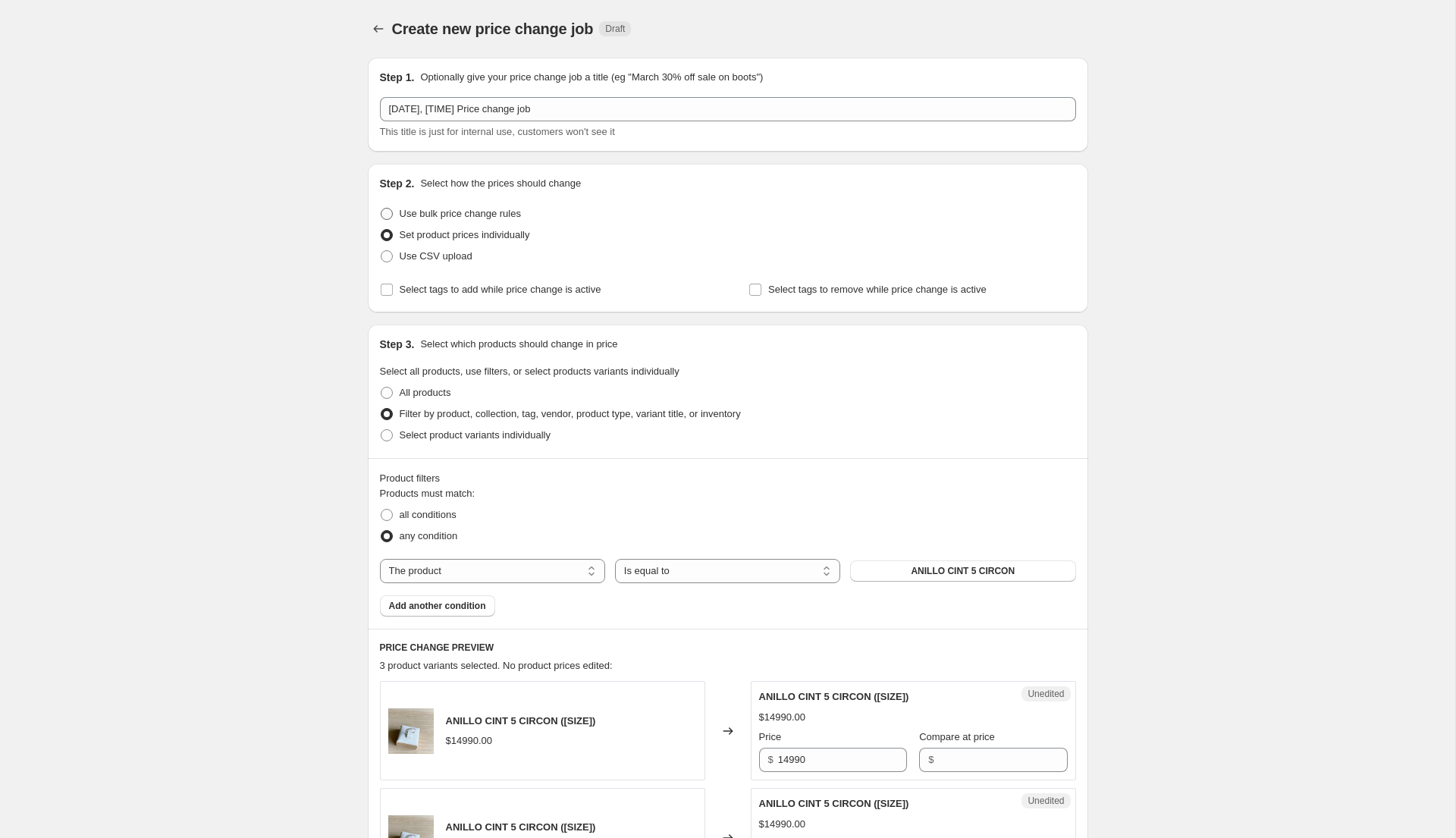 radio on "true" 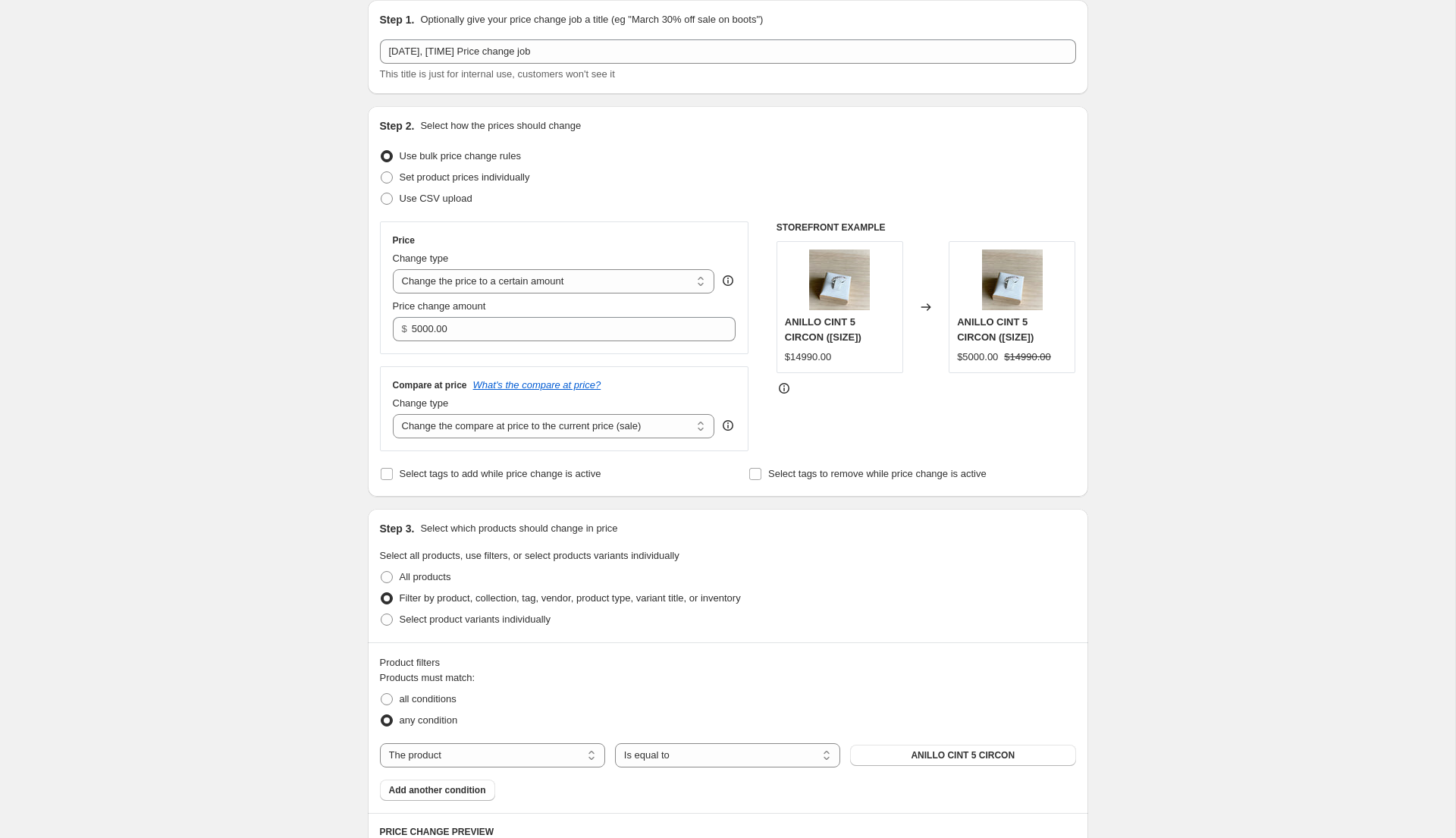 scroll, scrollTop: 114, scrollLeft: 0, axis: vertical 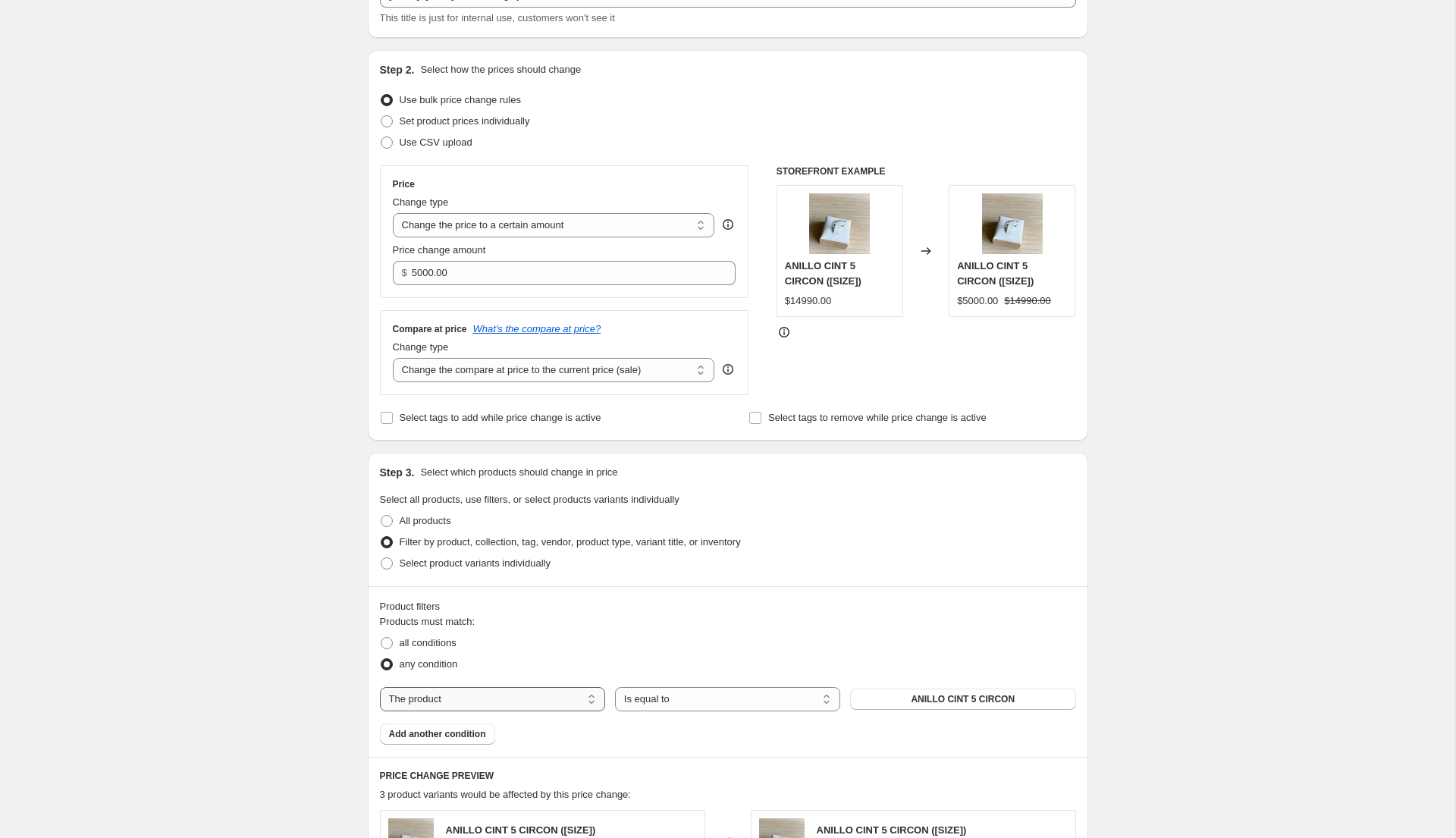 click on "The product The product's collection The product's tag The product's vendor The product's type The product's status The variant's title Inventory quantity" at bounding box center (492, 699) 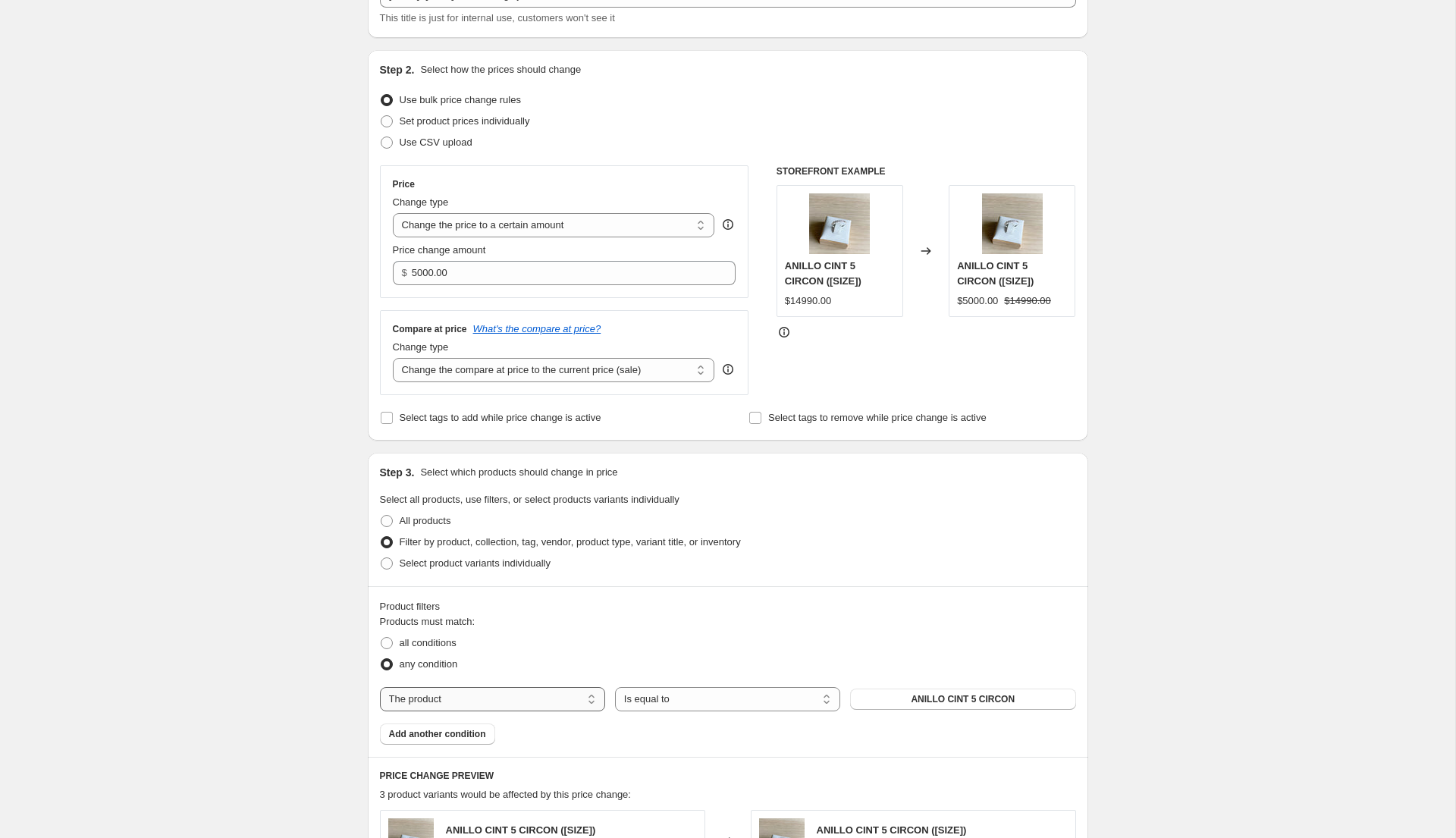 select on "collection" 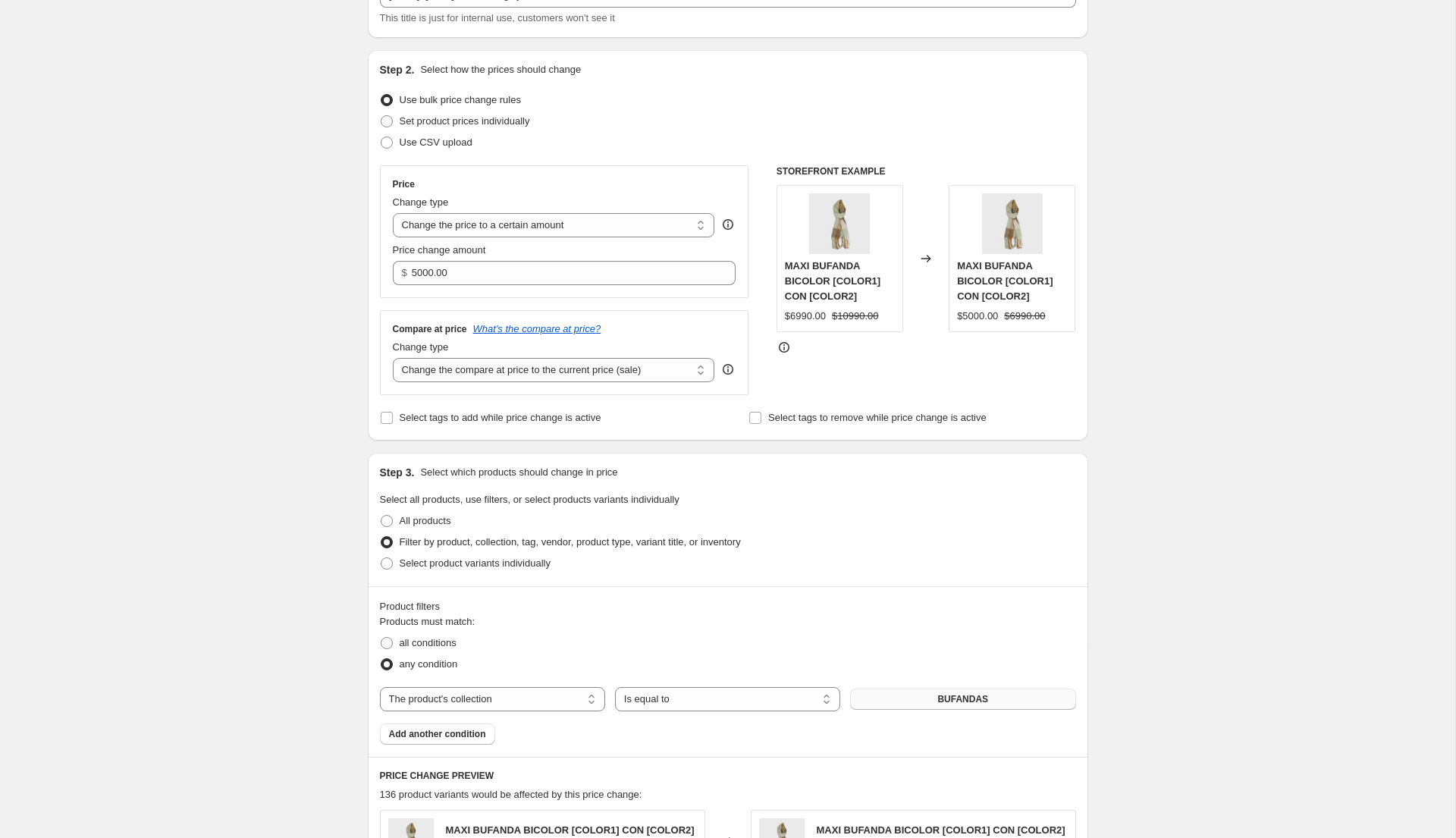 click on "BUFANDAS" at bounding box center (962, 699) 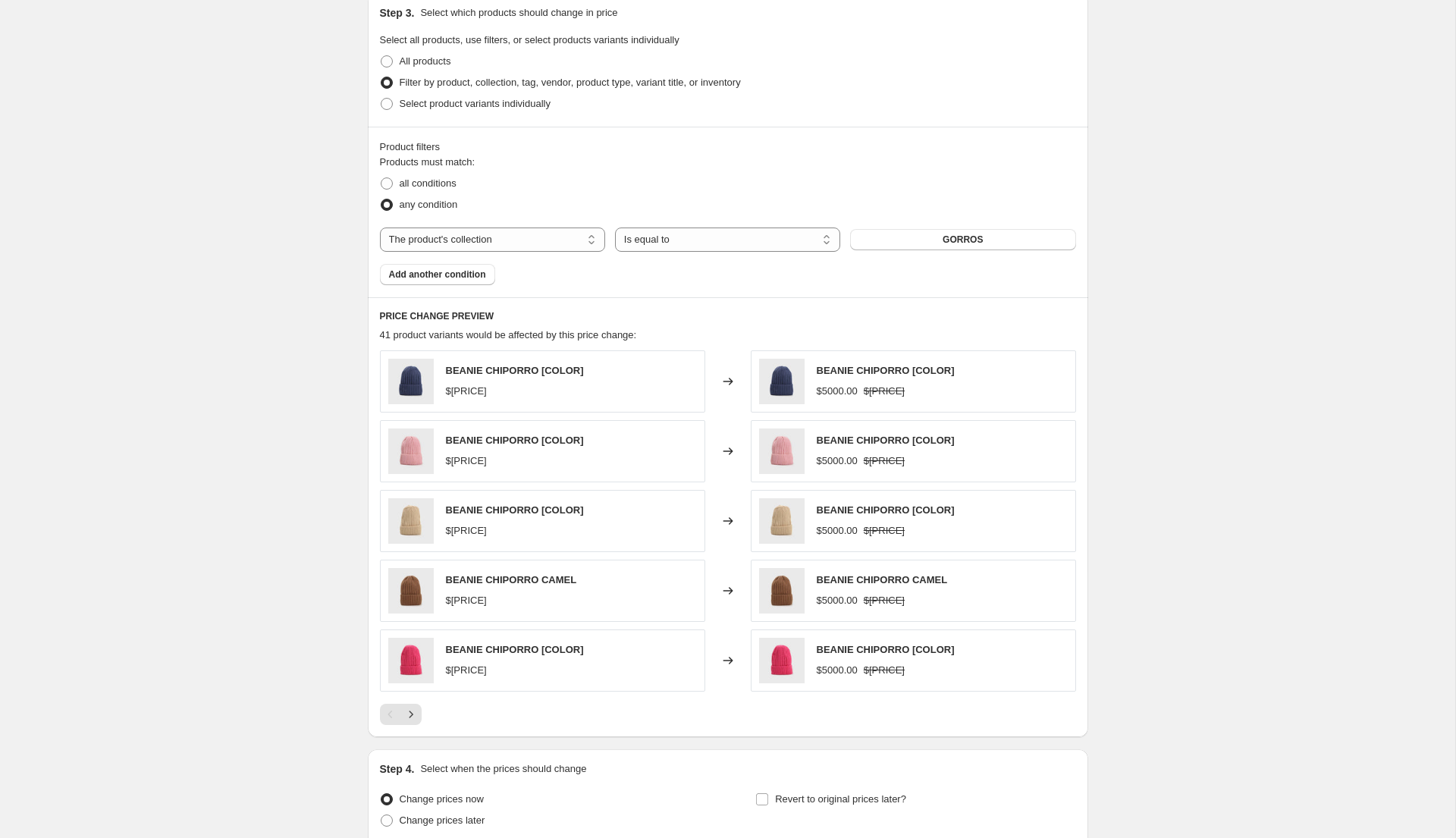 scroll, scrollTop: 703, scrollLeft: 0, axis: vertical 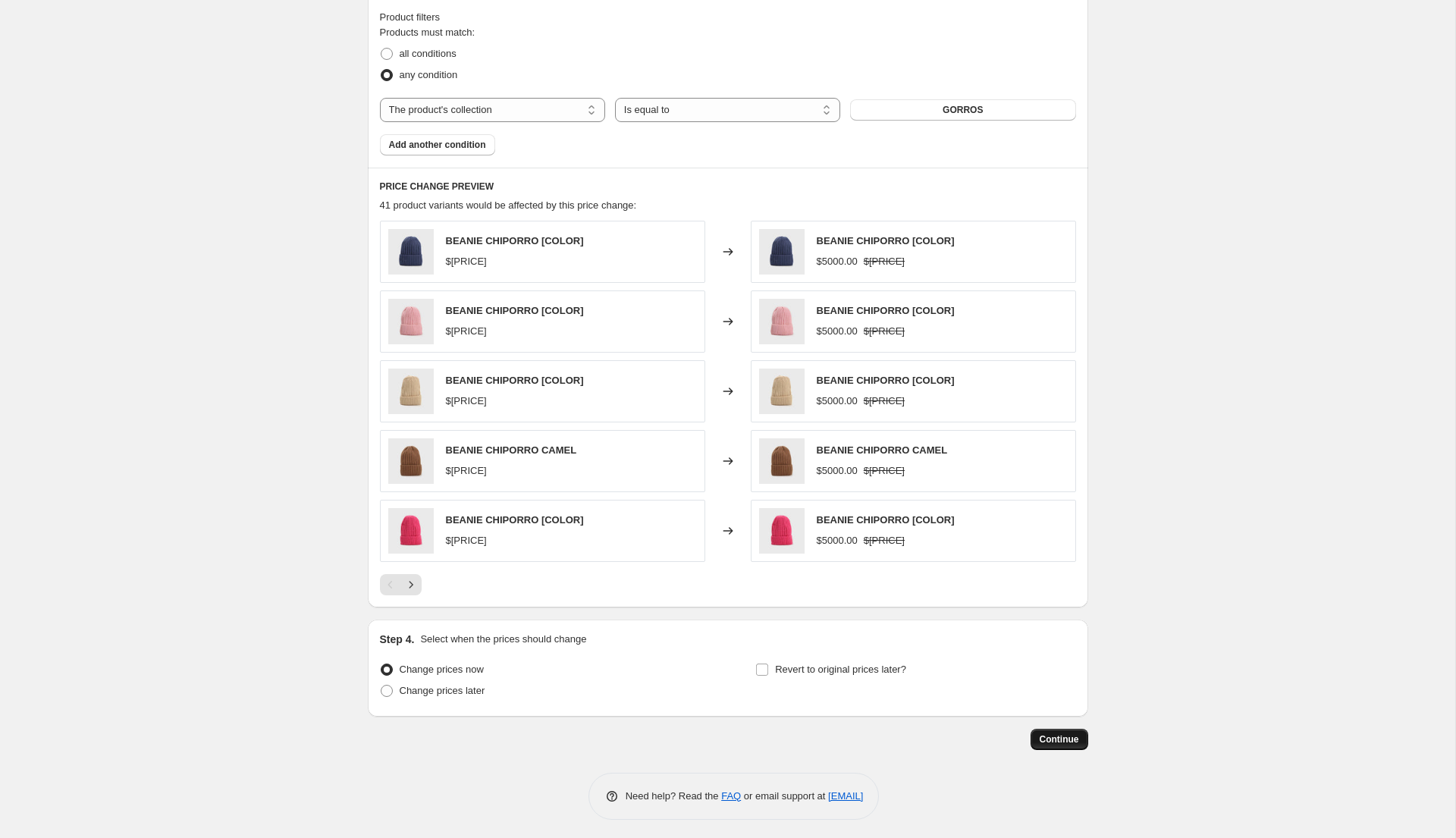 click on "Continue" at bounding box center (1059, 739) 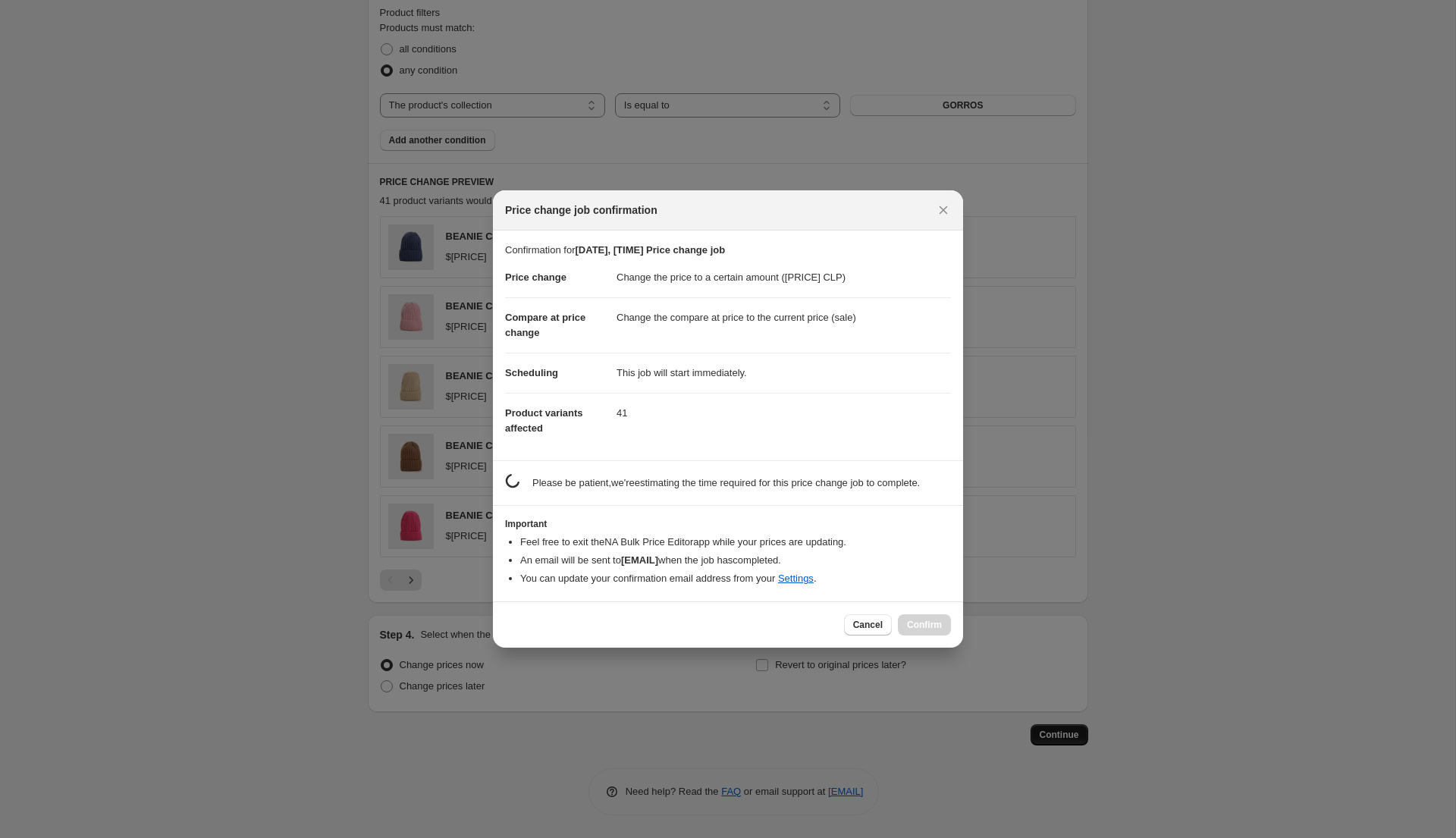 scroll, scrollTop: 0, scrollLeft: 0, axis: both 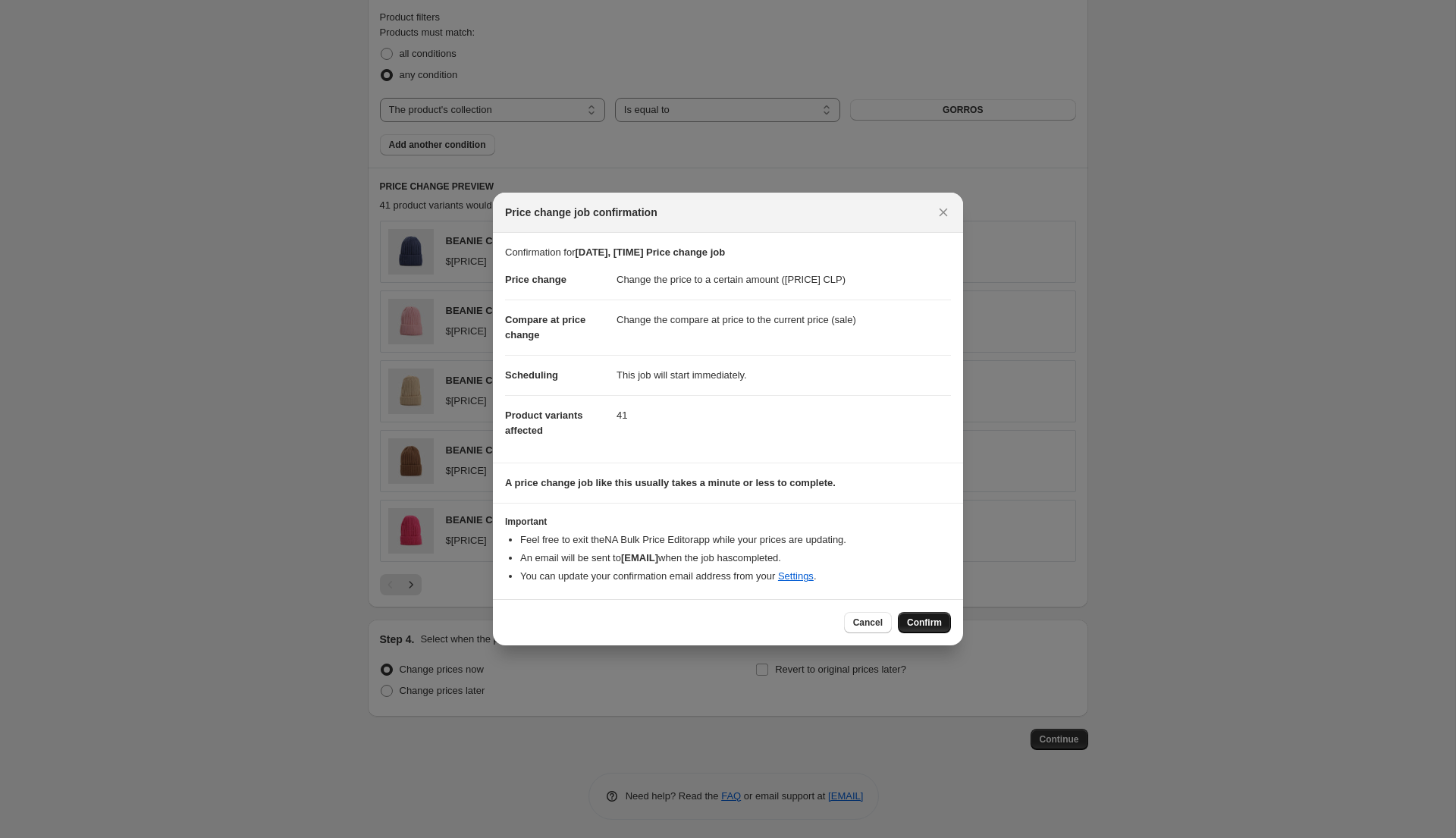 click on "Confirm" at bounding box center [924, 623] 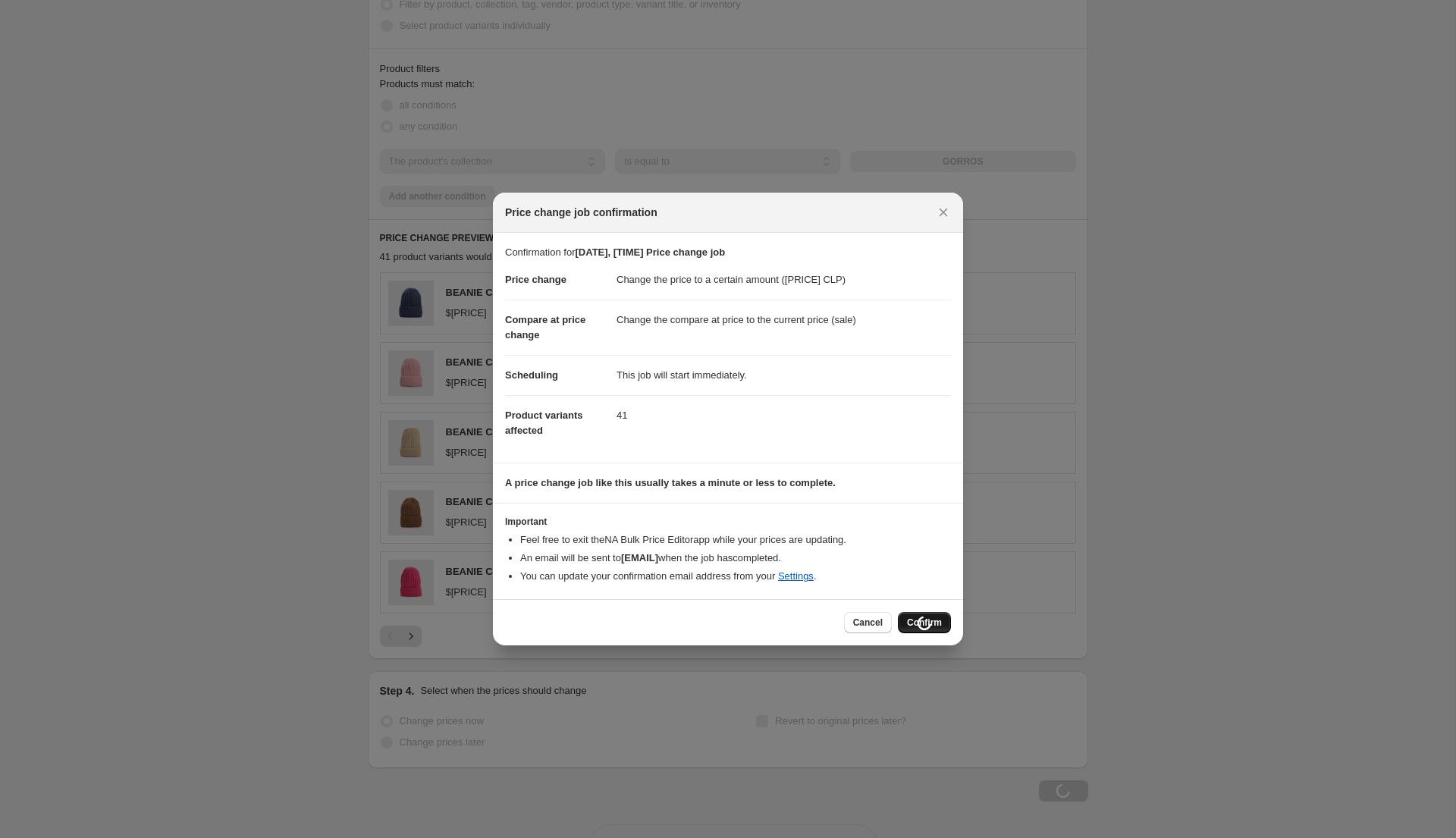 scroll, scrollTop: 754, scrollLeft: 0, axis: vertical 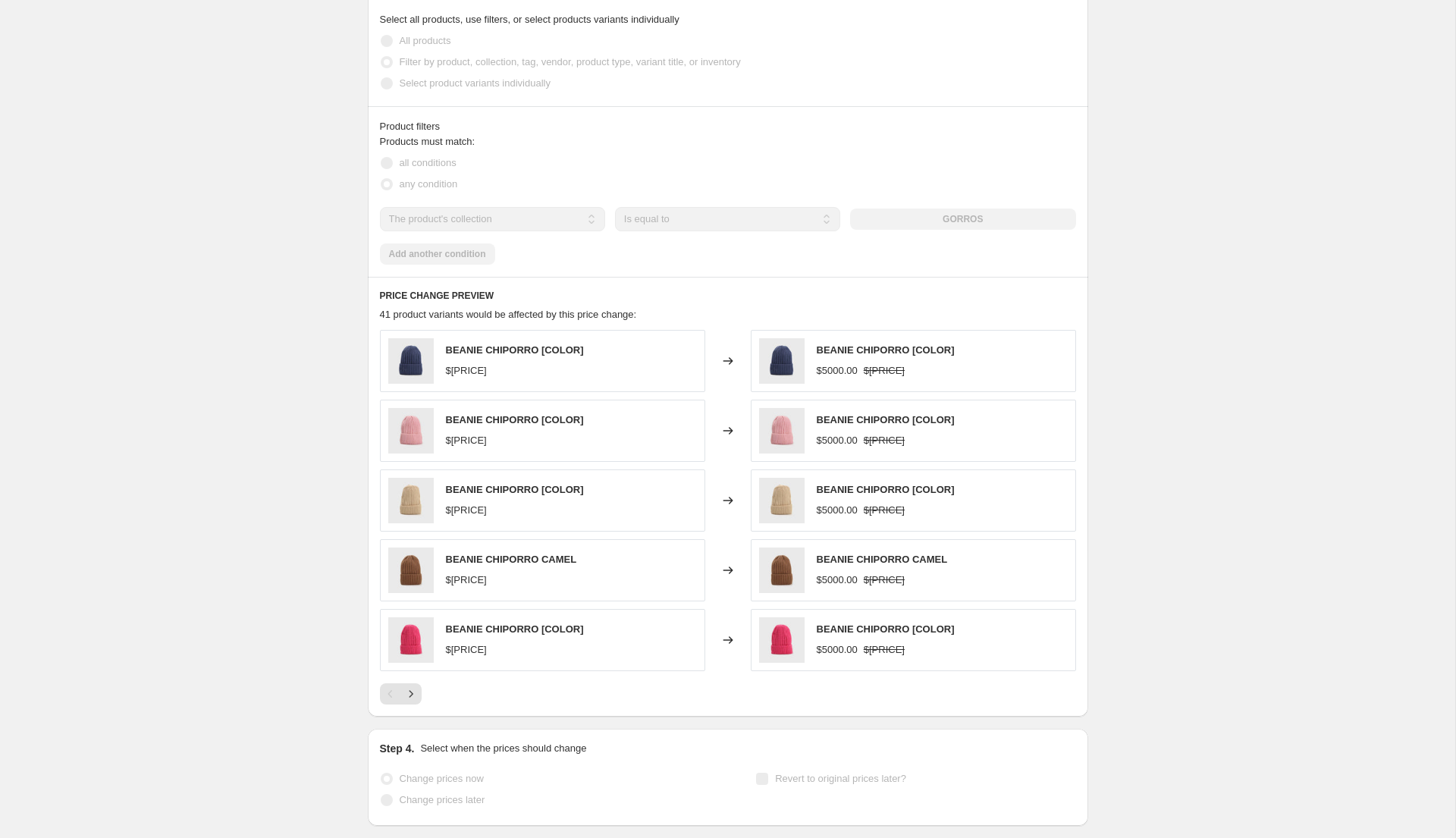 select on "collection" 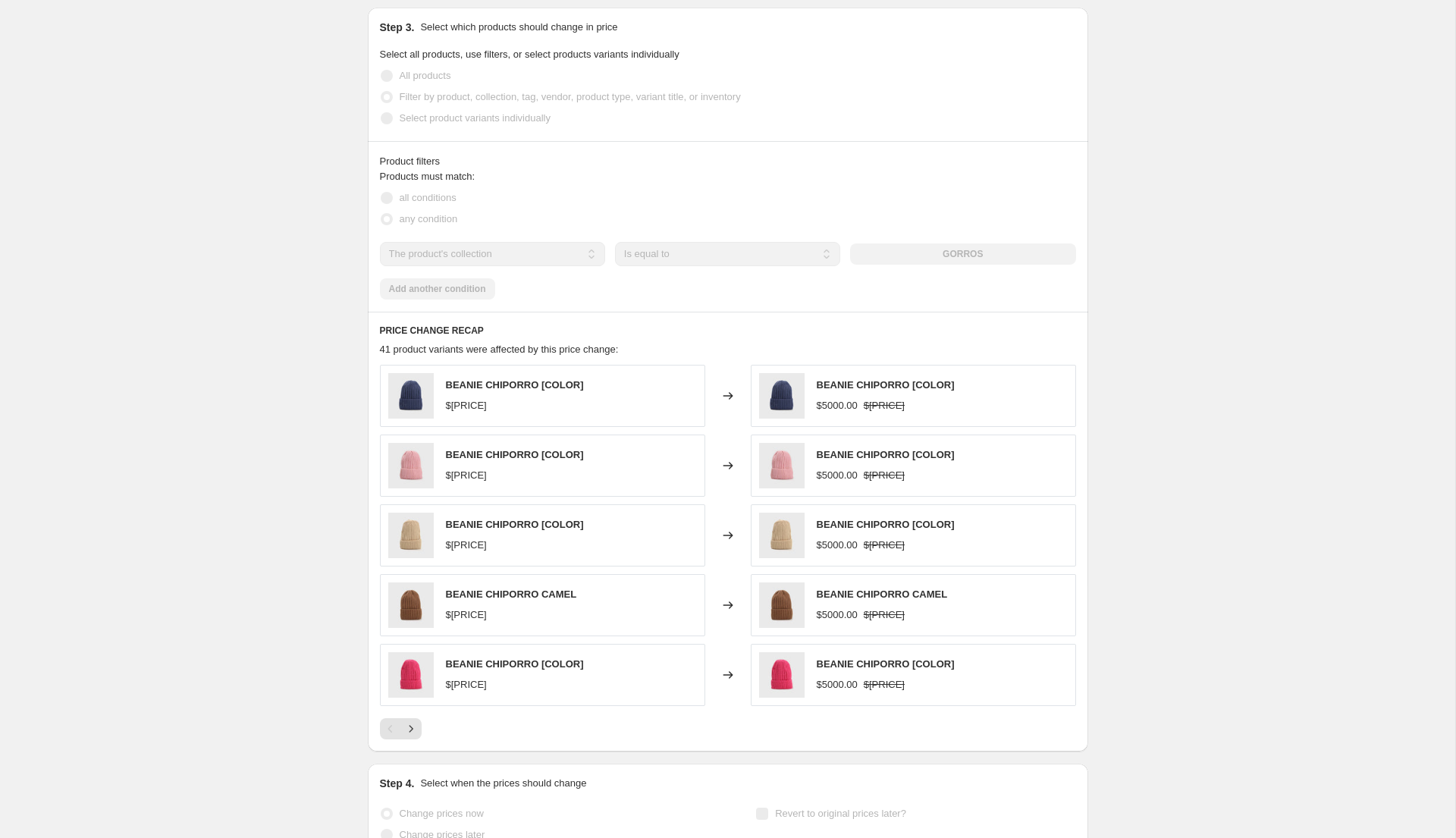 scroll, scrollTop: 0, scrollLeft: 0, axis: both 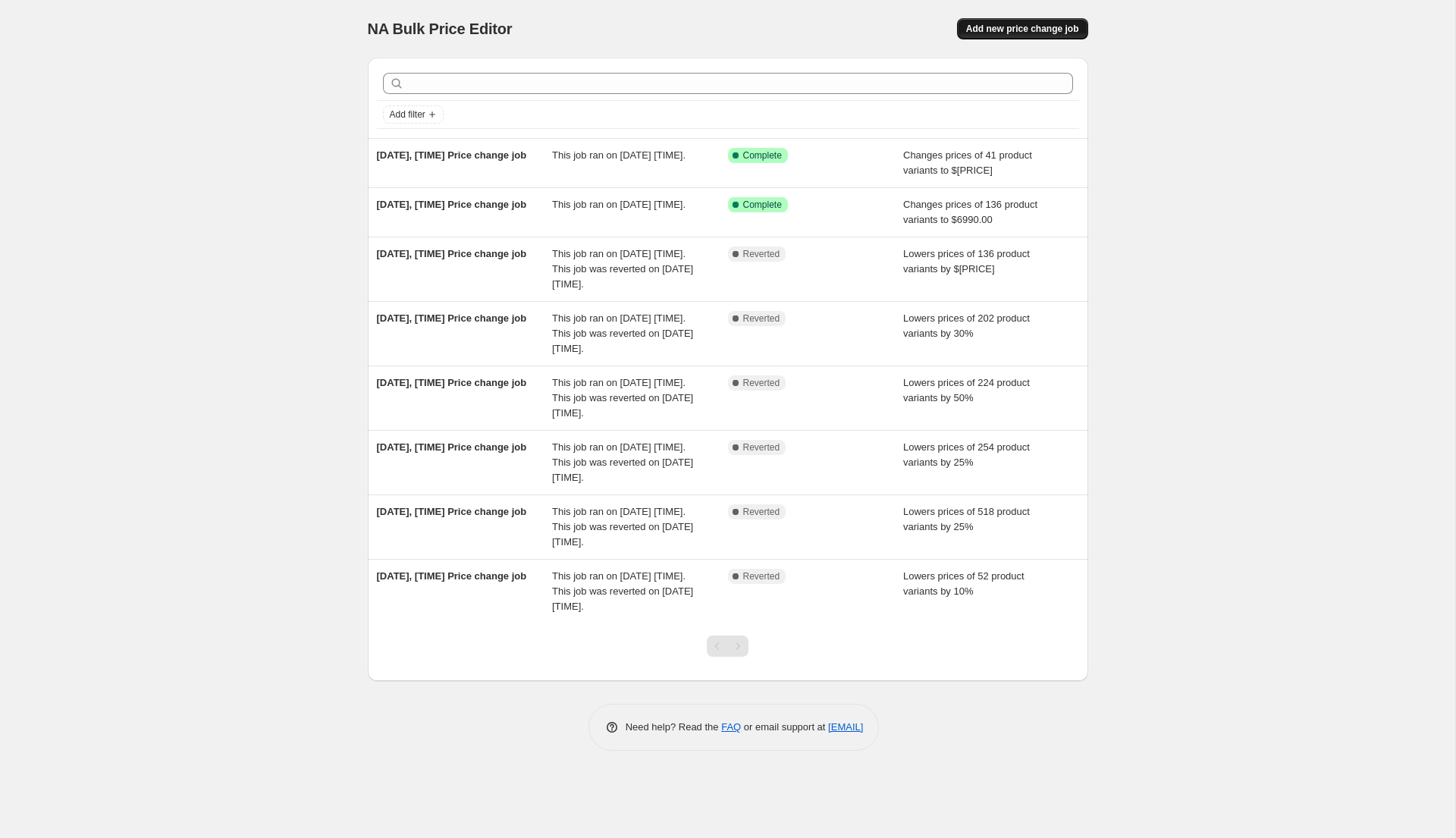 click on "Add new price change job" at bounding box center (1022, 29) 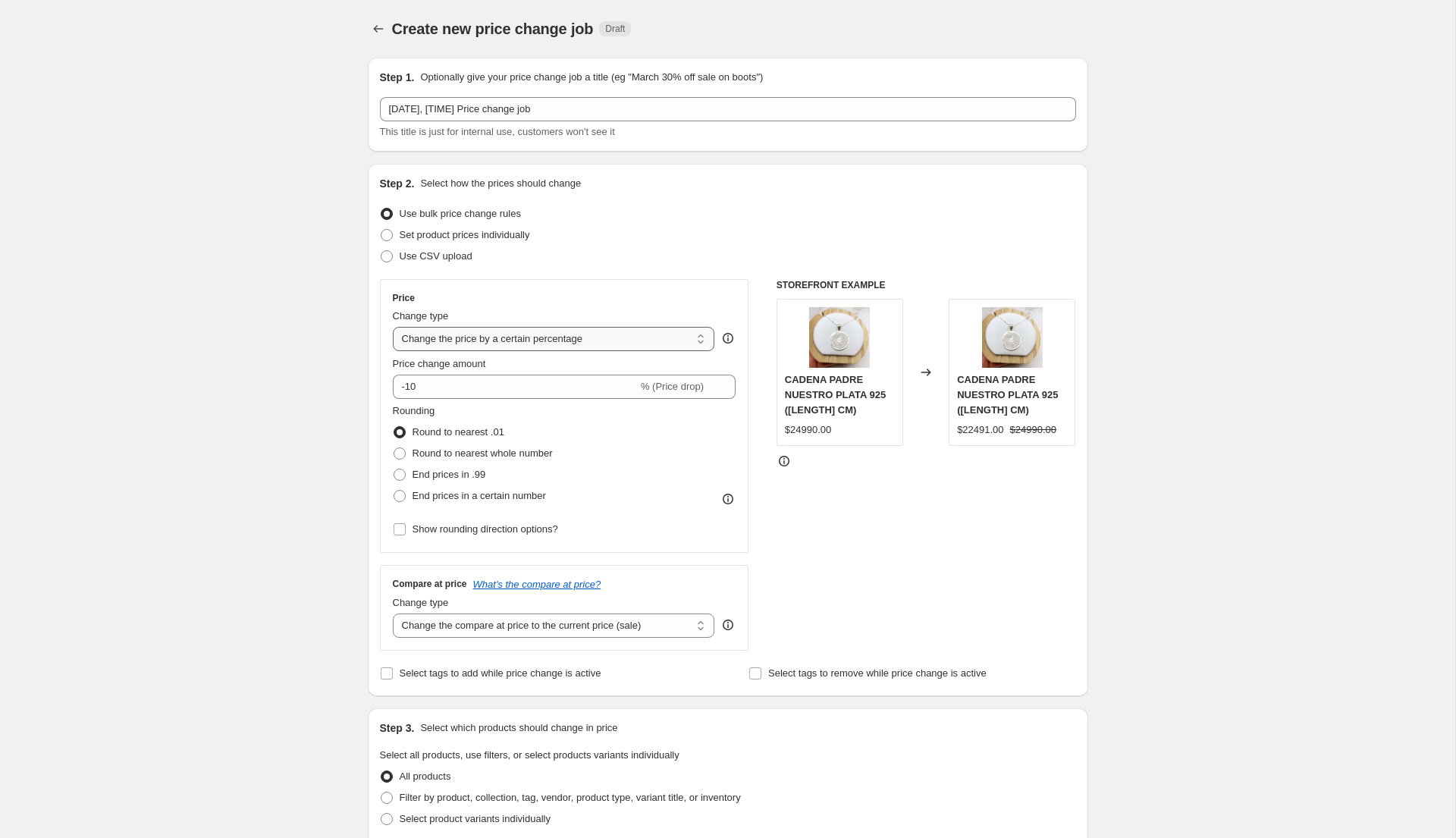 click on "Change the price to a certain amount Change the price by a certain amount Change the price by a certain percentage Change the price to the current compare at price (price before sale) Change the price by a certain amount relative to the compare at price Change the price by a certain percentage relative to the compare at price Don't change the price Change the price by a certain percentage relative to the cost per item Change price to certain cost margin" at bounding box center (554, 339) 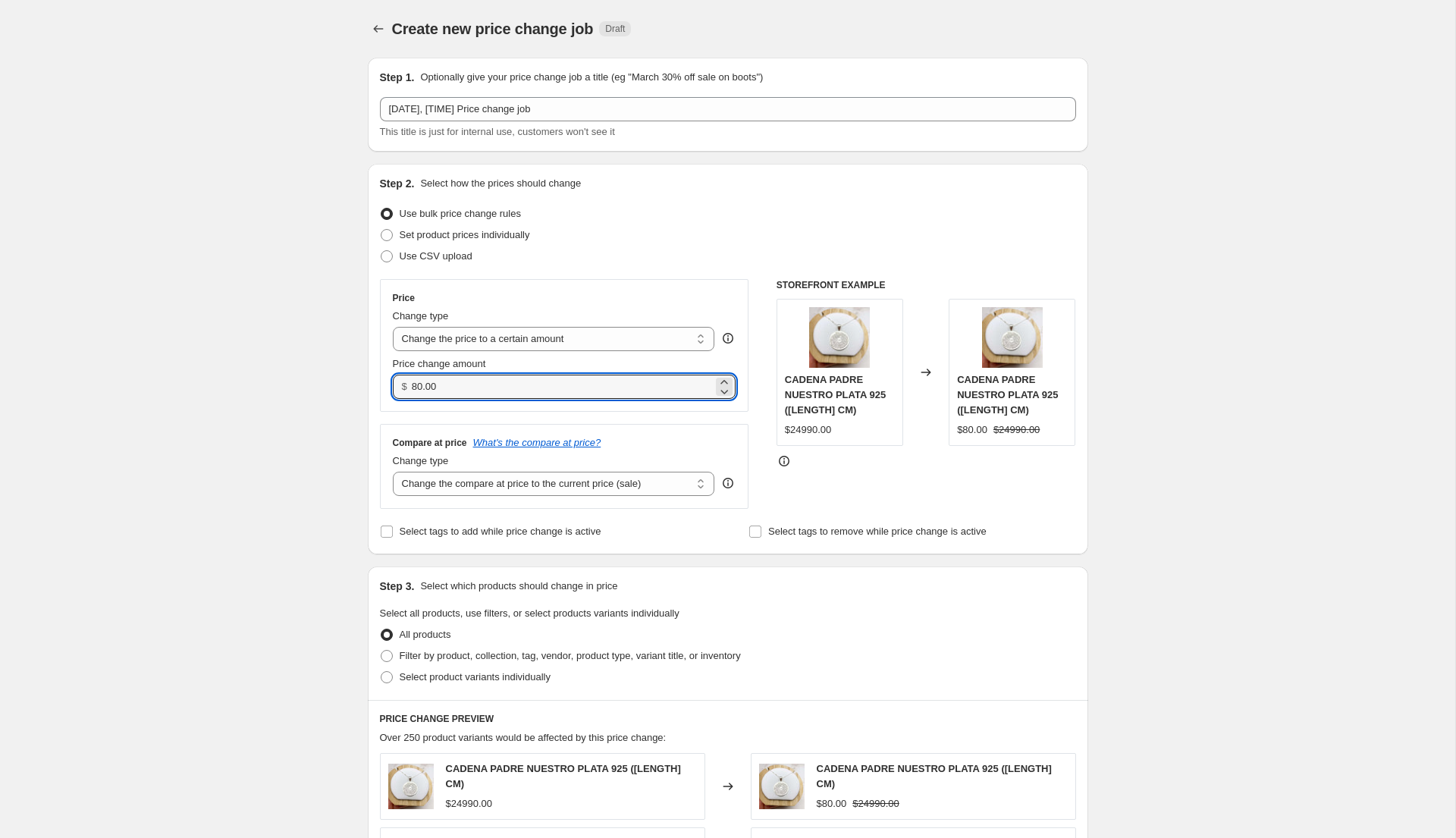 drag, startPoint x: 450, startPoint y: 381, endPoint x: 353, endPoint y: 381, distance: 97 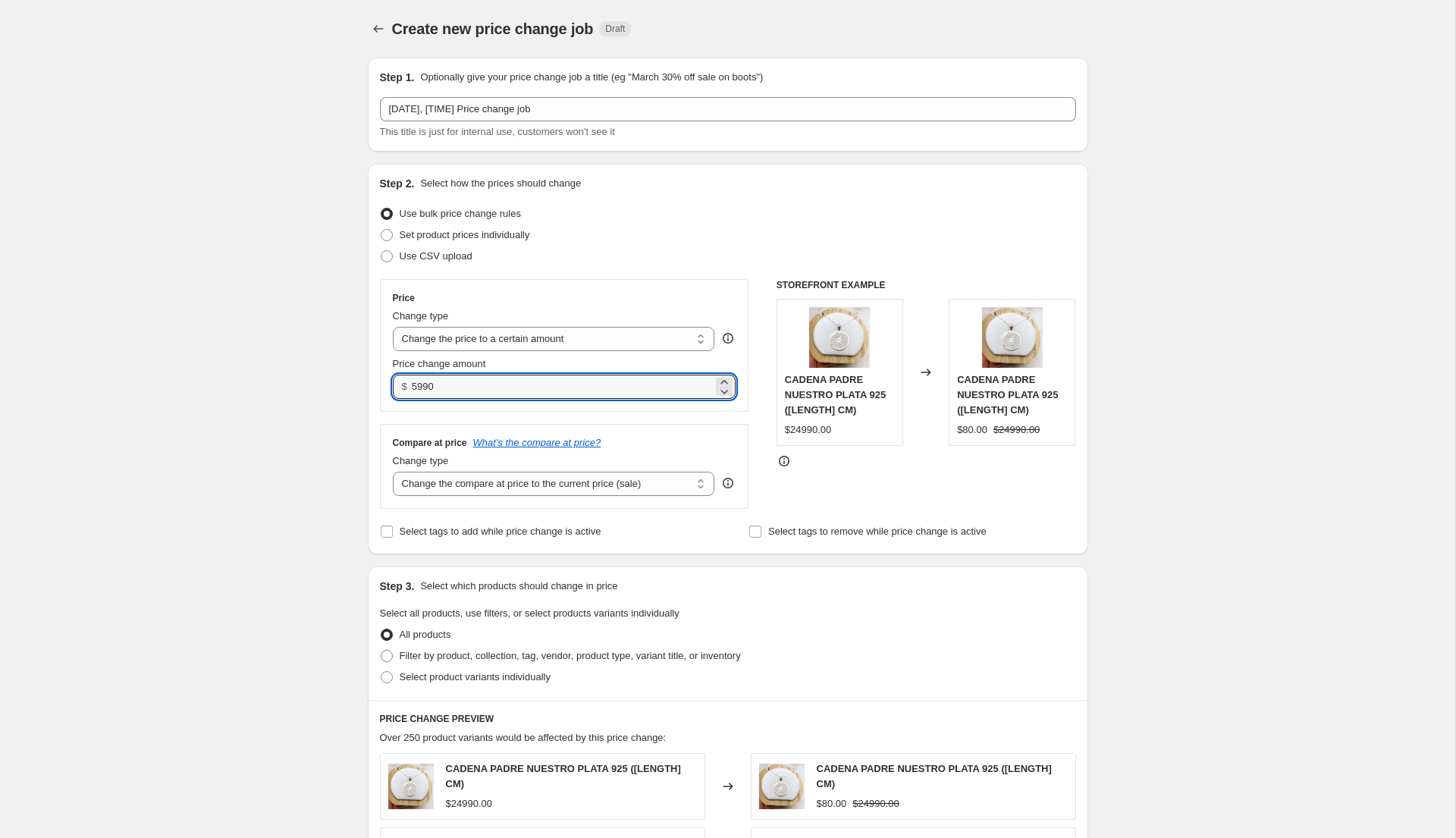 type on "5990.00" 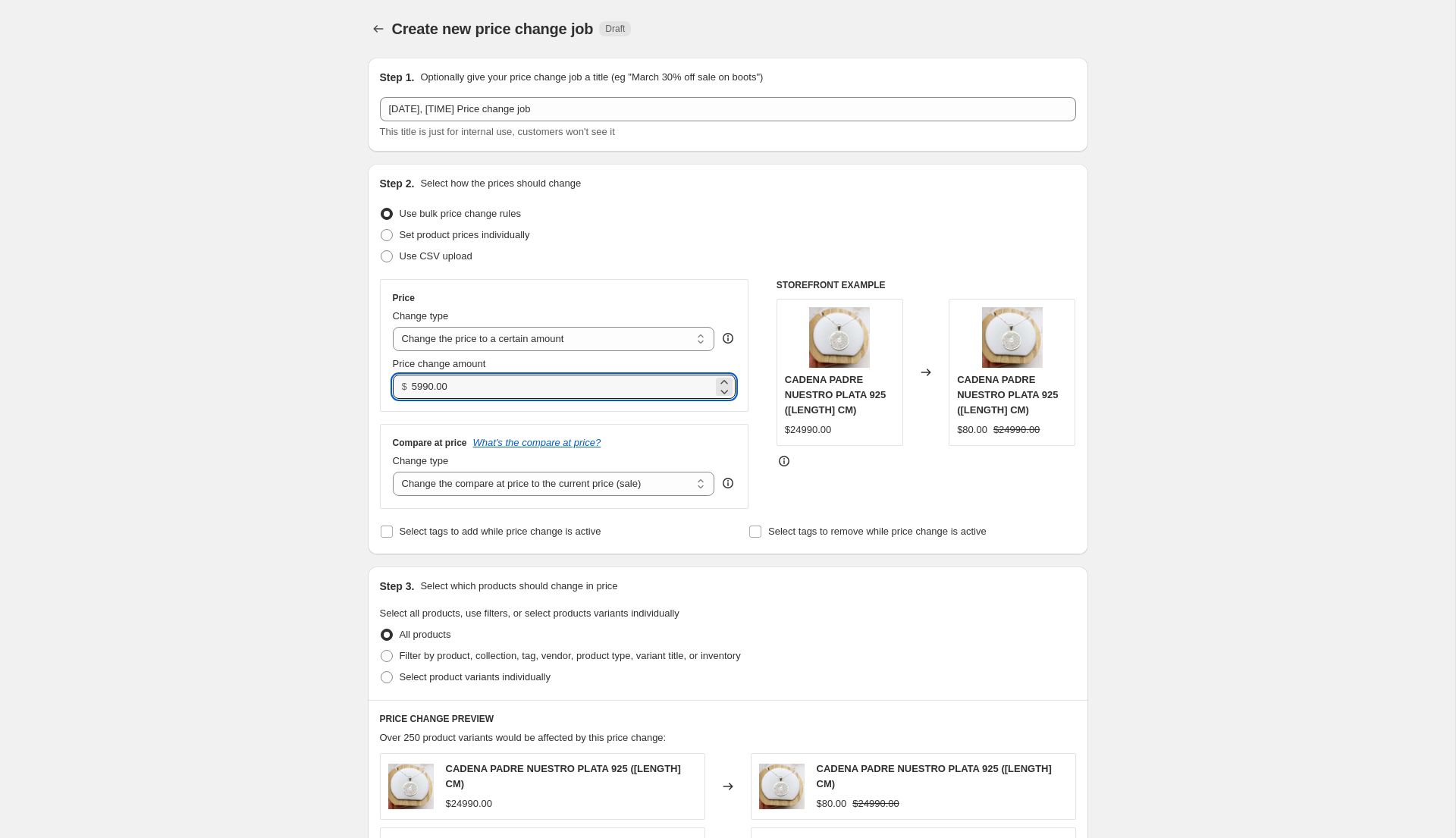 click on "Create new price change job. This page is ready Create new price change job Draft Step 1. Optionally give your price change job a title (eg "March 30% off sale on boots") [DATE], [TIME] Price change job This title is just for internal use, customers won't see it Step 2. Select how the prices should change Use bulk price change rules Set product prices individually Use CSV upload Price Change type Change the price to a certain amount Change the price by a certain amount Change the price by a certain percentage Change the price to the current compare at price (price before sale) Change the price by a certain amount relative to the compare at price Change the price by a certain percentage relative to the compare at price Don't change the price Change the price by a certain percentage relative to the cost per item Change price to certain cost margin Change the price to a certain amount Price change amount $ [PRICE] Compare at price What's the compare at price? Change type Remove the compare at price" at bounding box center [727, 695] 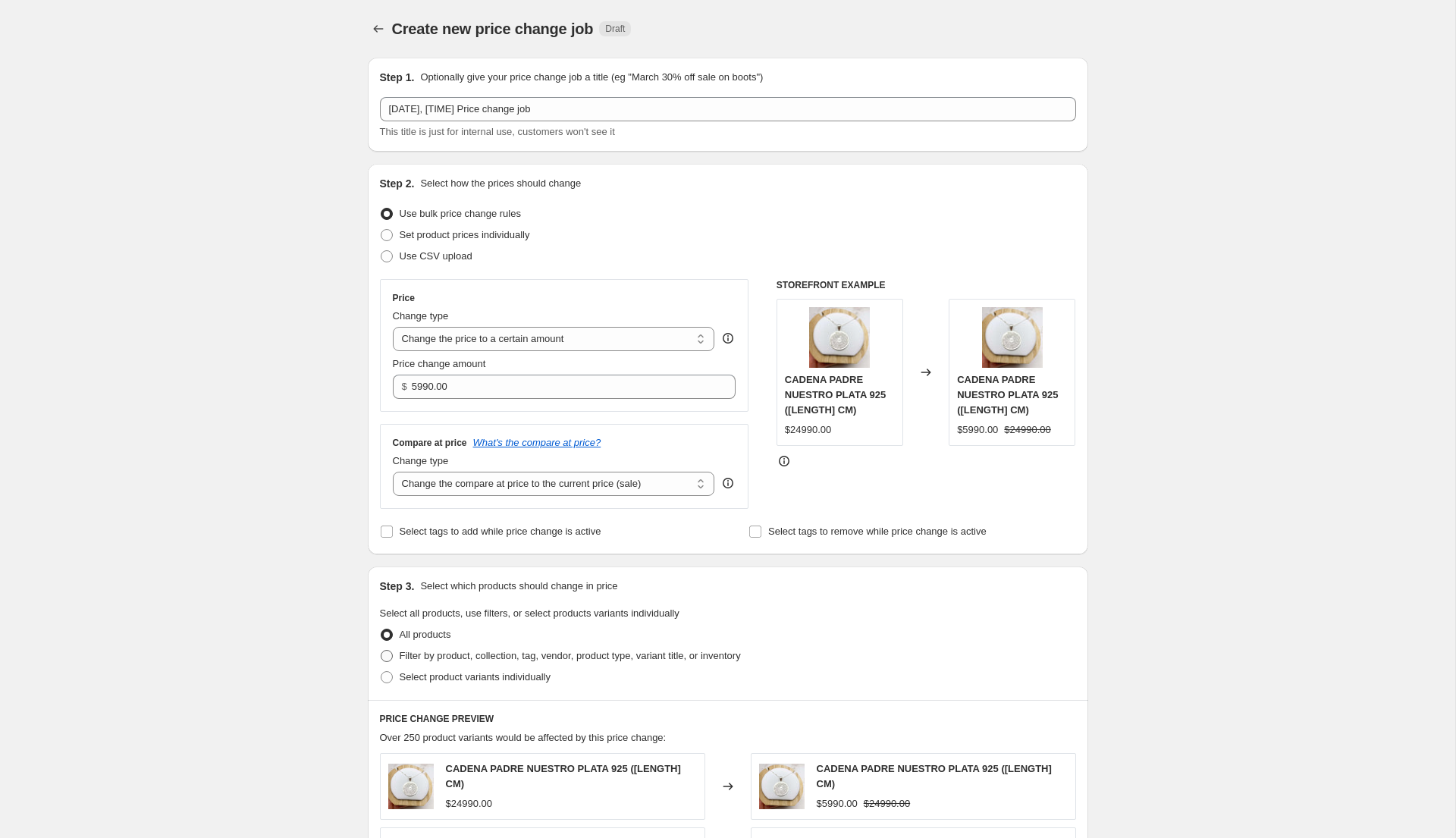 click on "All products Filter by product, collection, tag, vendor, product type, variant title, or inventory Select product variants individually" at bounding box center [728, 656] 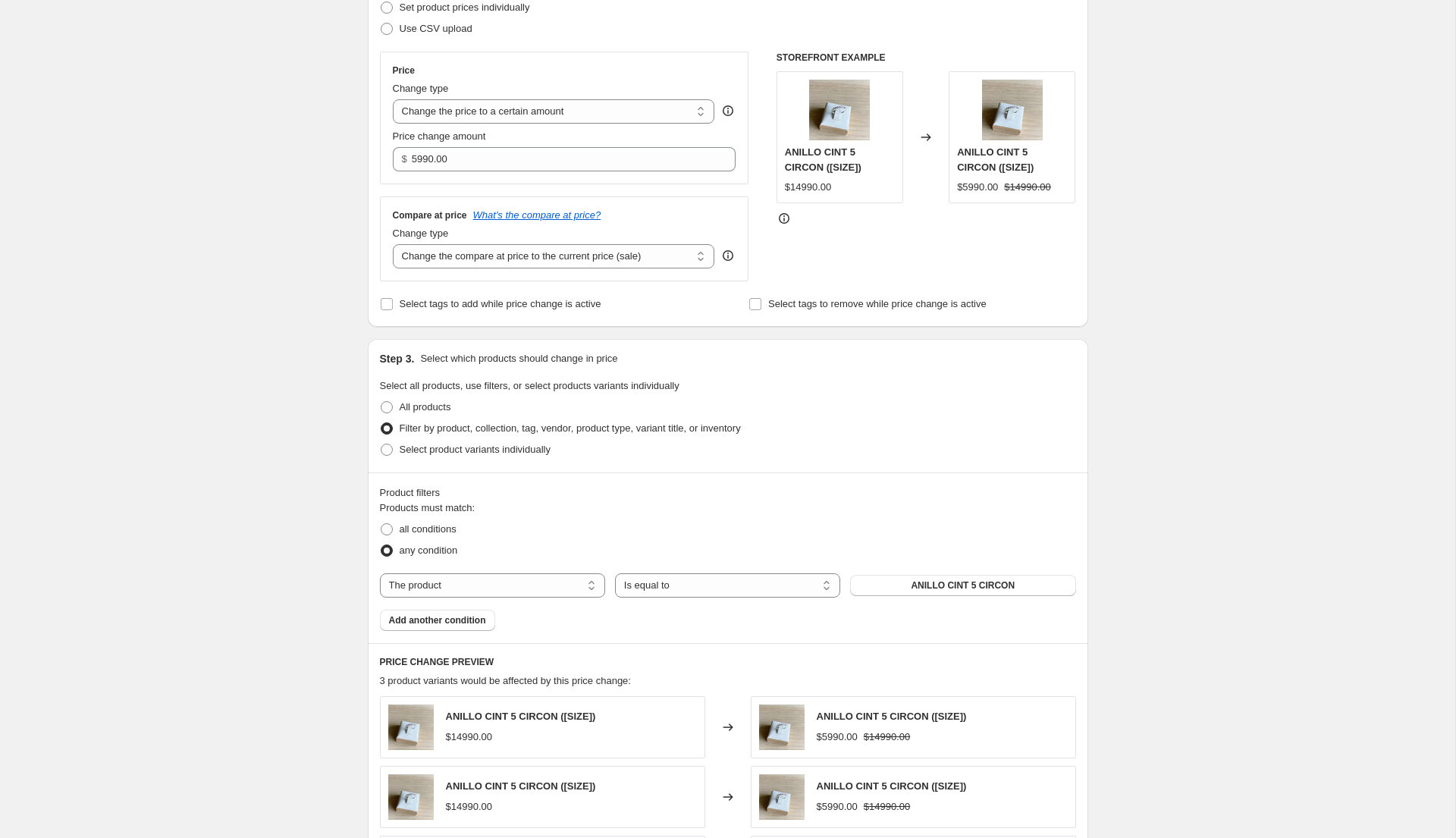 scroll, scrollTop: 275, scrollLeft: 0, axis: vertical 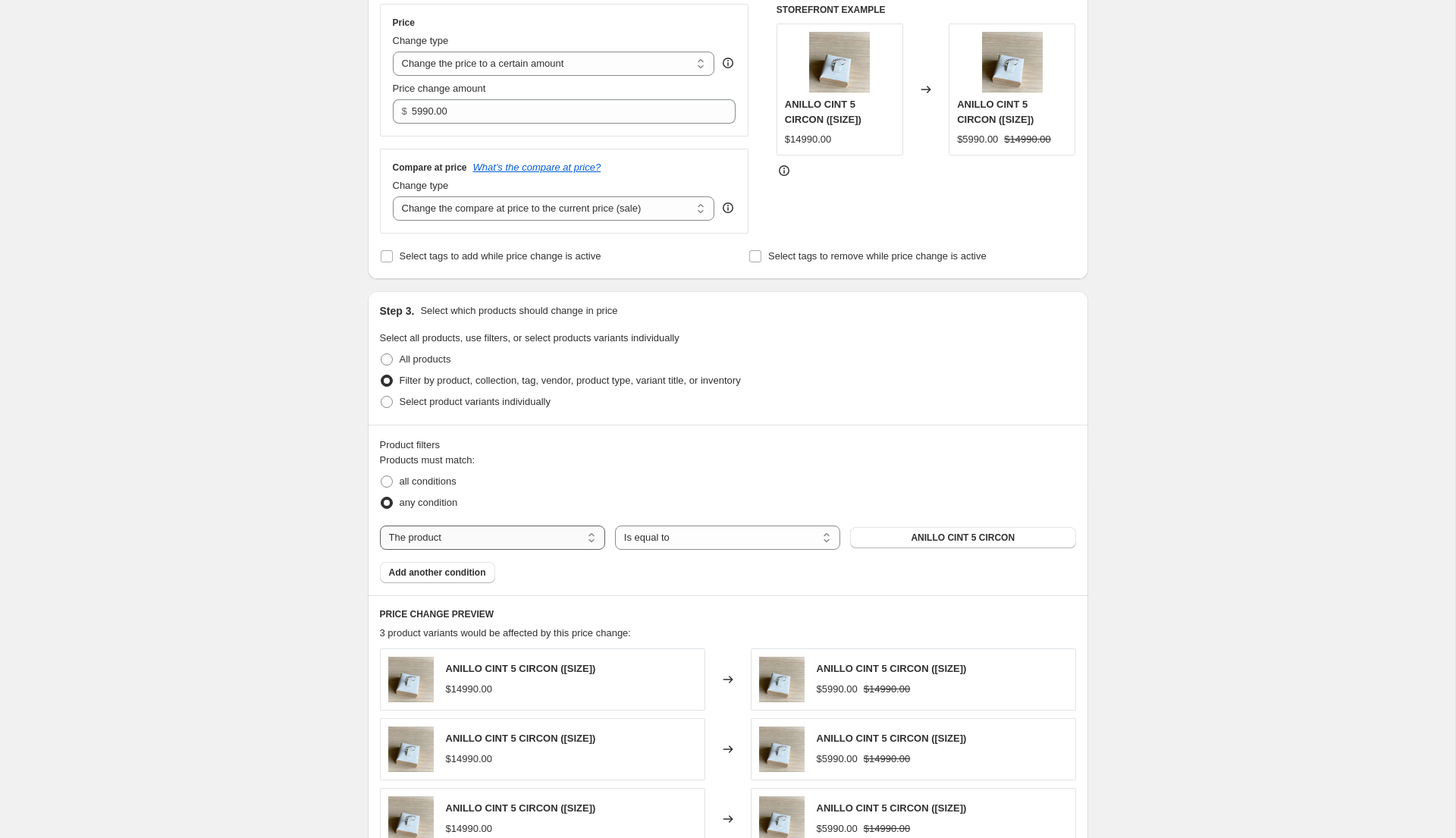 click on "The product The product's collection The product's tag The product's vendor The product's type The product's status The variant's title Inventory quantity" at bounding box center (492, 538) 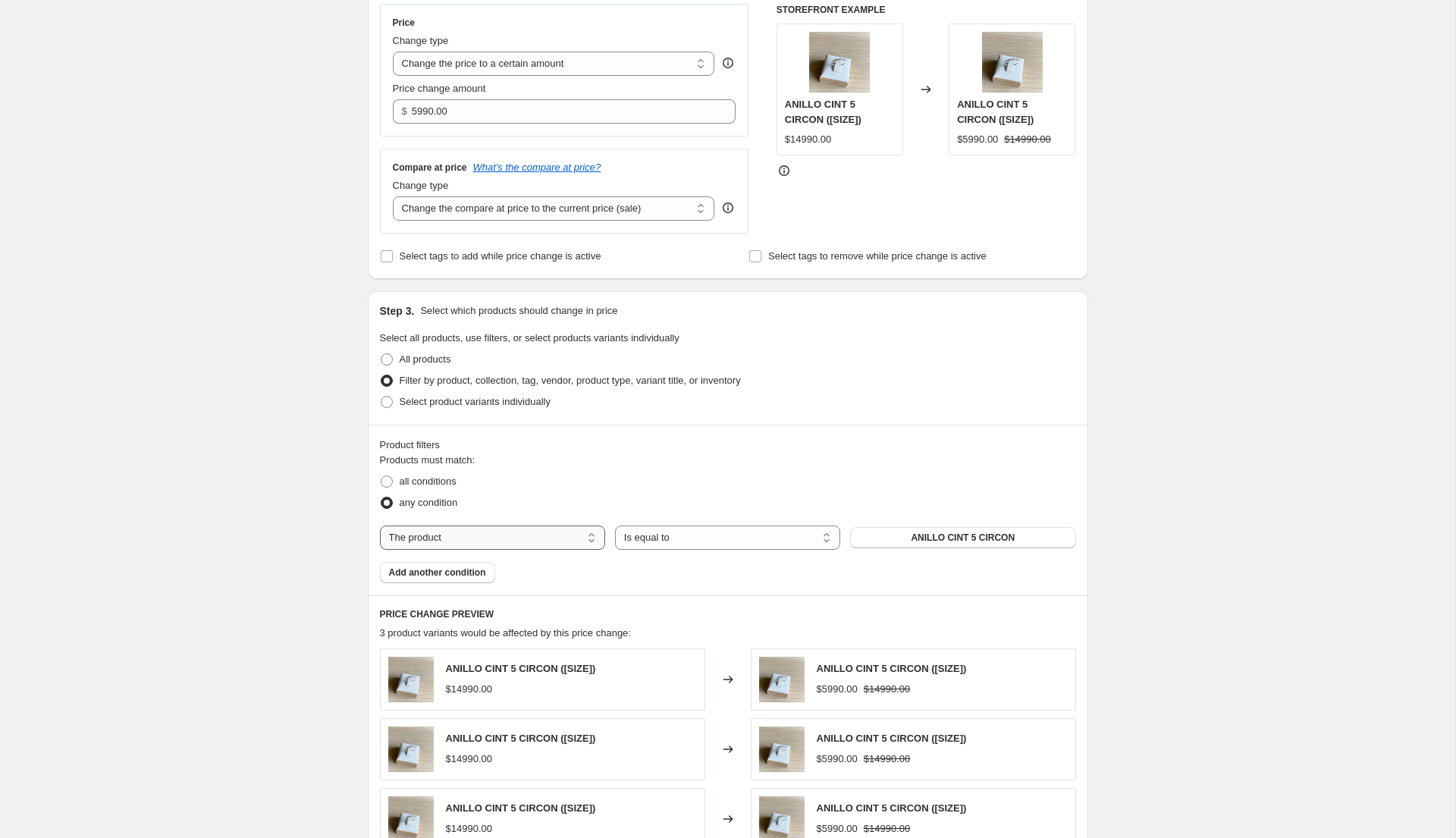 select on "collection" 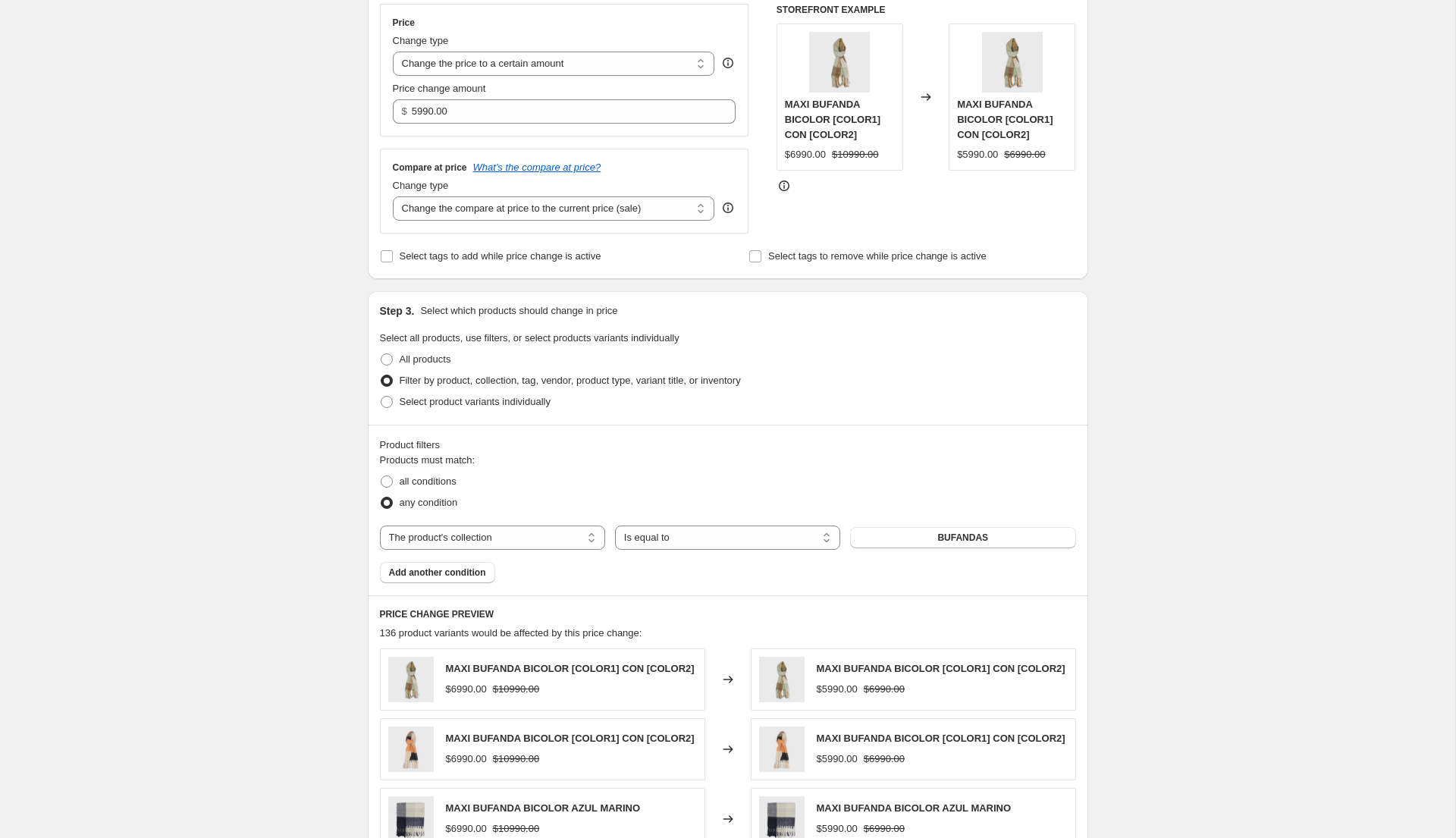 click on "The product The product's collection The product's tag The product's vendor The product's type The product's status The variant's title Inventory quantity The product's collection Is equal to Is not equal to Is equal to BUFANDAS" at bounding box center (728, 538) 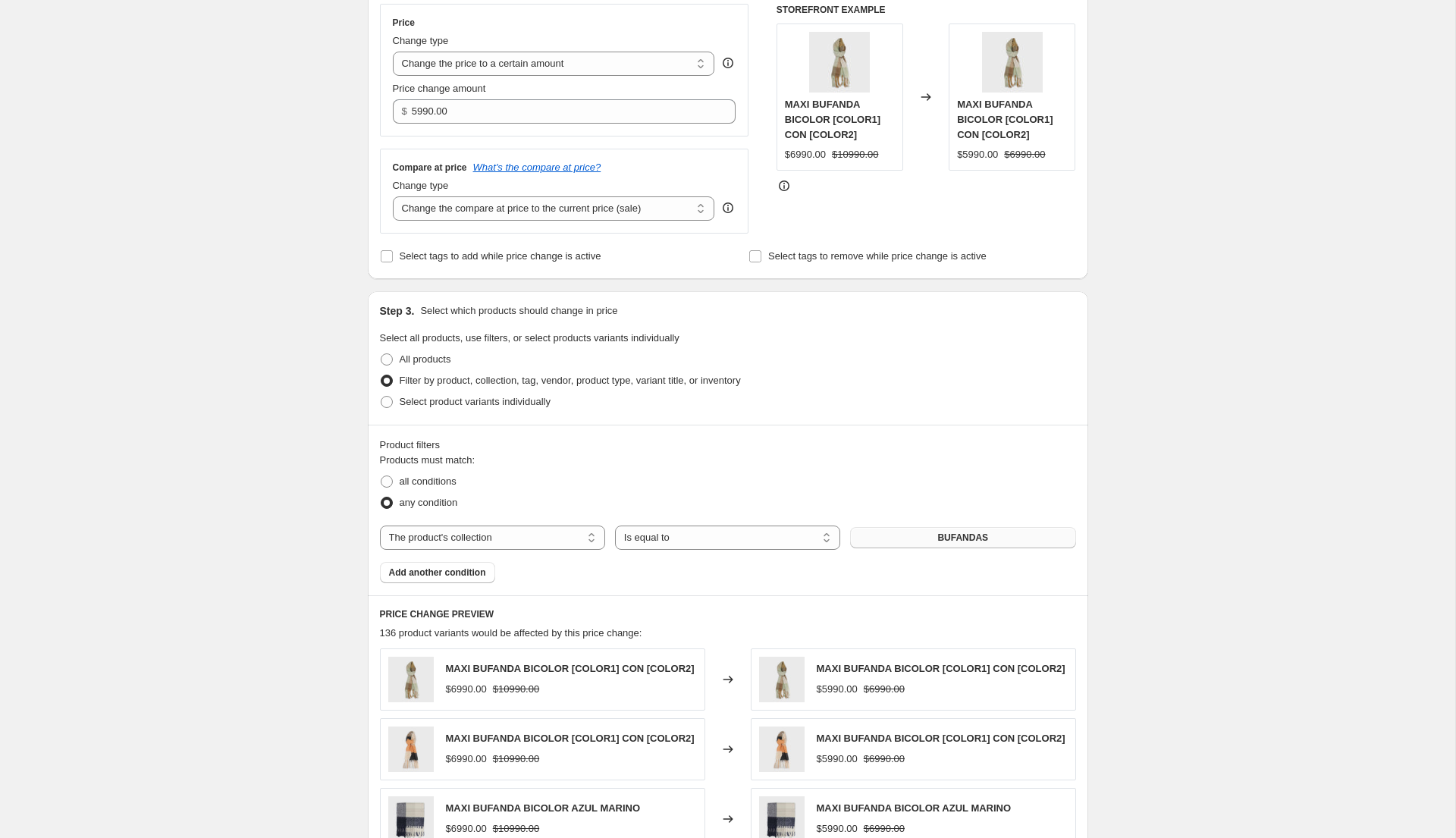 click on "BUFANDAS" at bounding box center (962, 538) 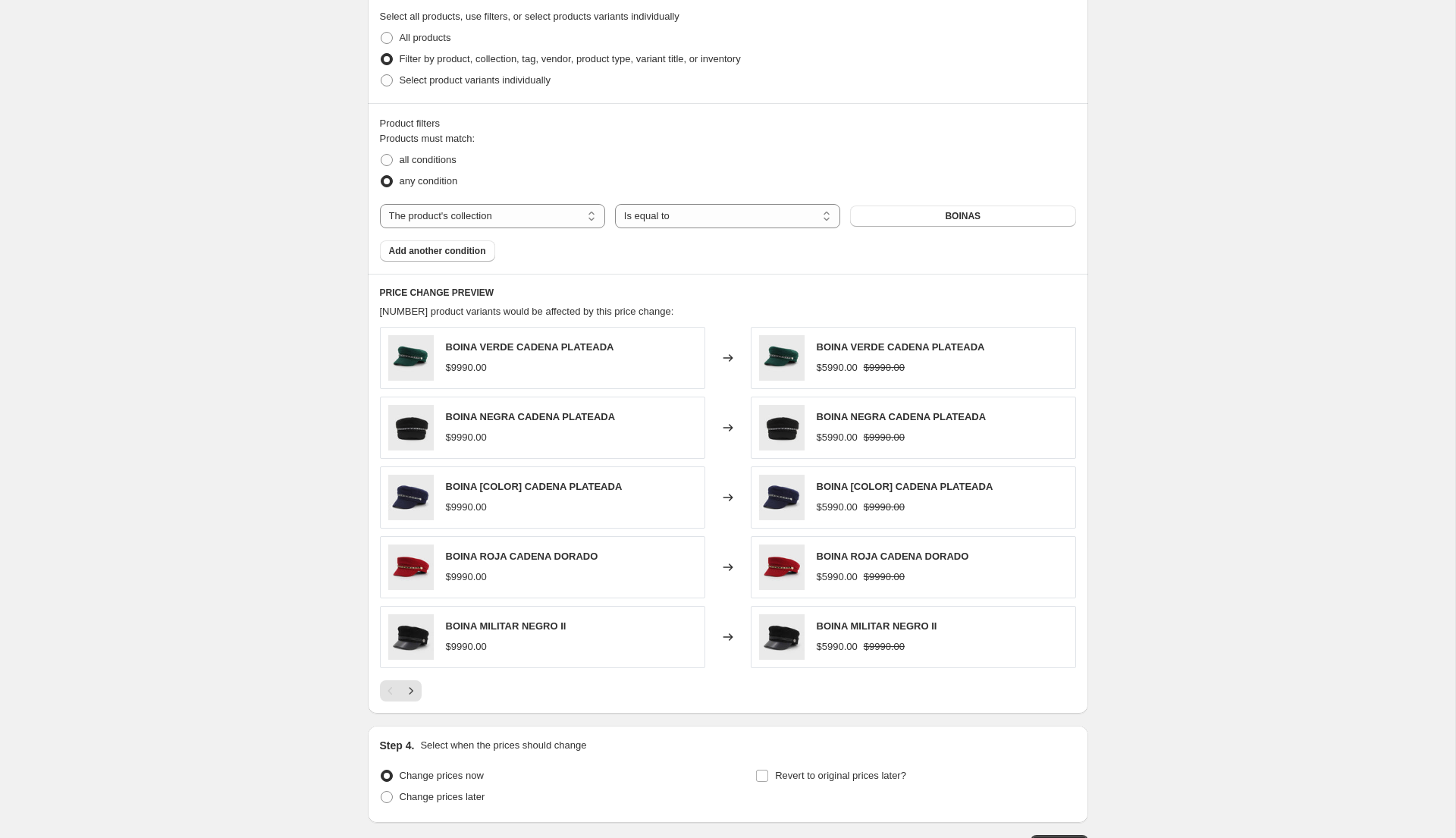 scroll, scrollTop: 703, scrollLeft: 0, axis: vertical 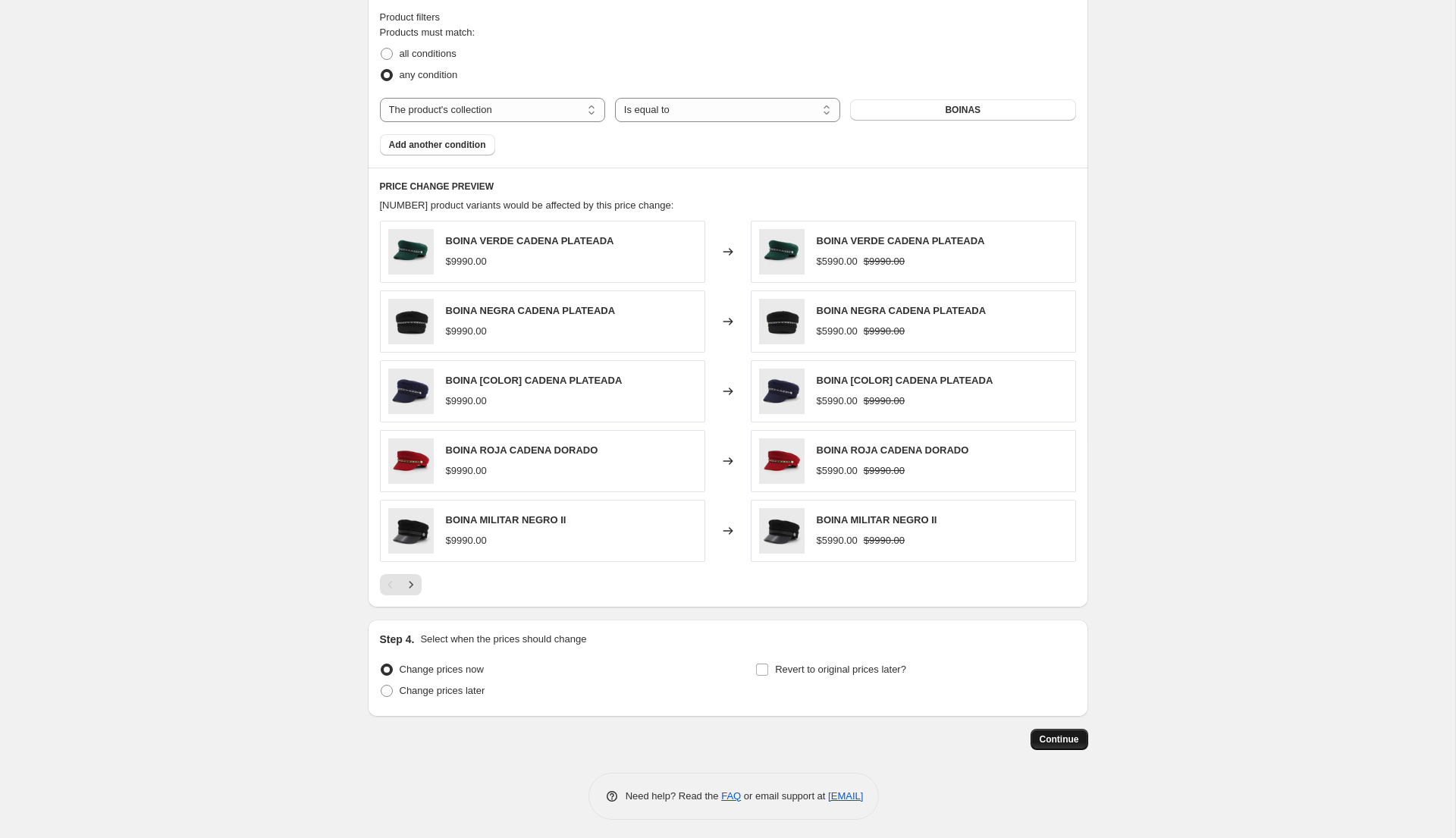 click on "Continue" at bounding box center (1059, 739) 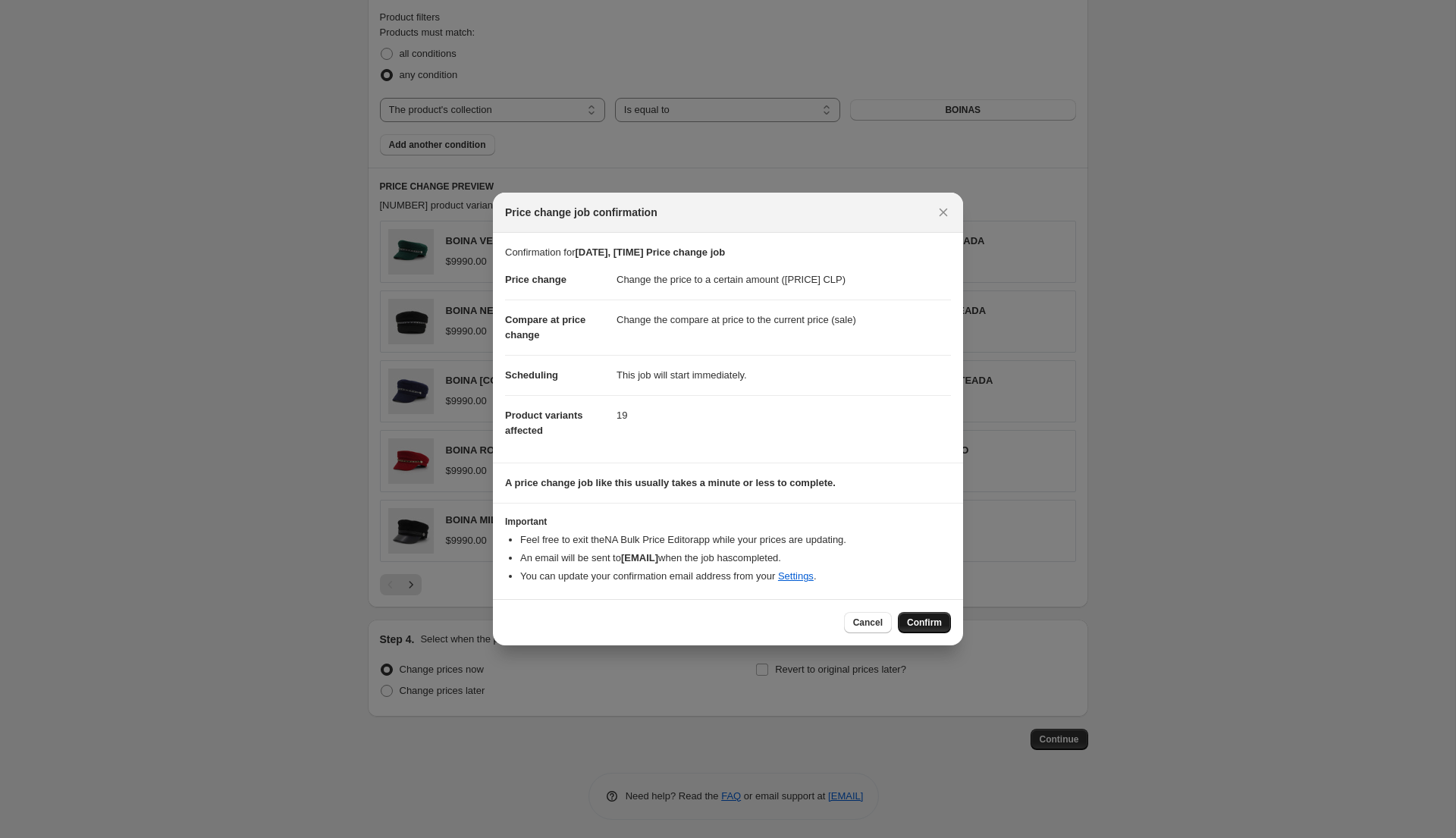 click on "Confirm" at bounding box center [924, 623] 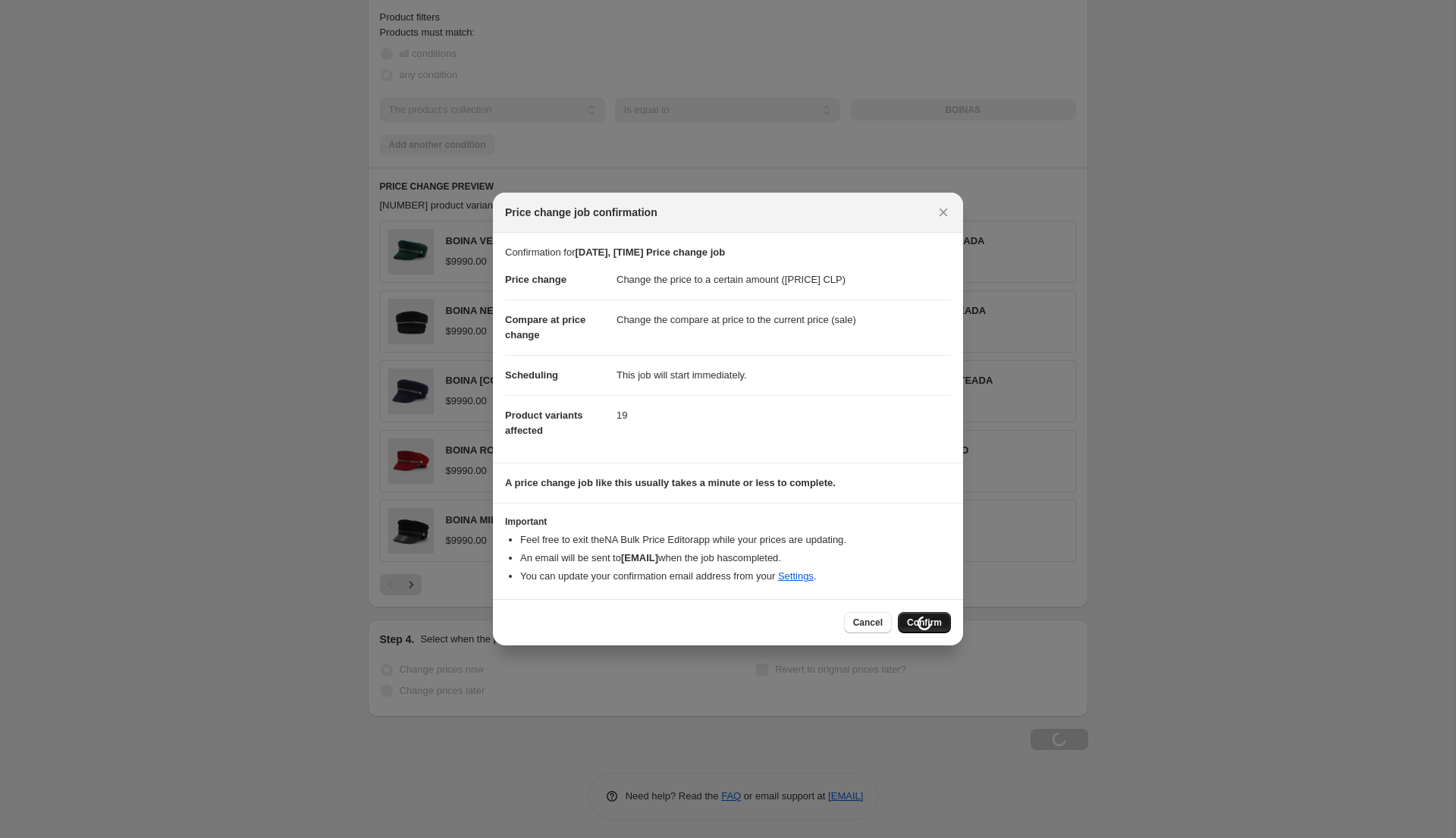 scroll, scrollTop: 754, scrollLeft: 0, axis: vertical 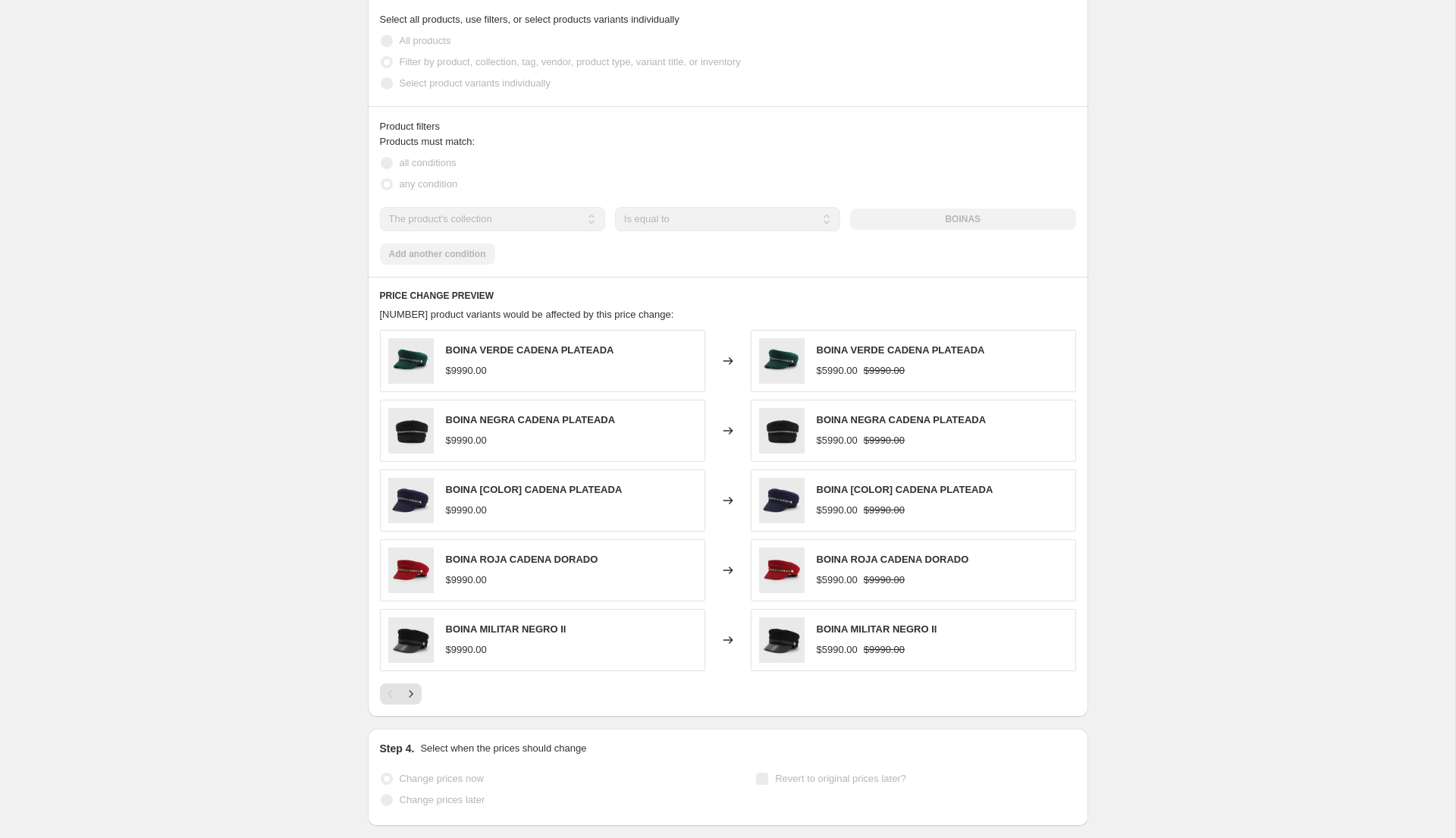 select on "collection" 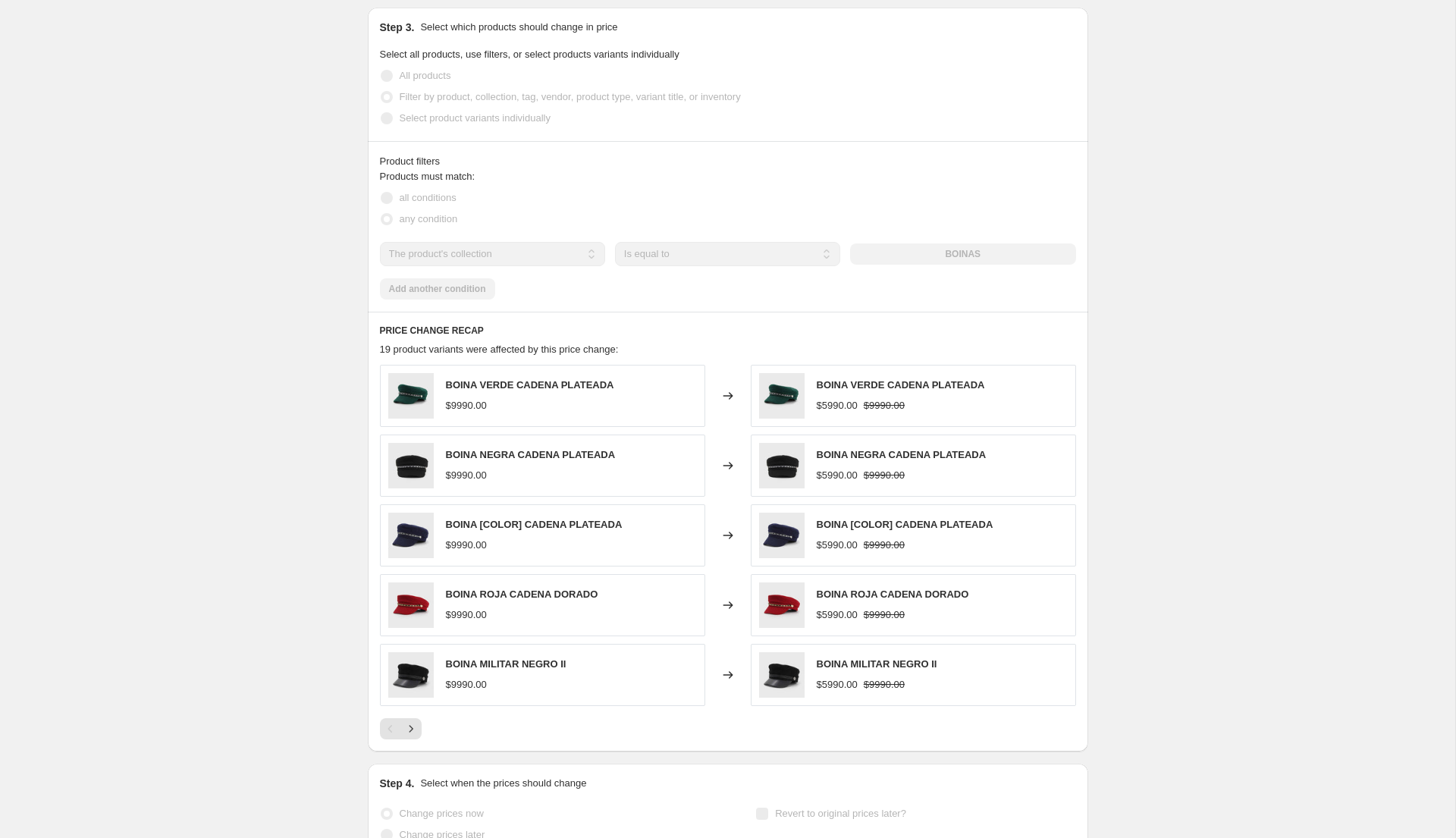 scroll, scrollTop: 0, scrollLeft: 0, axis: both 